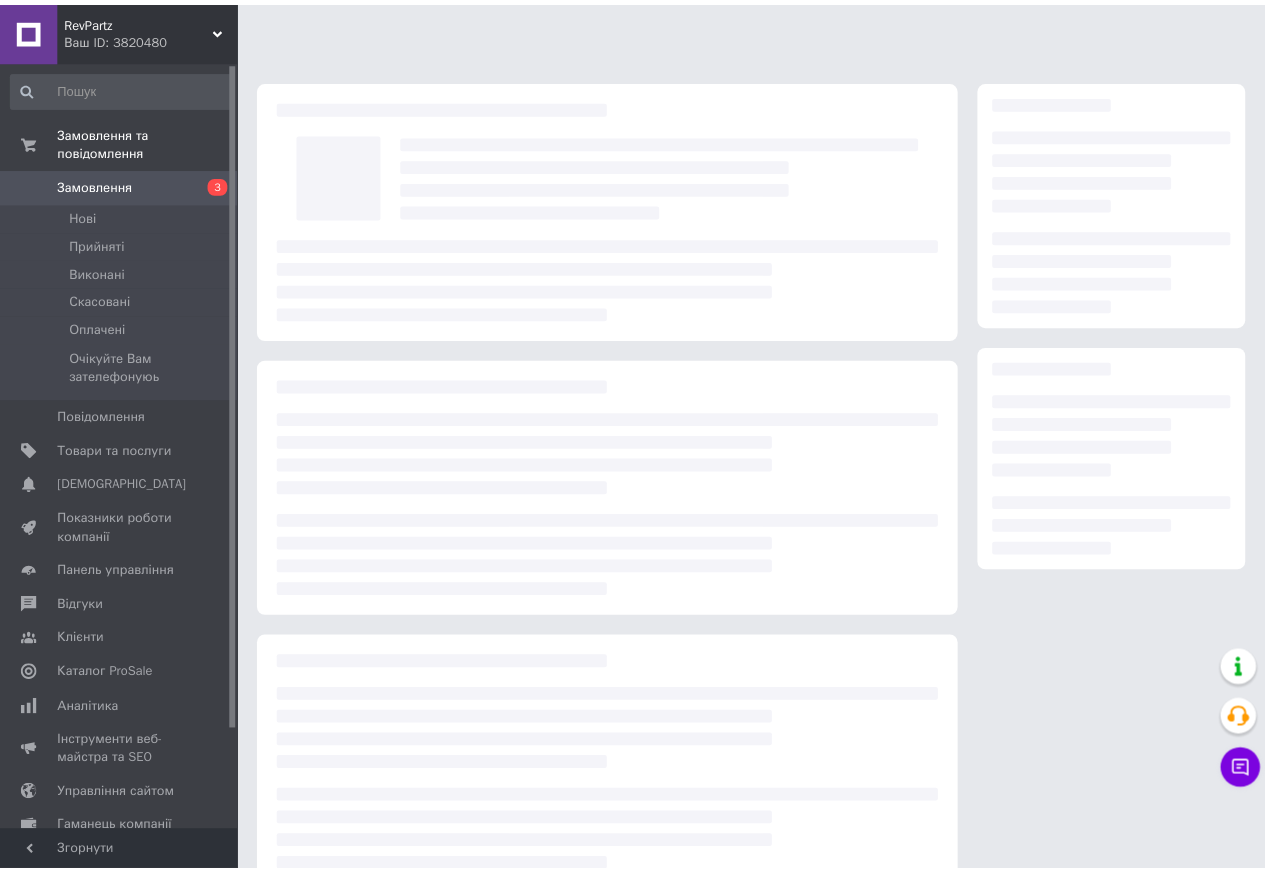 scroll, scrollTop: 0, scrollLeft: 0, axis: both 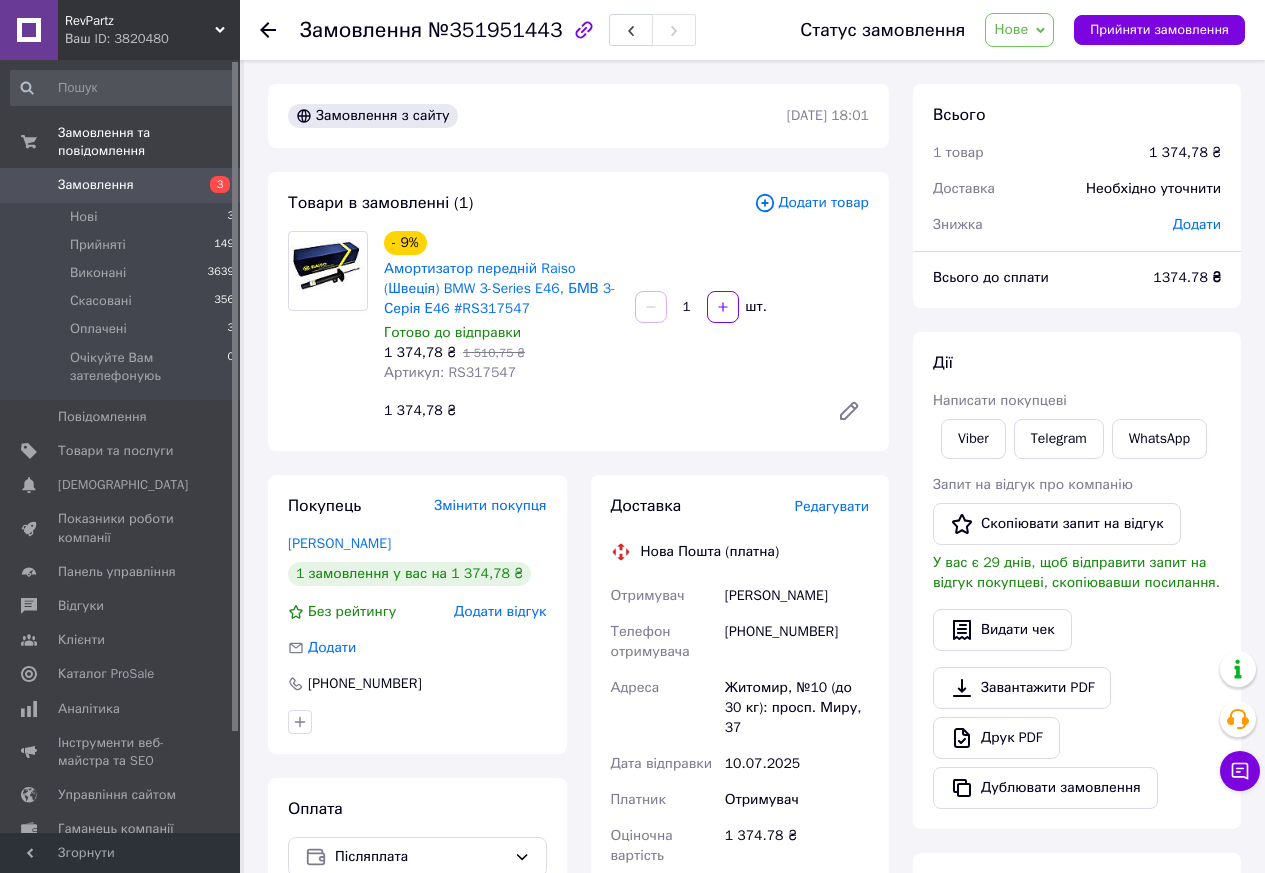 click on "Артикул: RS317547" at bounding box center [450, 372] 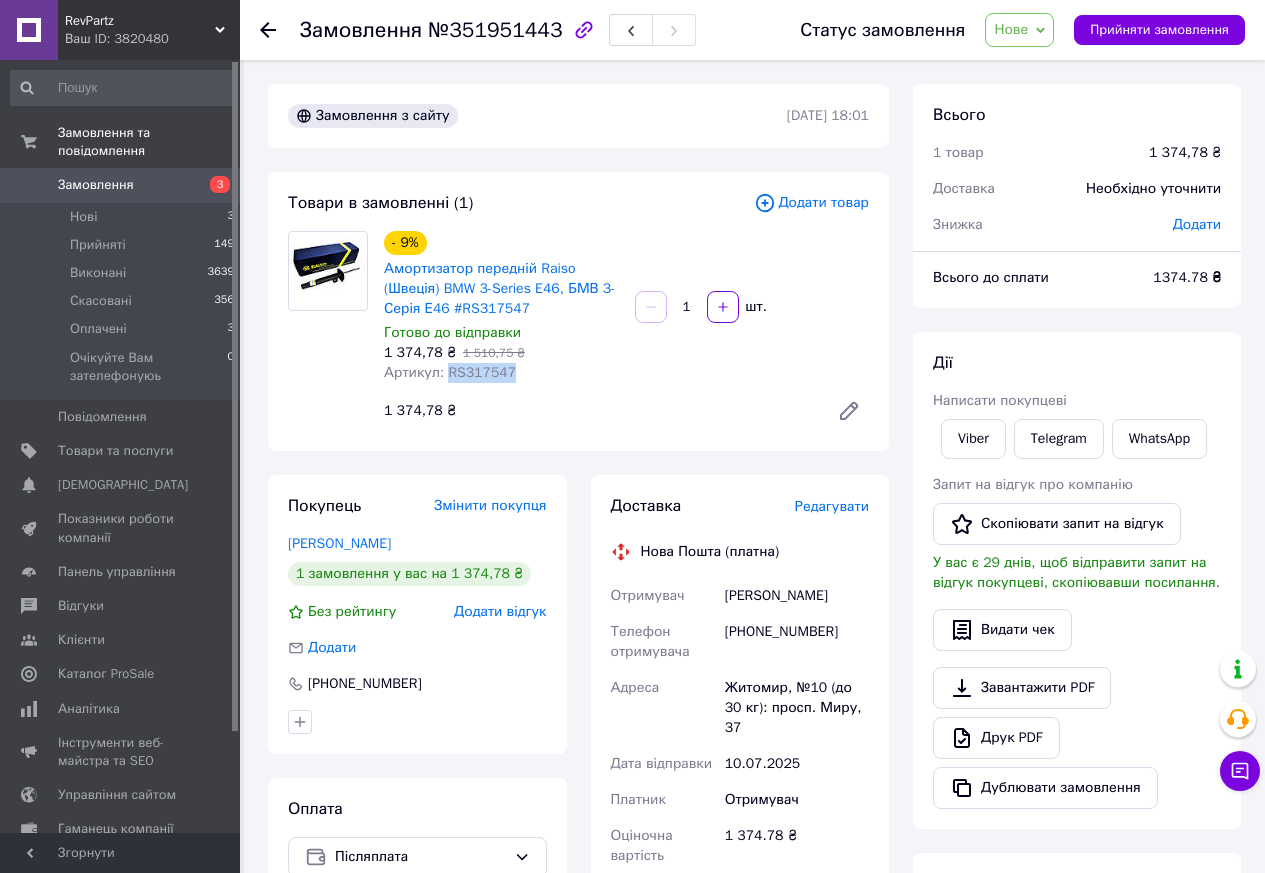 click on "Артикул: RS317547" at bounding box center [450, 372] 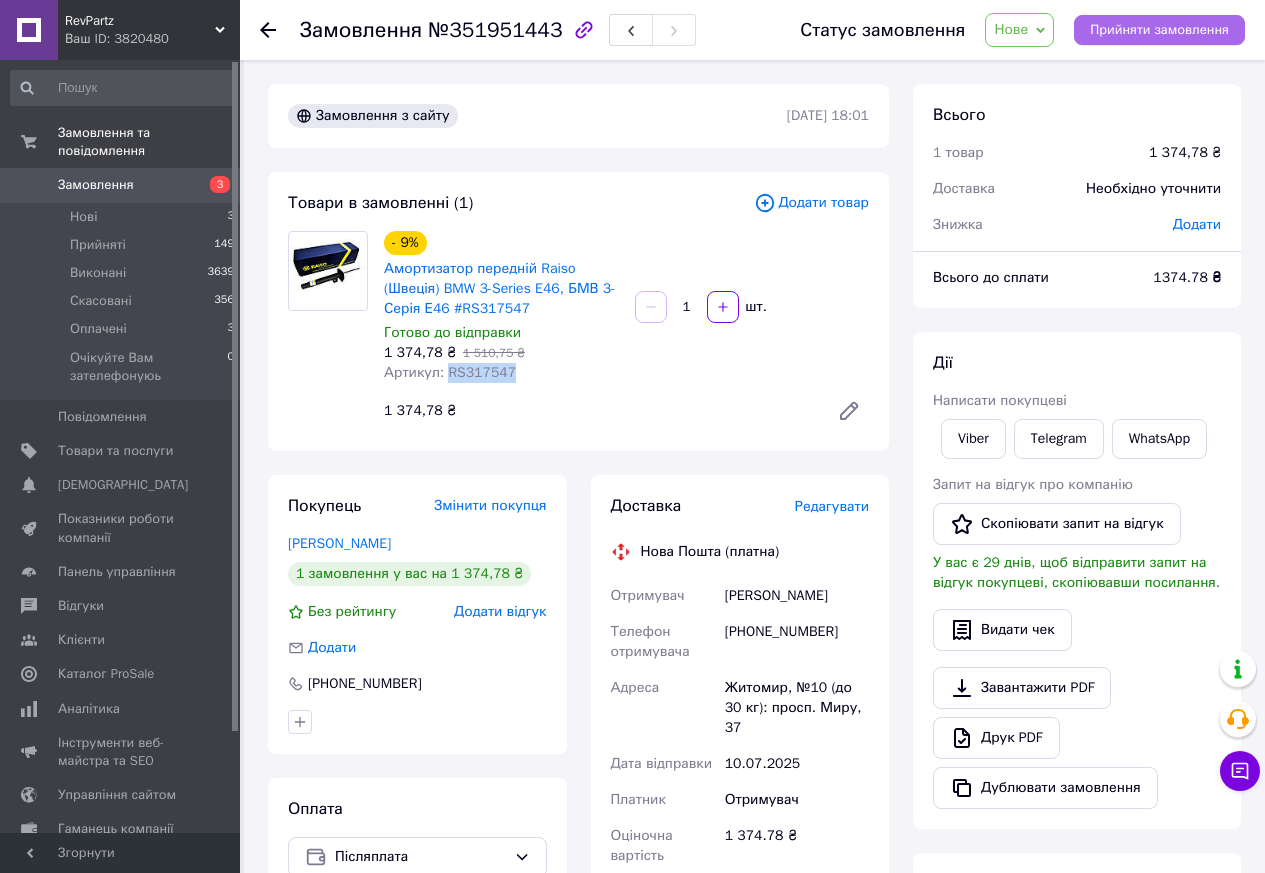 click on "Прийняти замовлення" at bounding box center (1159, 30) 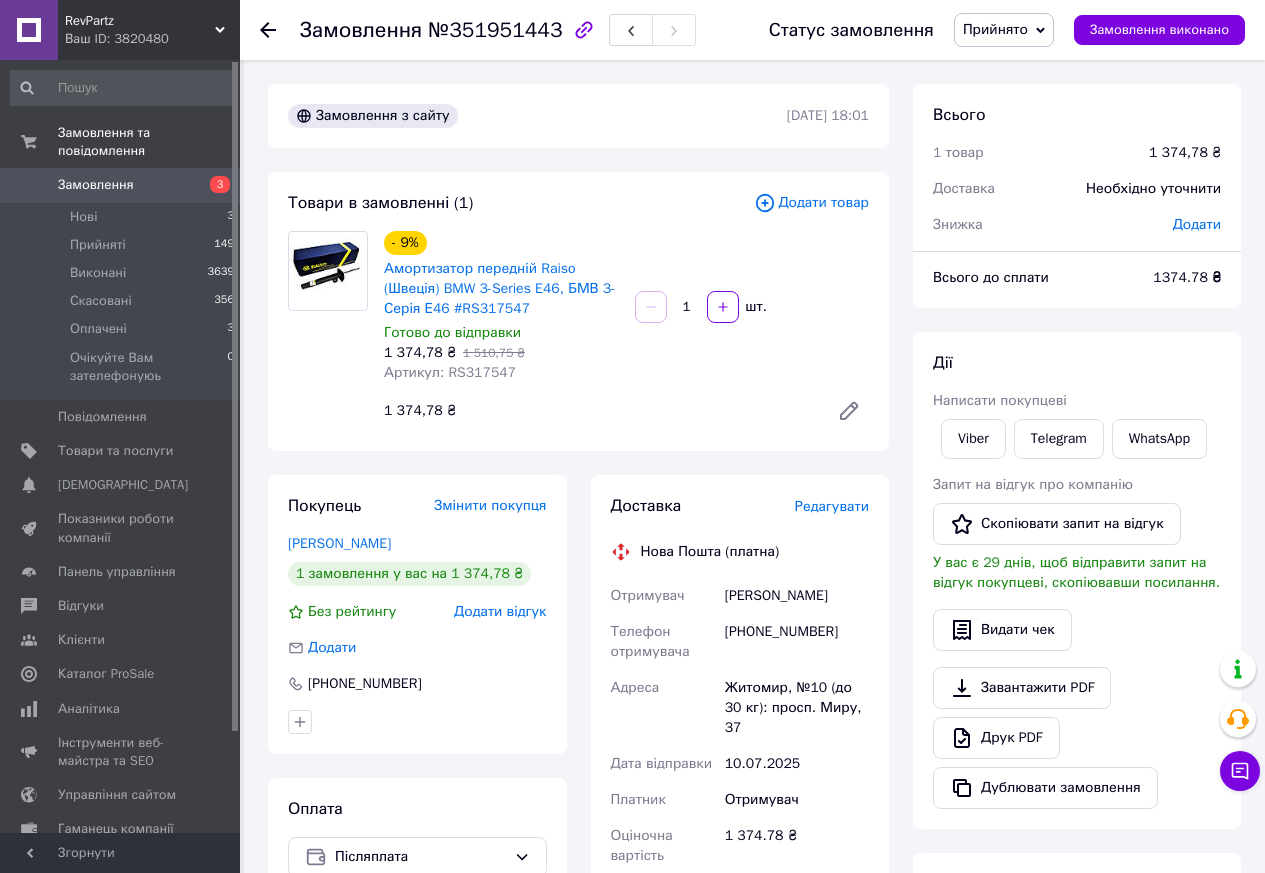 click on "- 9% Амортизатор передній Raiso (Швеція) BMW 3-Series E46, БМВ 3-Серія Е46 #RS317547 Готово до відправки 1 374,78 ₴   1 510,75 ₴ Артикул: RS317547 1   шт. 1 374,78 ₴" at bounding box center [626, 331] 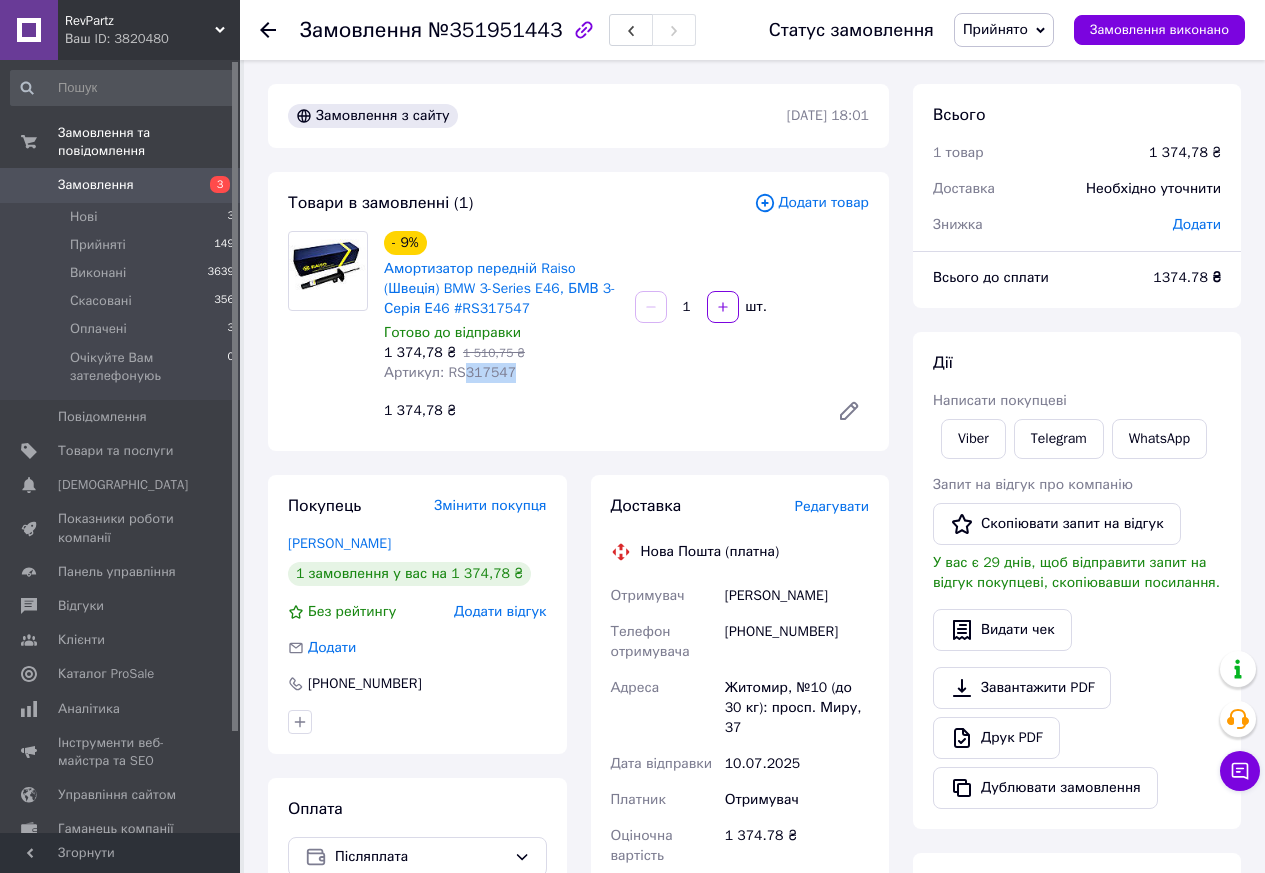 drag, startPoint x: 507, startPoint y: 380, endPoint x: 459, endPoint y: 378, distance: 48.04165 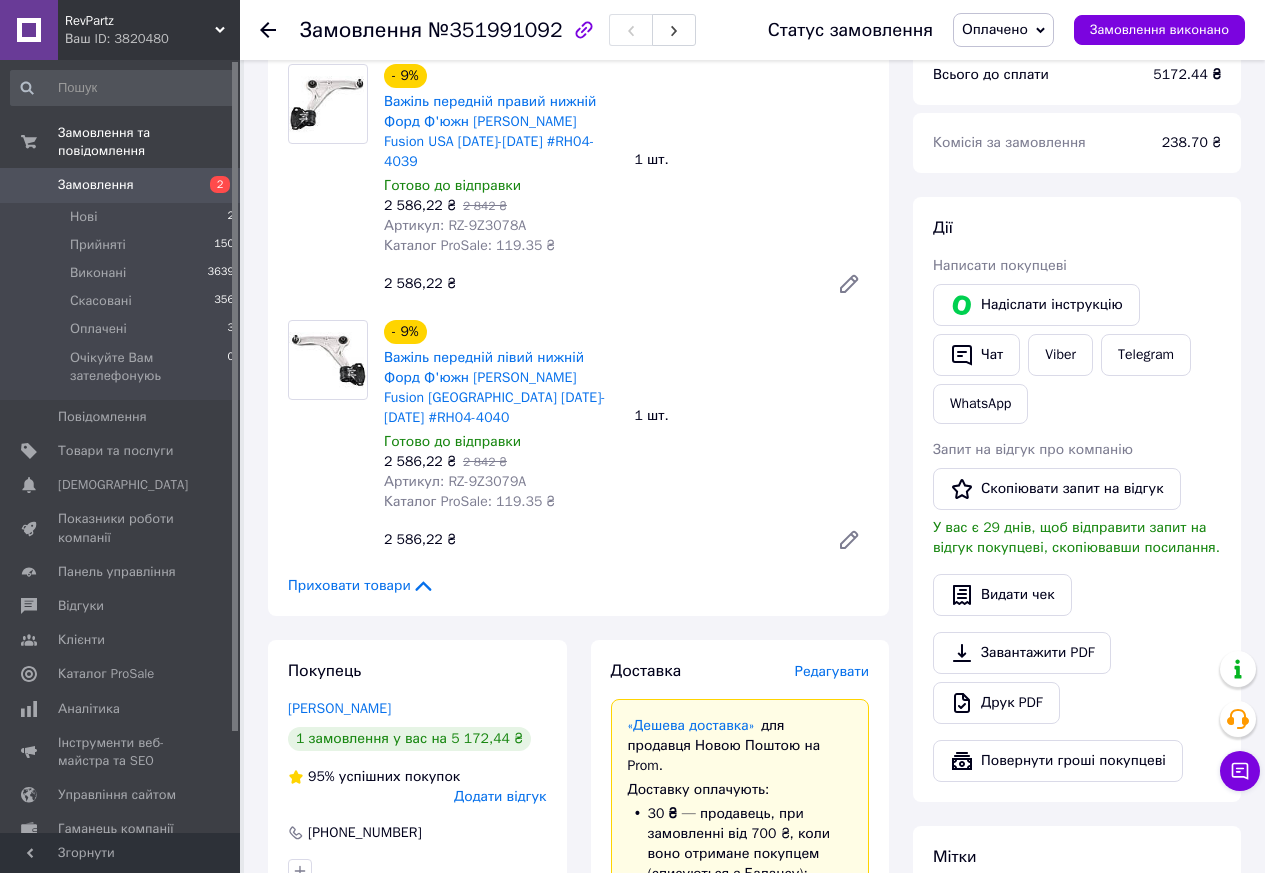 scroll, scrollTop: 800, scrollLeft: 0, axis: vertical 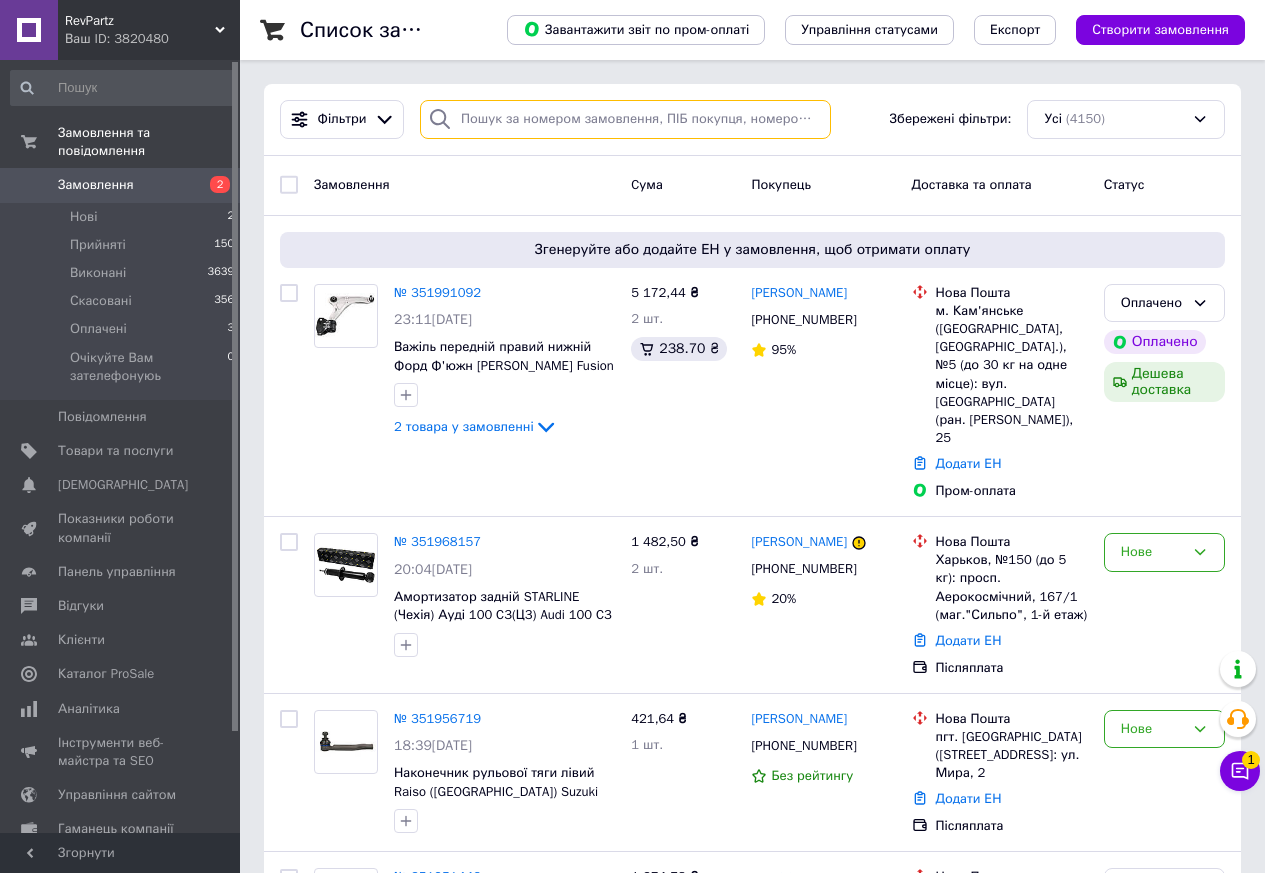 click at bounding box center (625, 119) 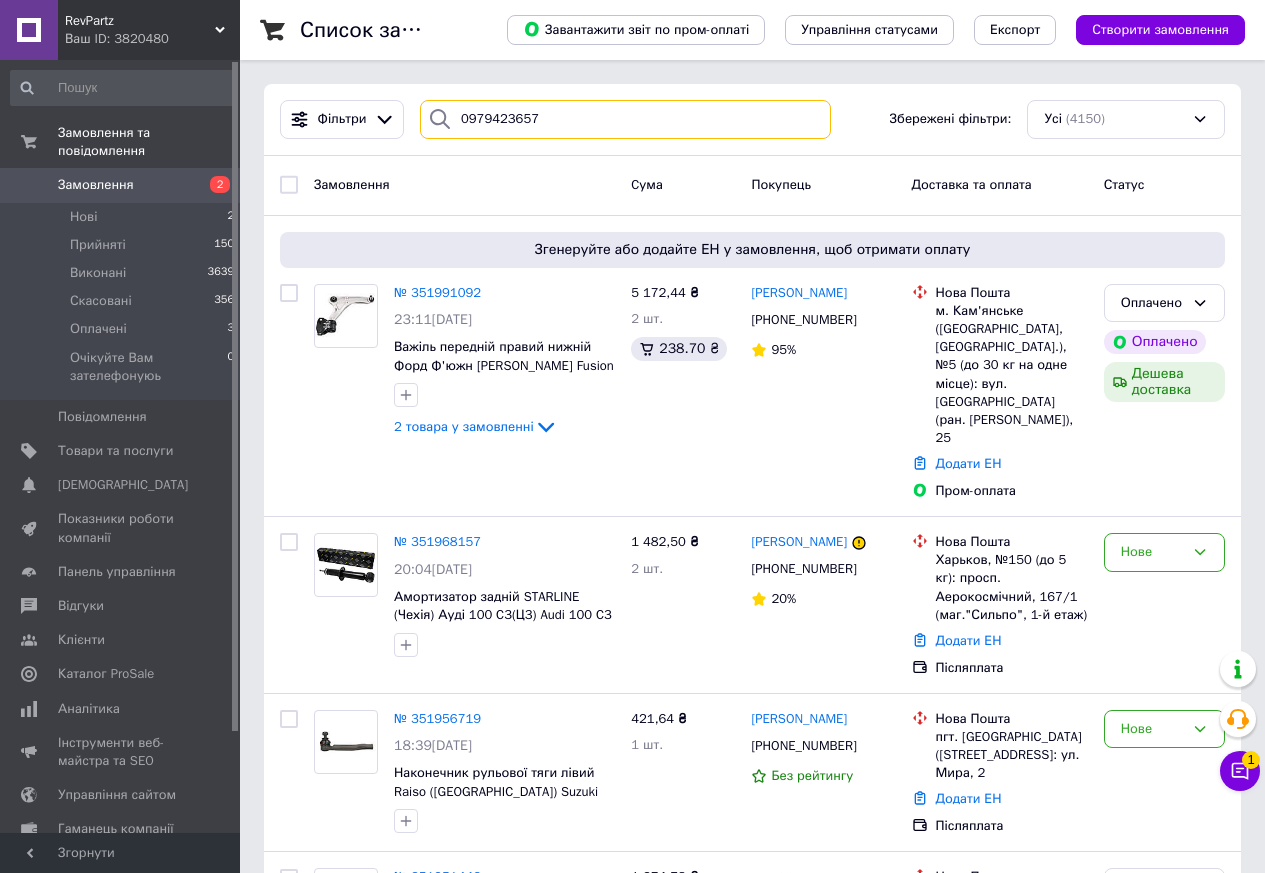 type on "0979423657" 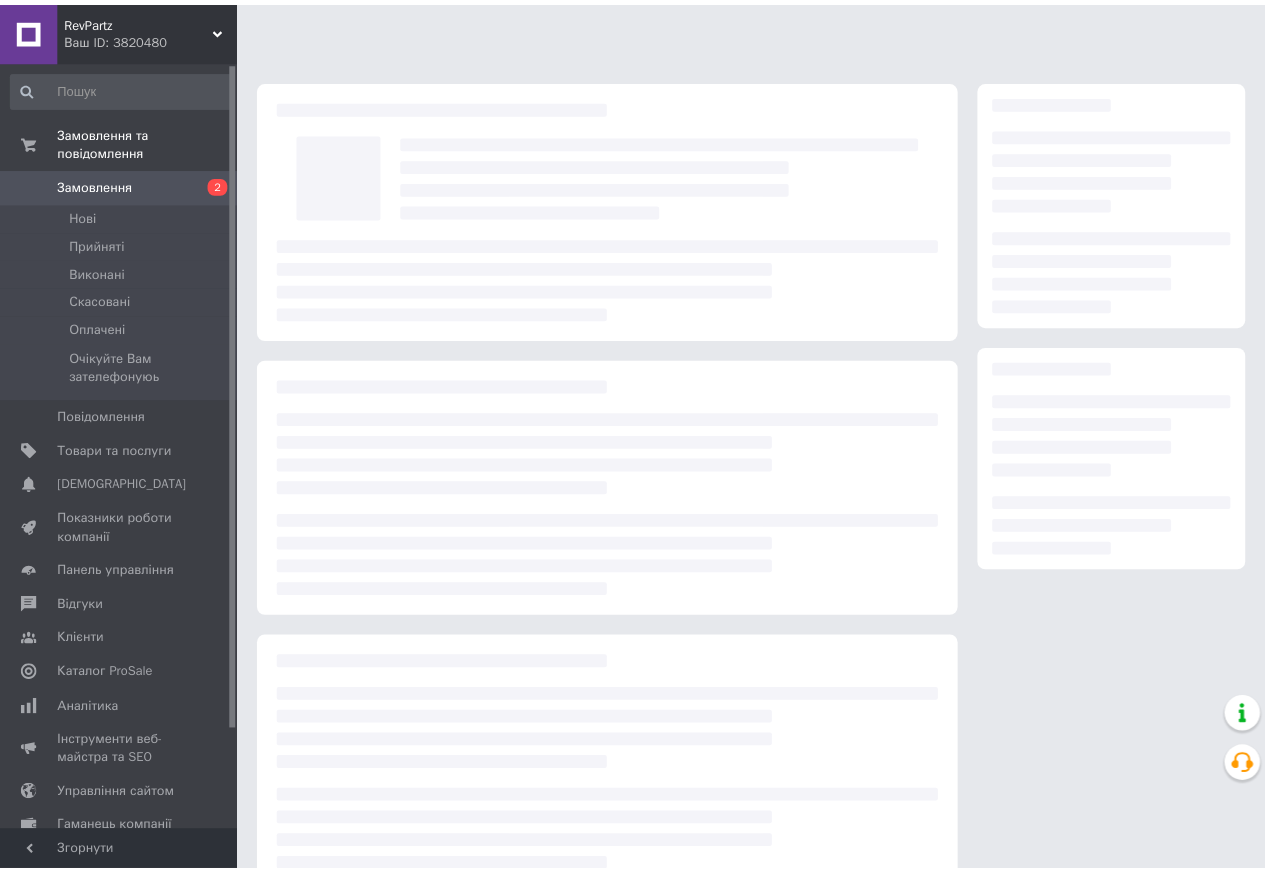scroll, scrollTop: 0, scrollLeft: 0, axis: both 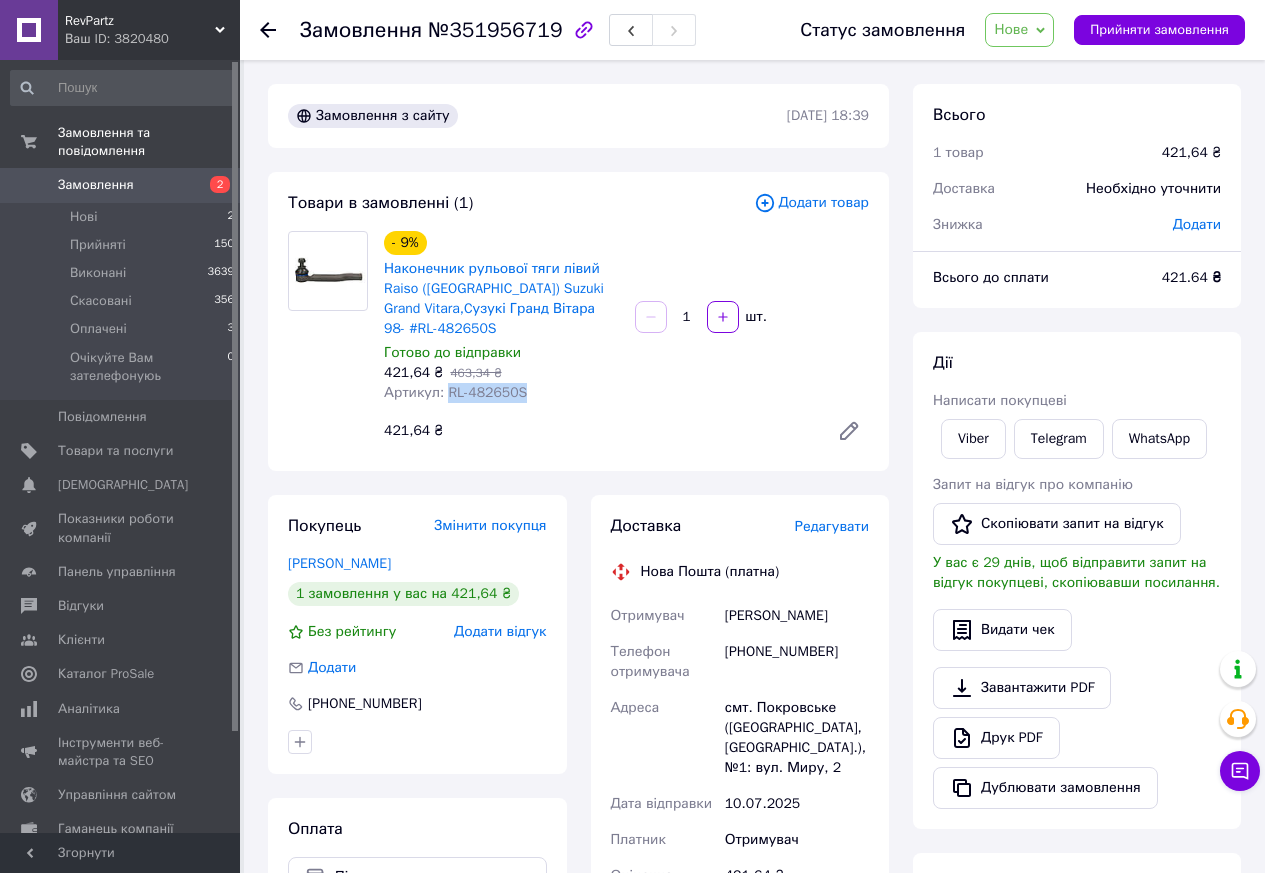 drag, startPoint x: 521, startPoint y: 388, endPoint x: 443, endPoint y: 389, distance: 78.00641 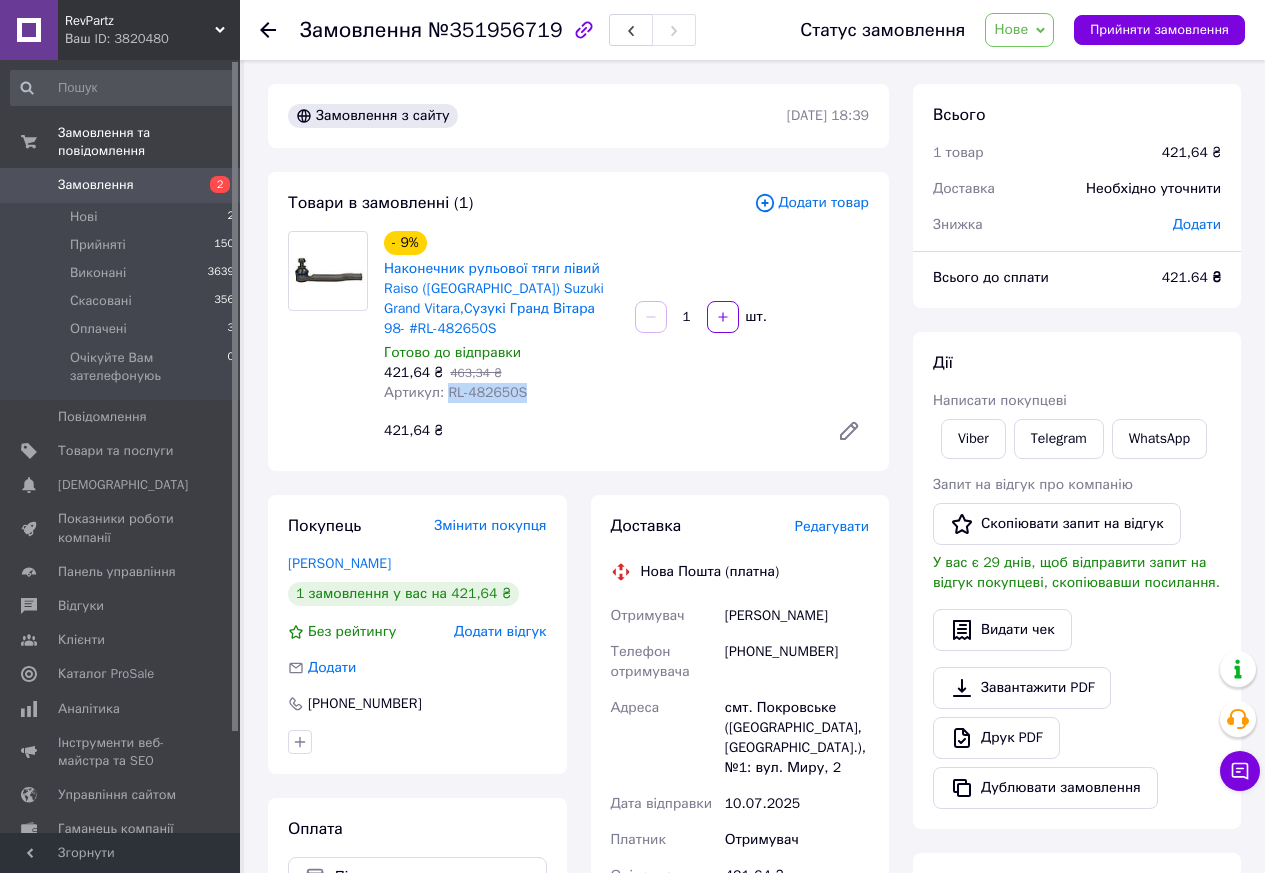 copy on "RL-482650S" 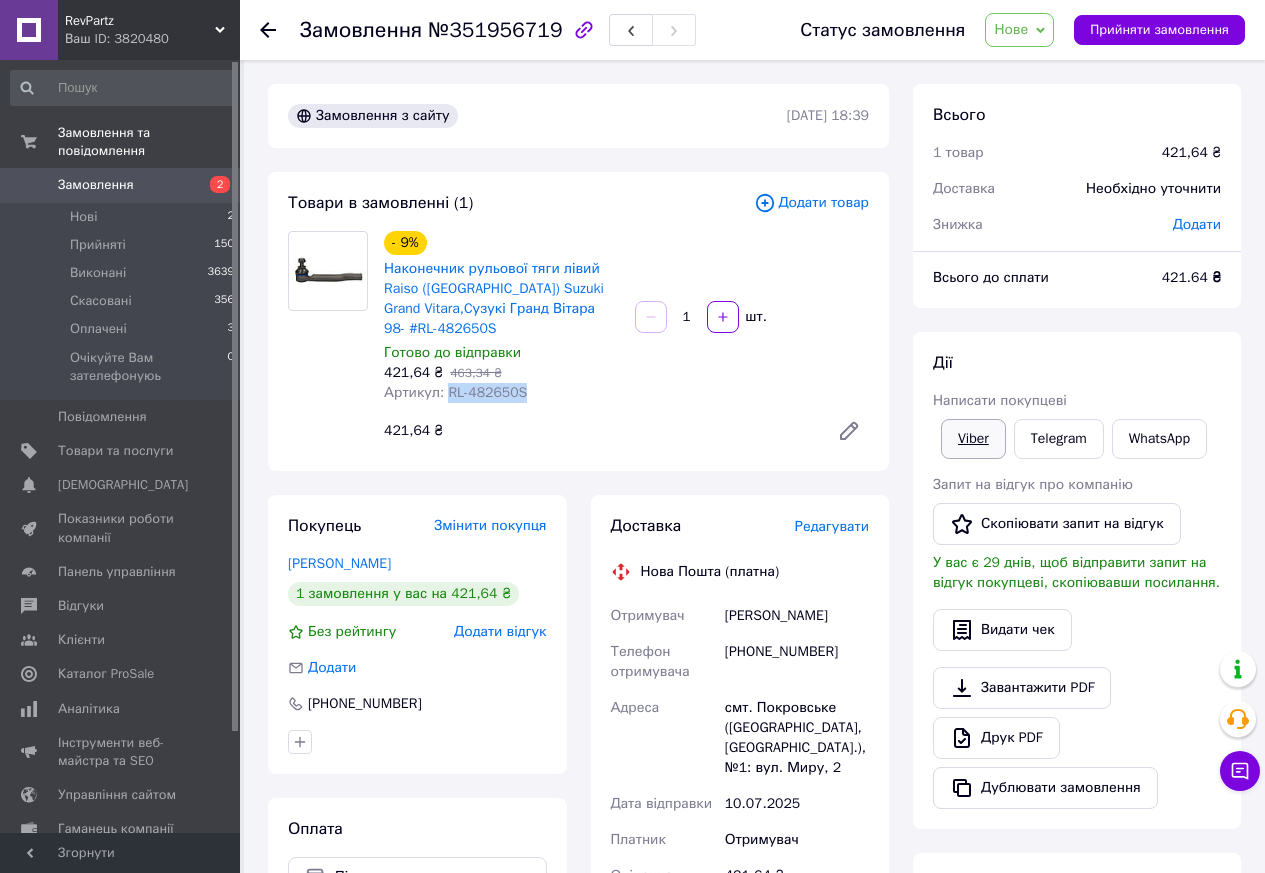 click on "Viber" at bounding box center (973, 439) 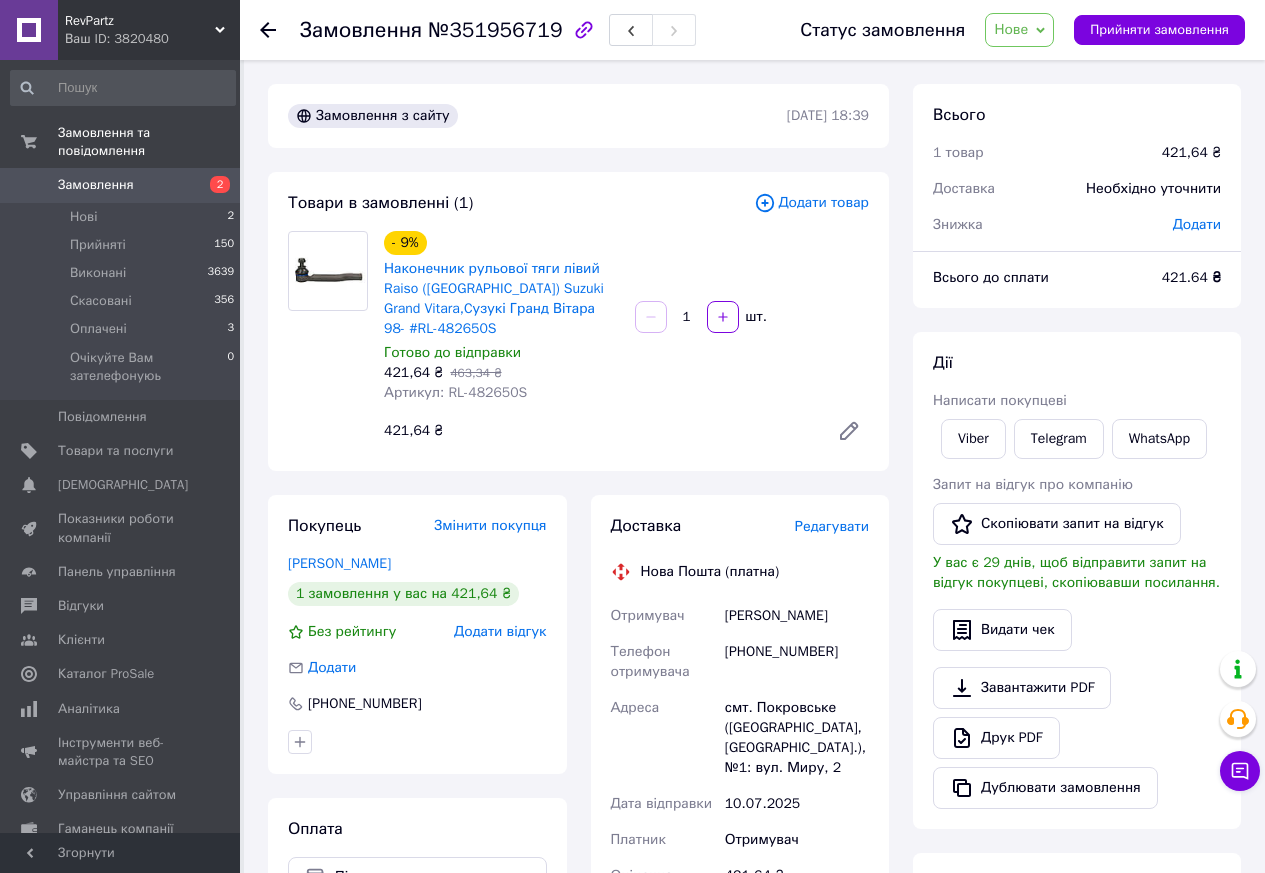 scroll, scrollTop: 0, scrollLeft: 0, axis: both 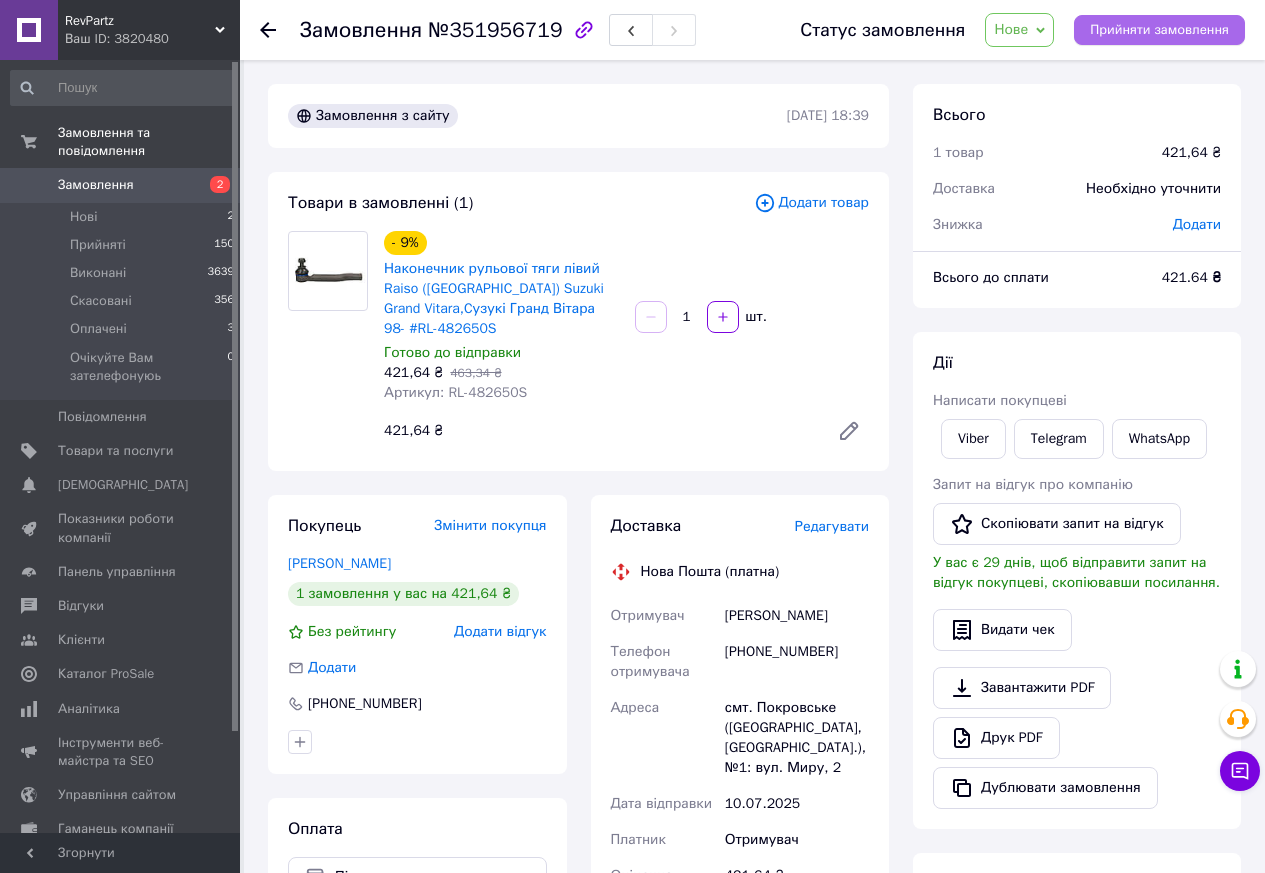 click on "Прийняти замовлення" at bounding box center (1159, 30) 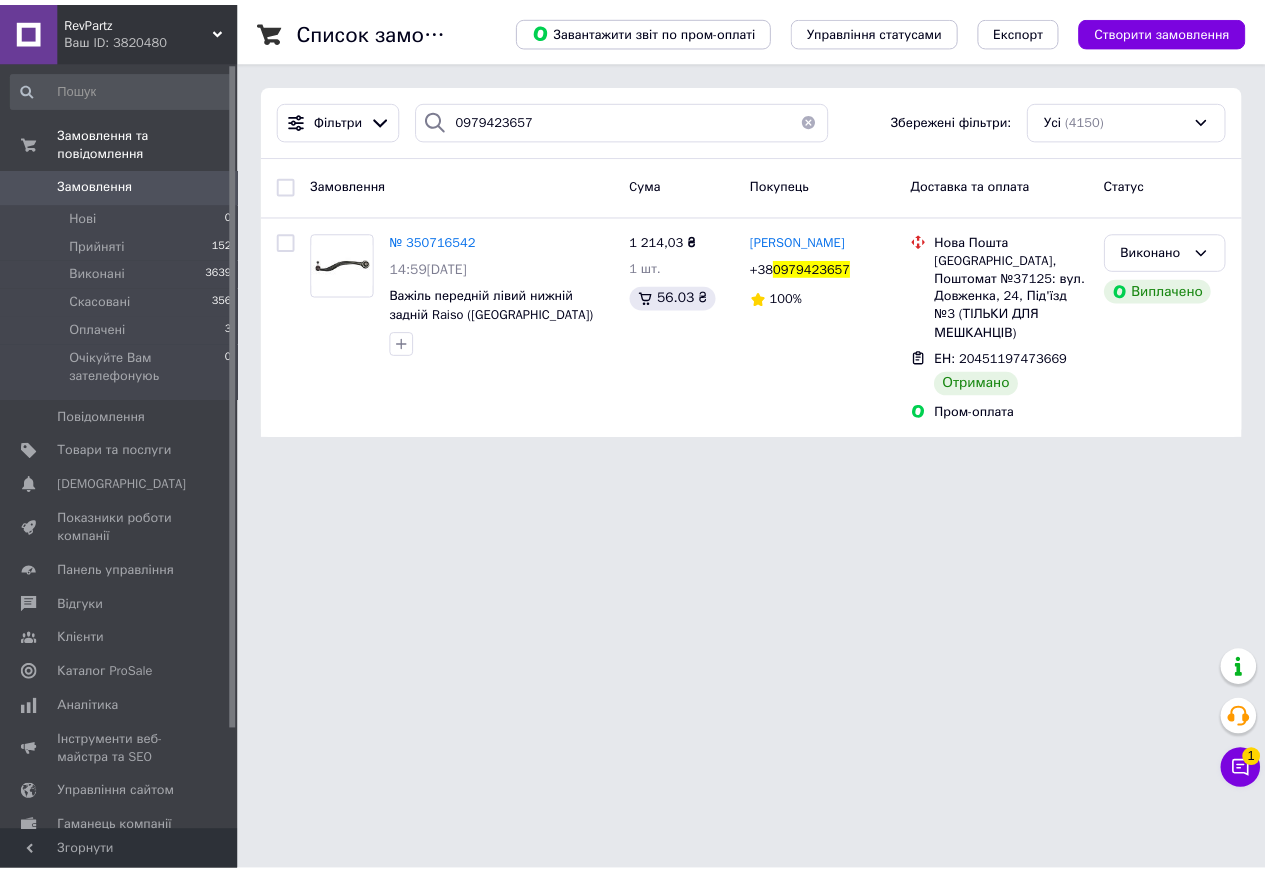 scroll, scrollTop: 0, scrollLeft: 0, axis: both 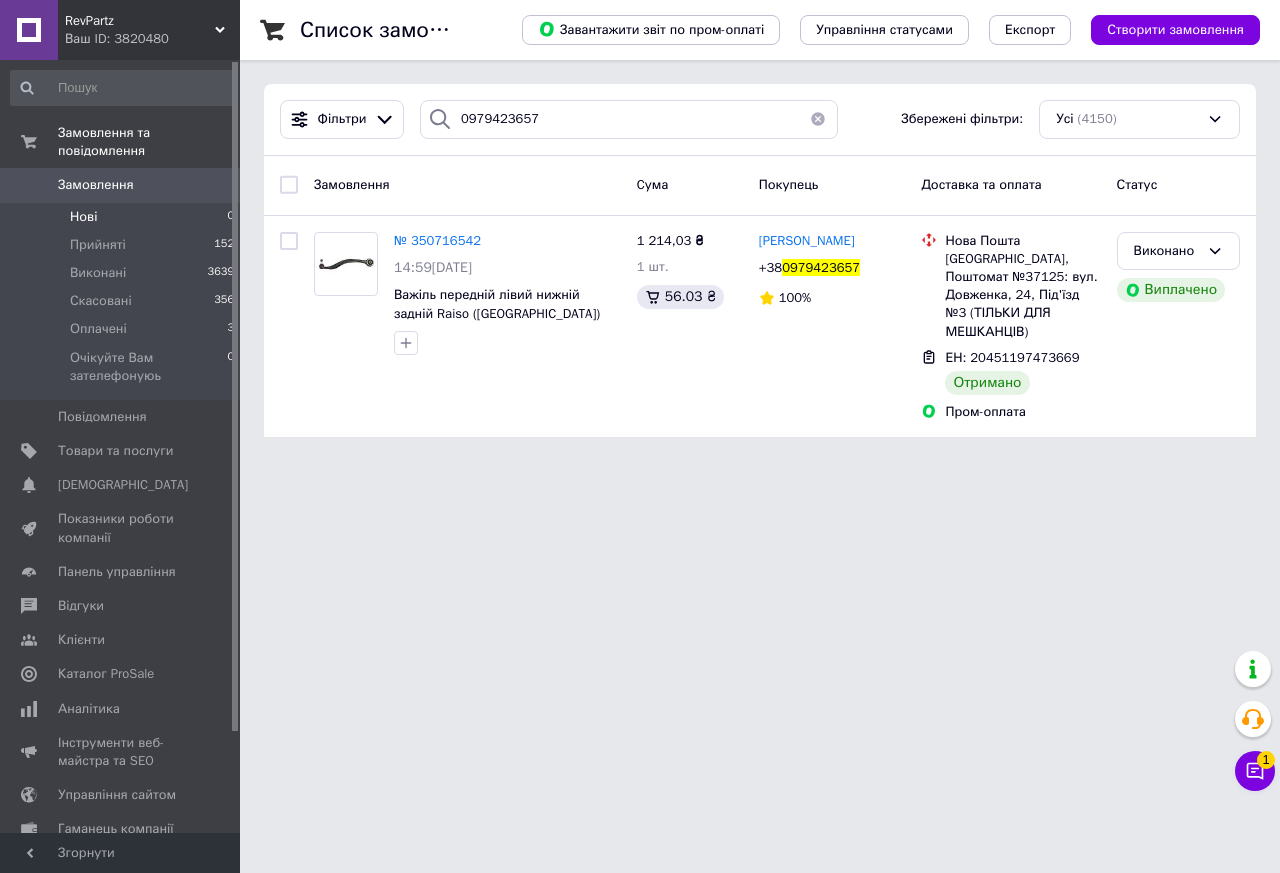 click on "Нові 0" at bounding box center (123, 217) 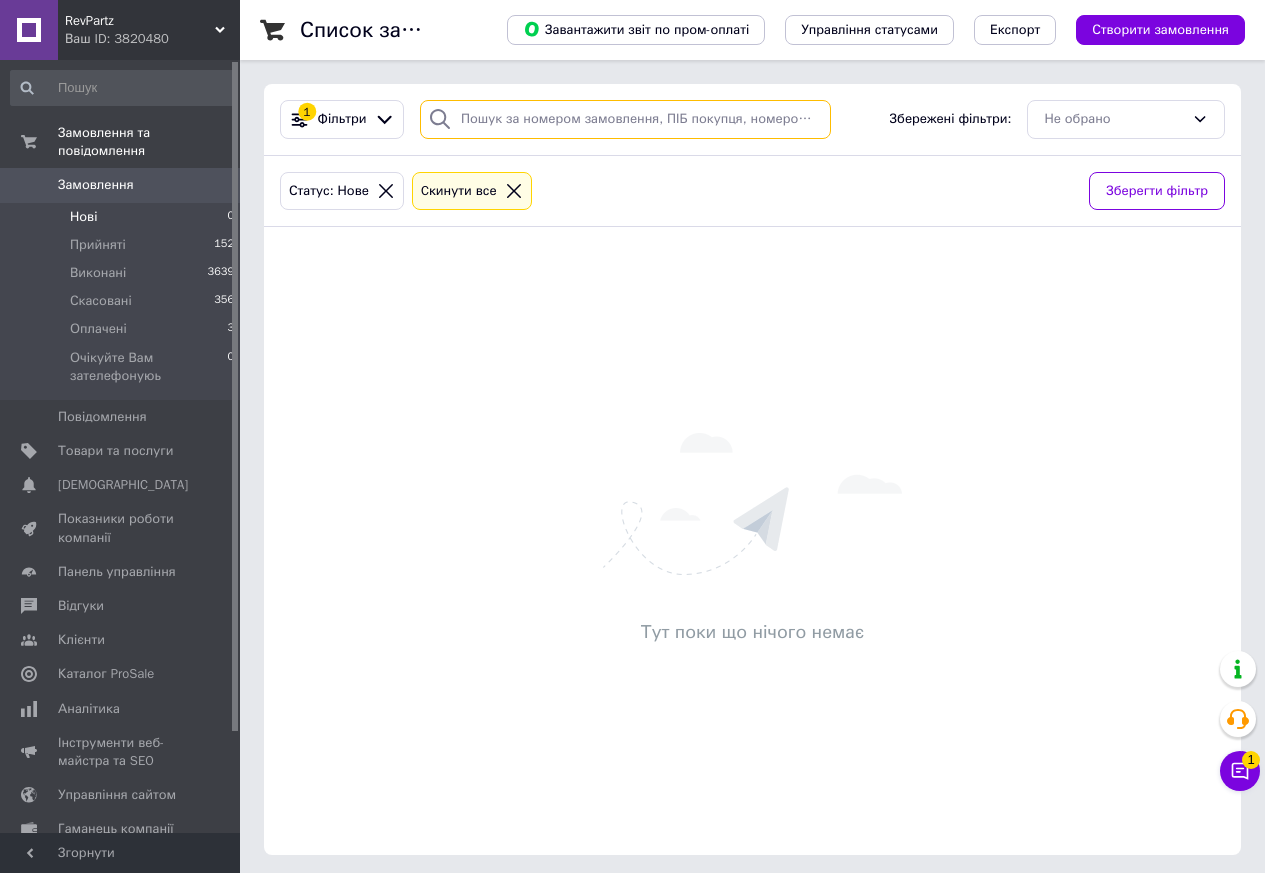 click at bounding box center [625, 119] 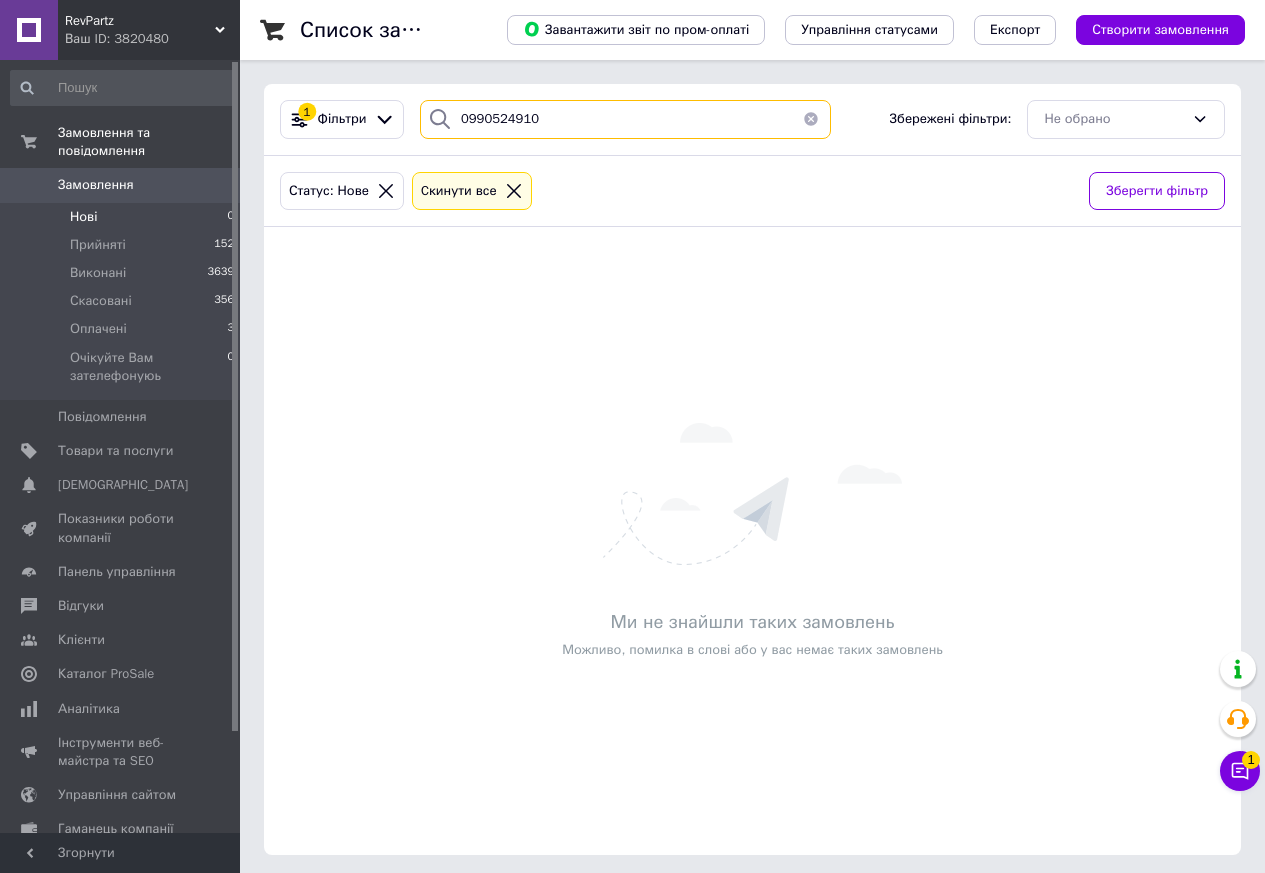 type on "0990524910" 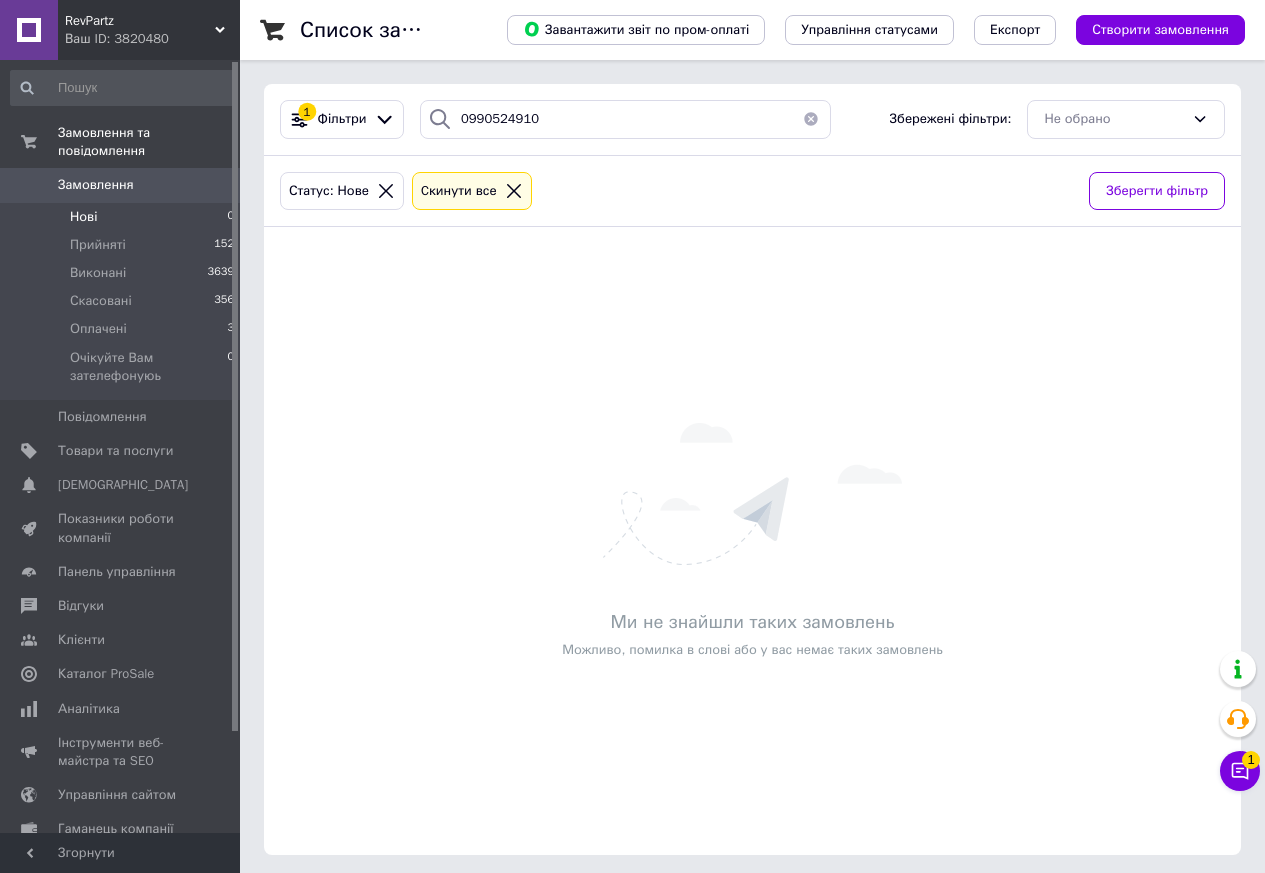 click on "Замовлення" at bounding box center [96, 185] 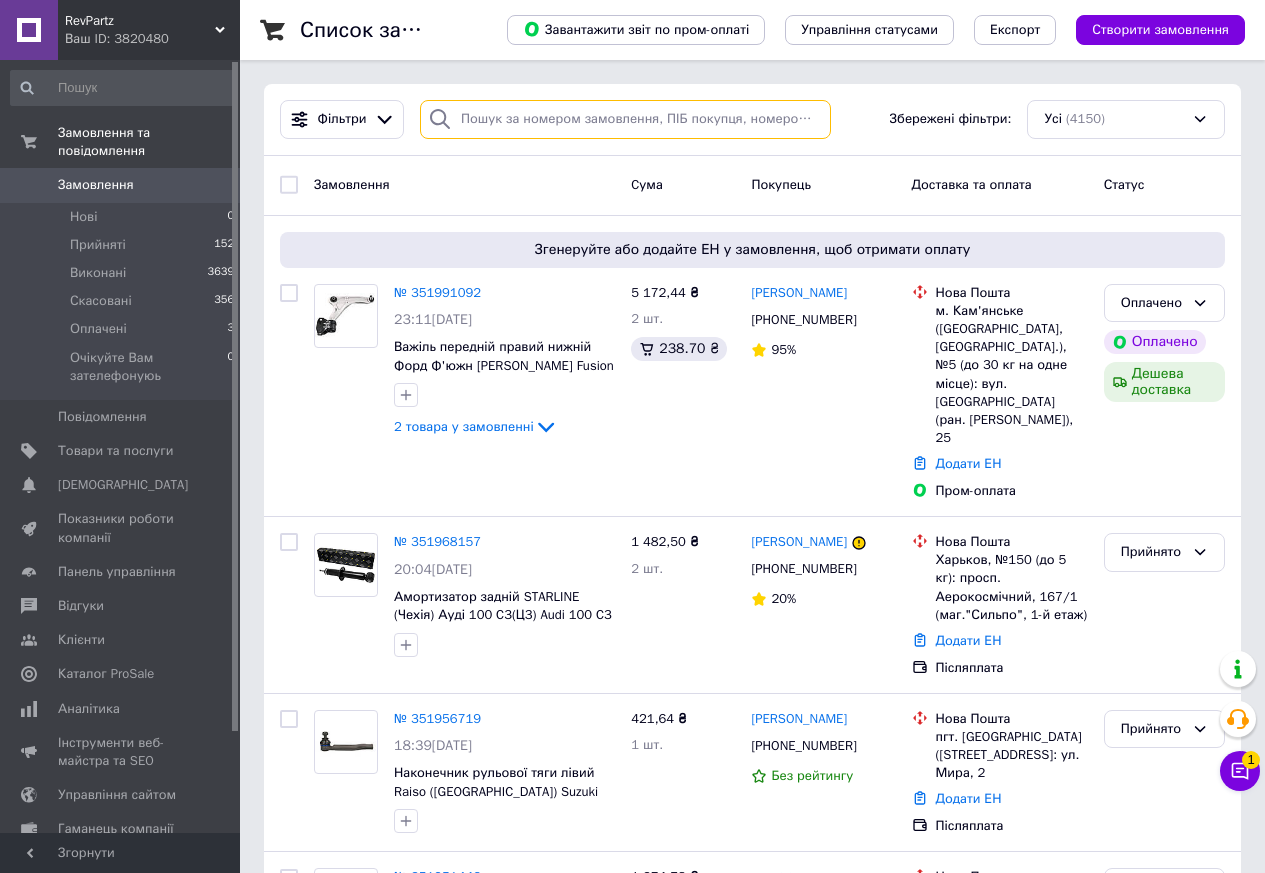 click at bounding box center (625, 119) 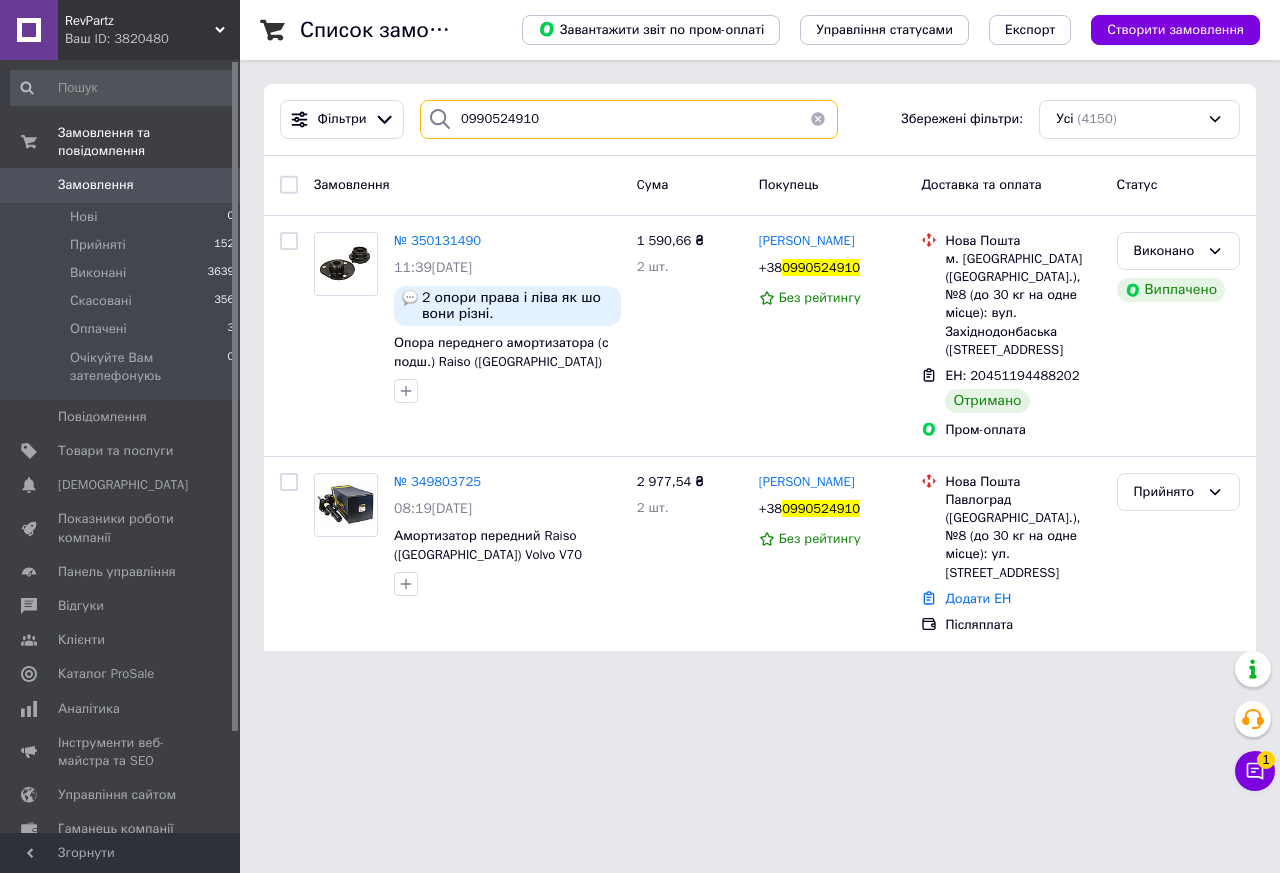 click on "0990524910" at bounding box center (629, 119) 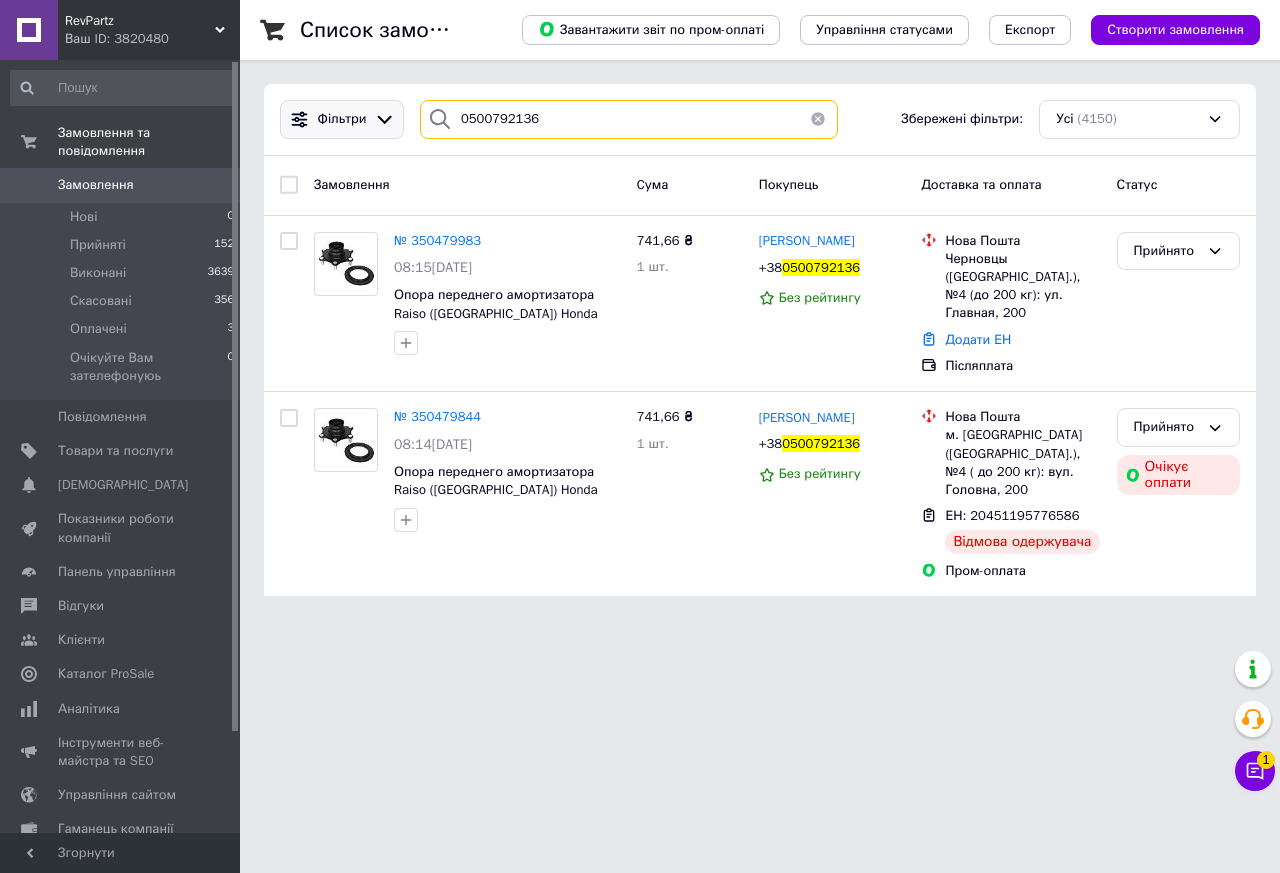 drag, startPoint x: 442, startPoint y: 119, endPoint x: 392, endPoint y: 116, distance: 50.08992 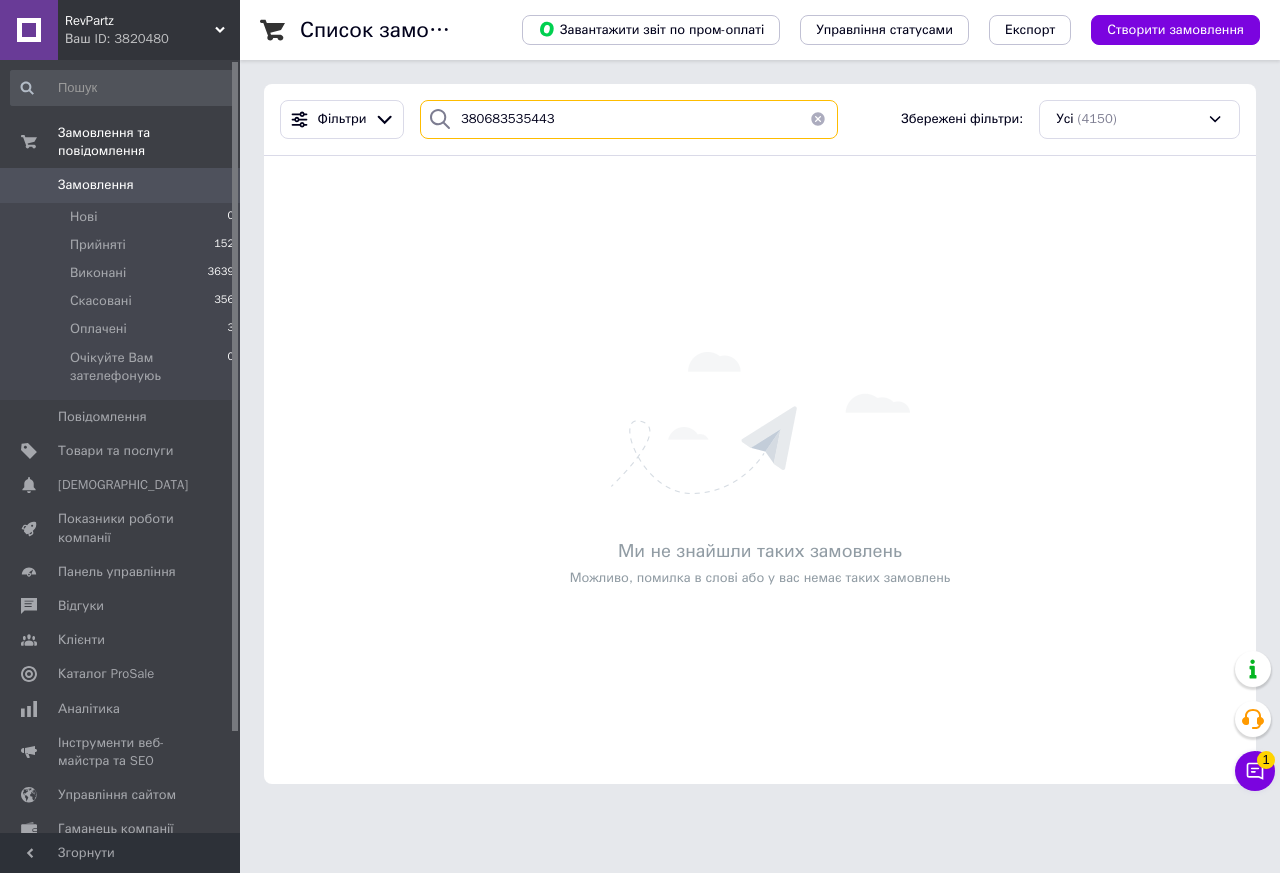 click on "380683535443" at bounding box center (629, 119) 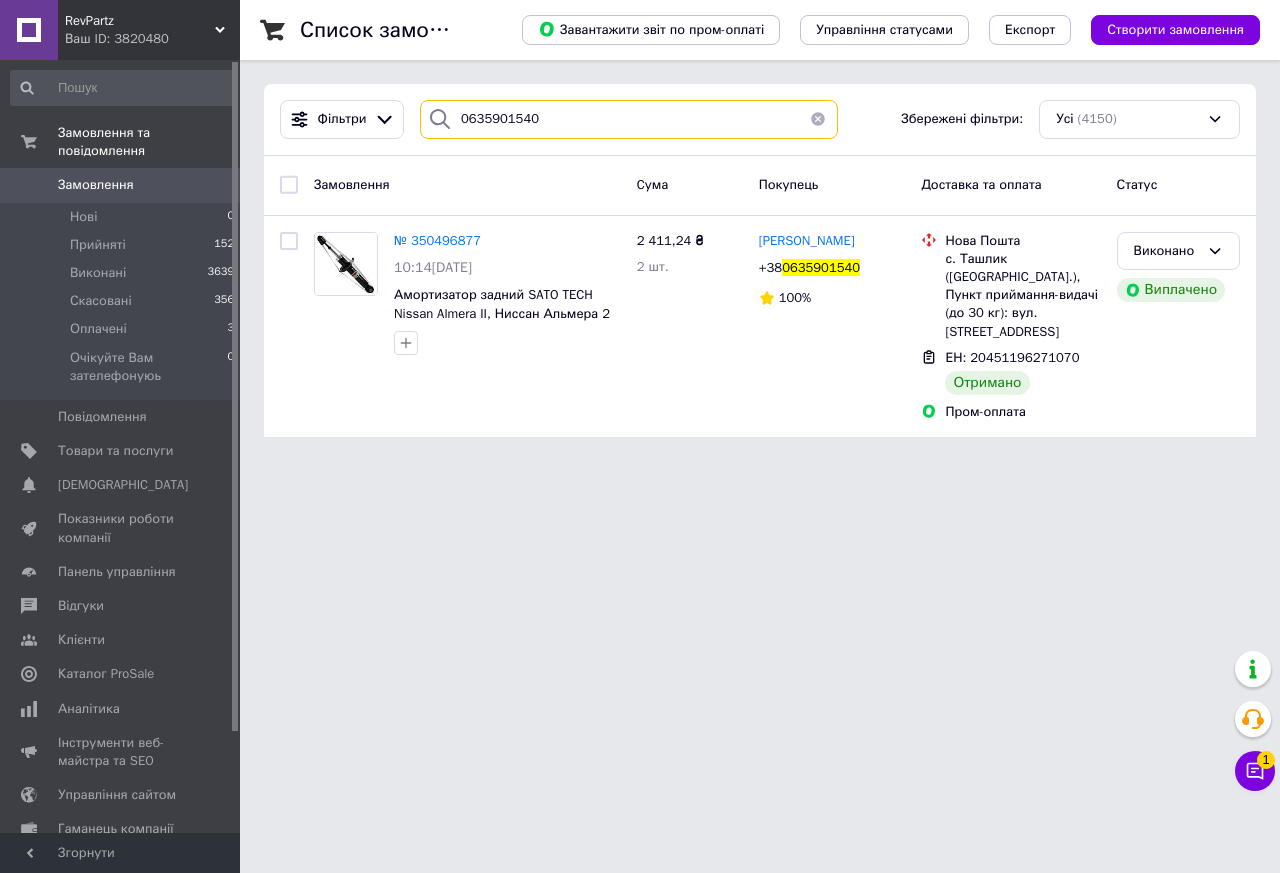 click on "0635901540" at bounding box center (629, 119) 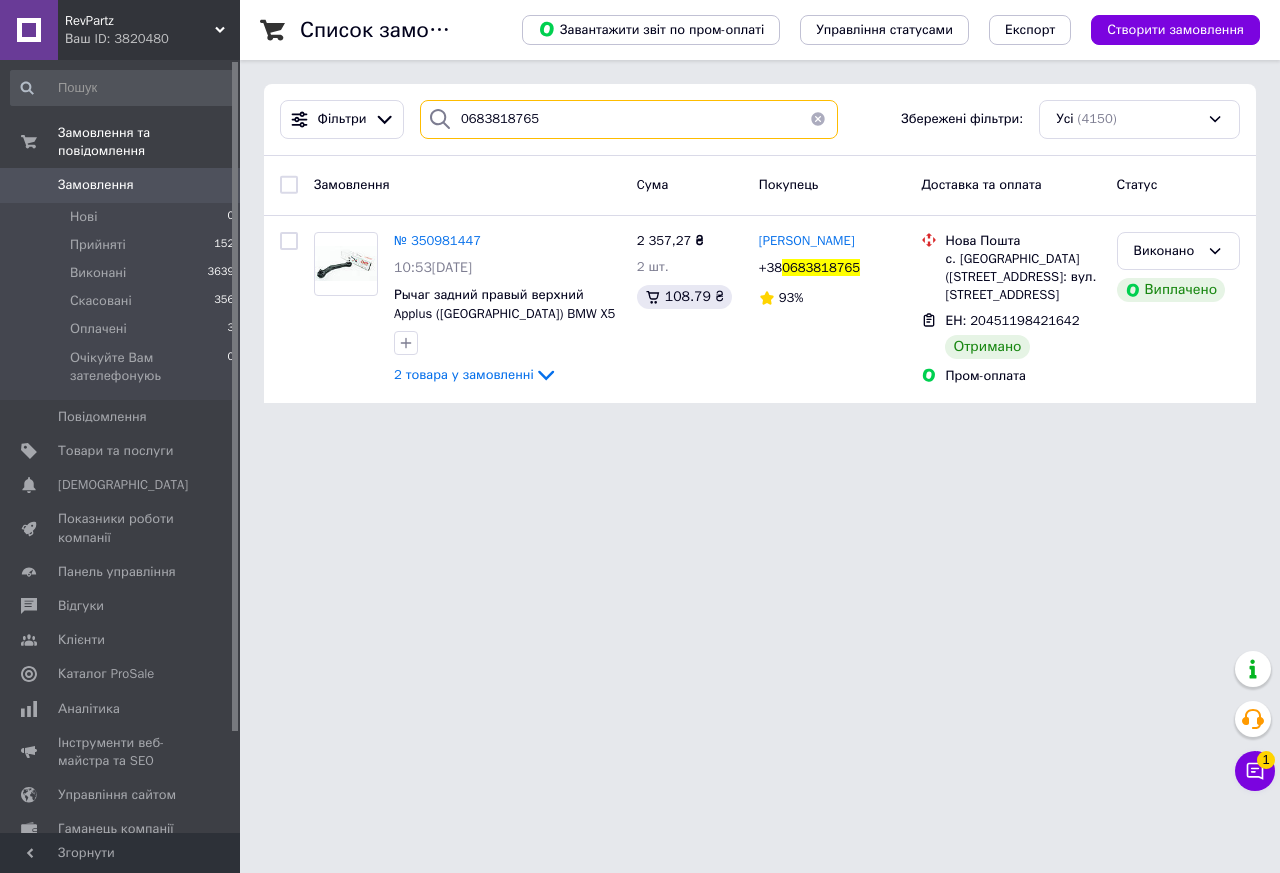 click on "0683818765" at bounding box center (629, 119) 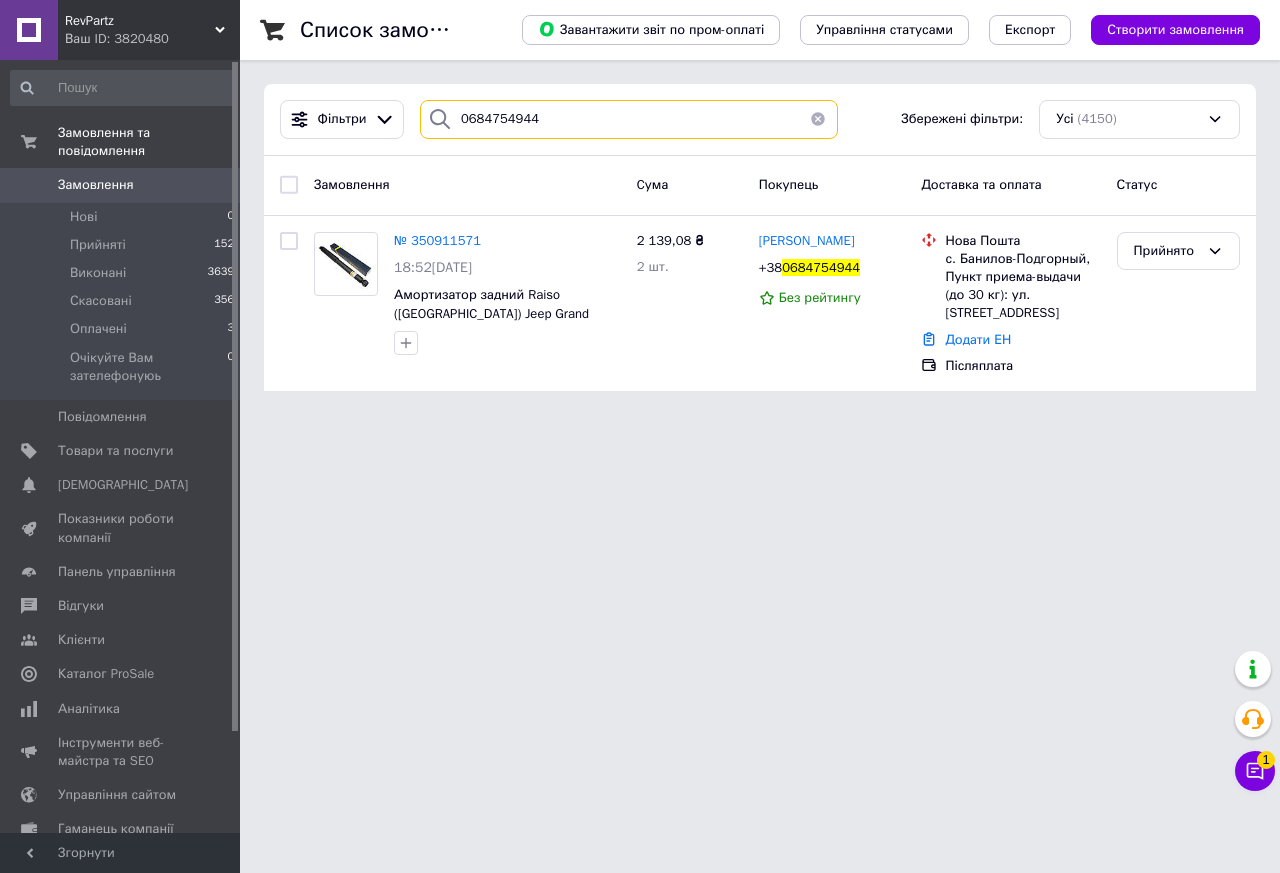drag, startPoint x: 547, startPoint y: 114, endPoint x: 324, endPoint y: 90, distance: 224.28777 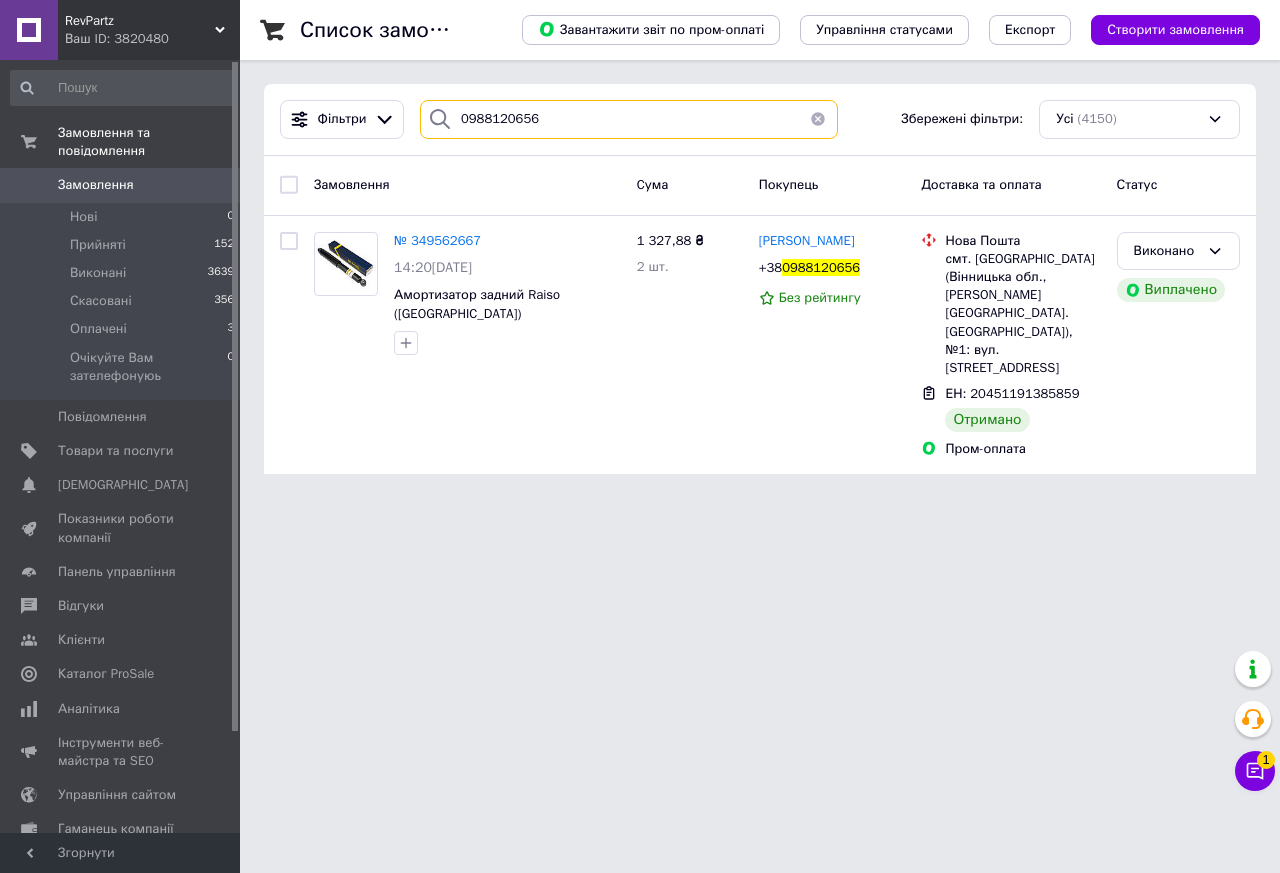 click on "0988120656" at bounding box center [629, 119] 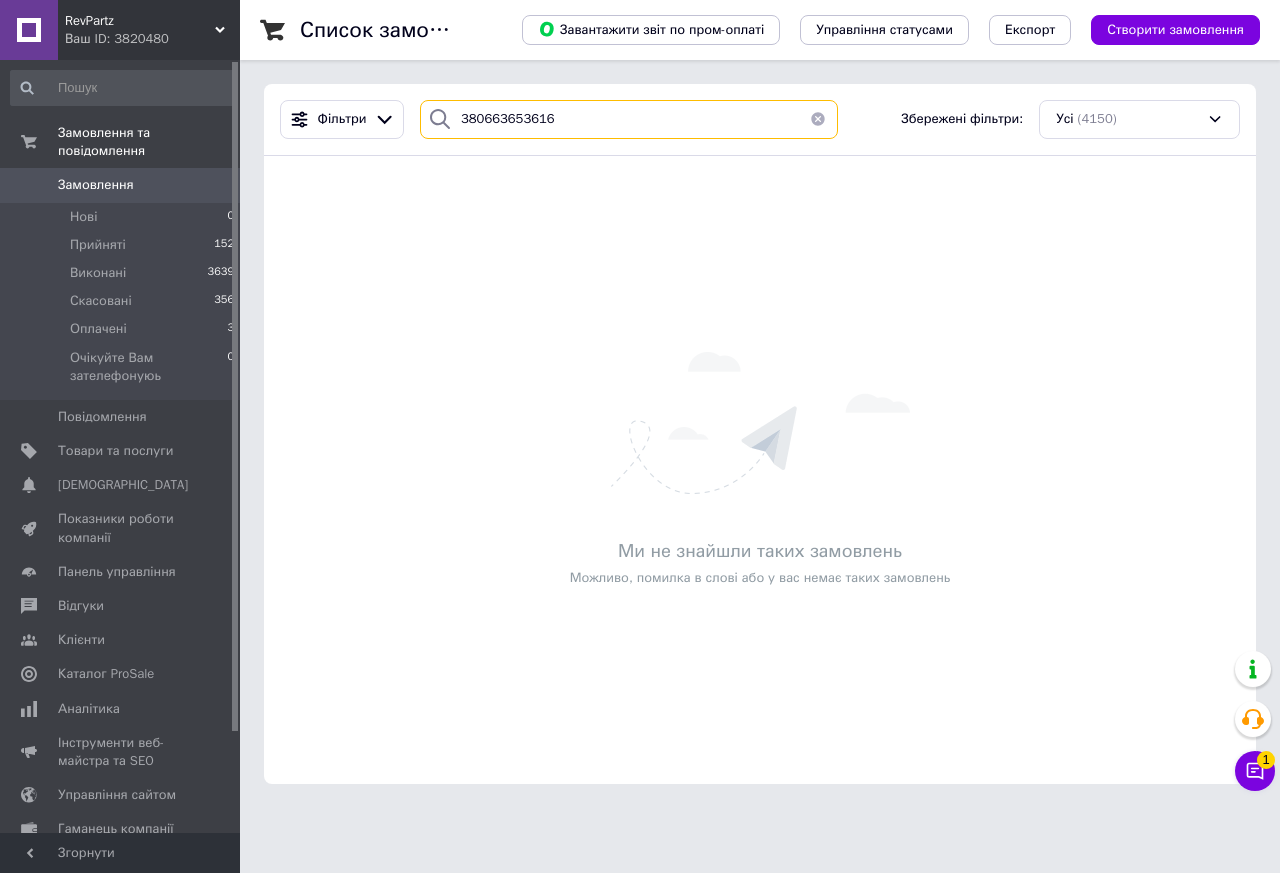click on "380663653616" at bounding box center (629, 119) 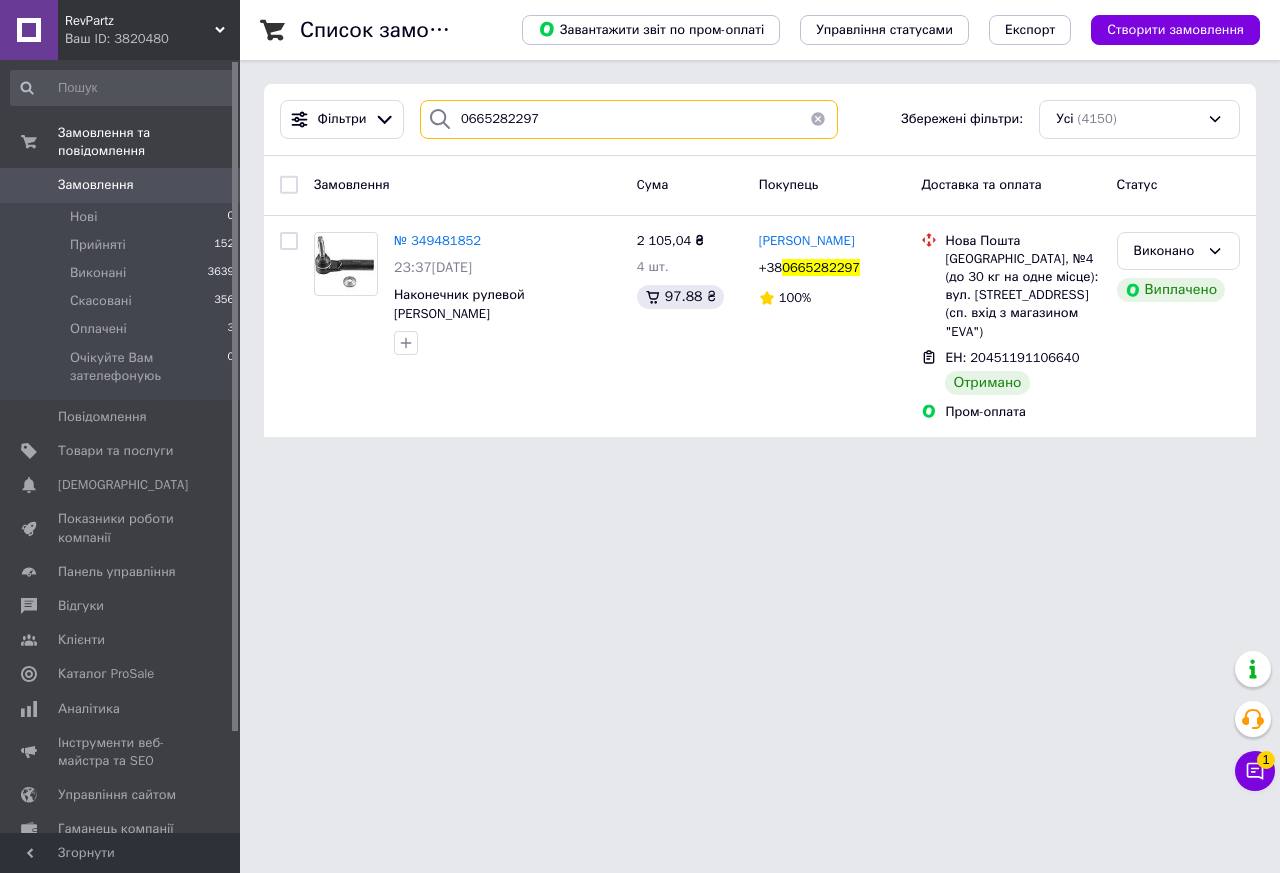 click on "0665282297" at bounding box center (629, 119) 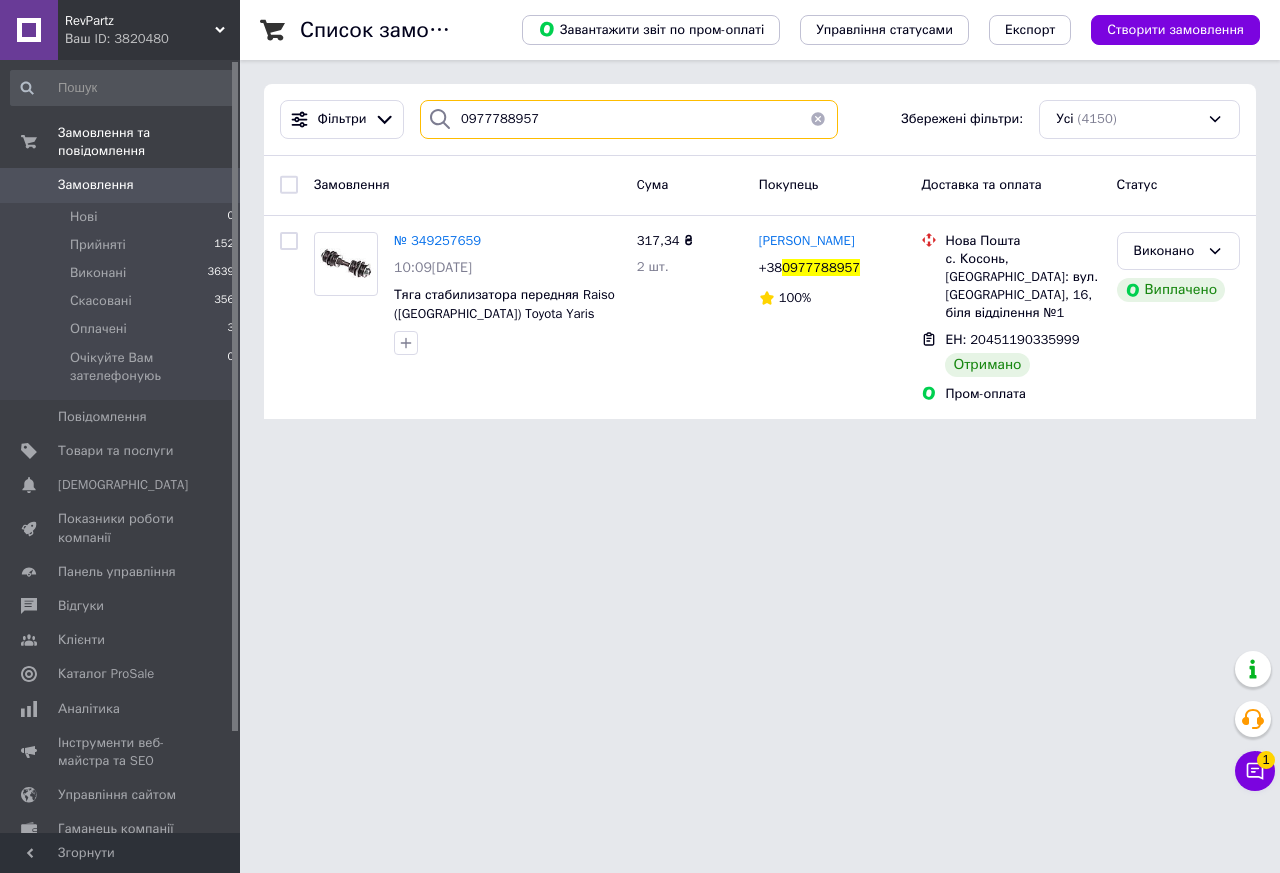 click on "0977788957" at bounding box center (629, 119) 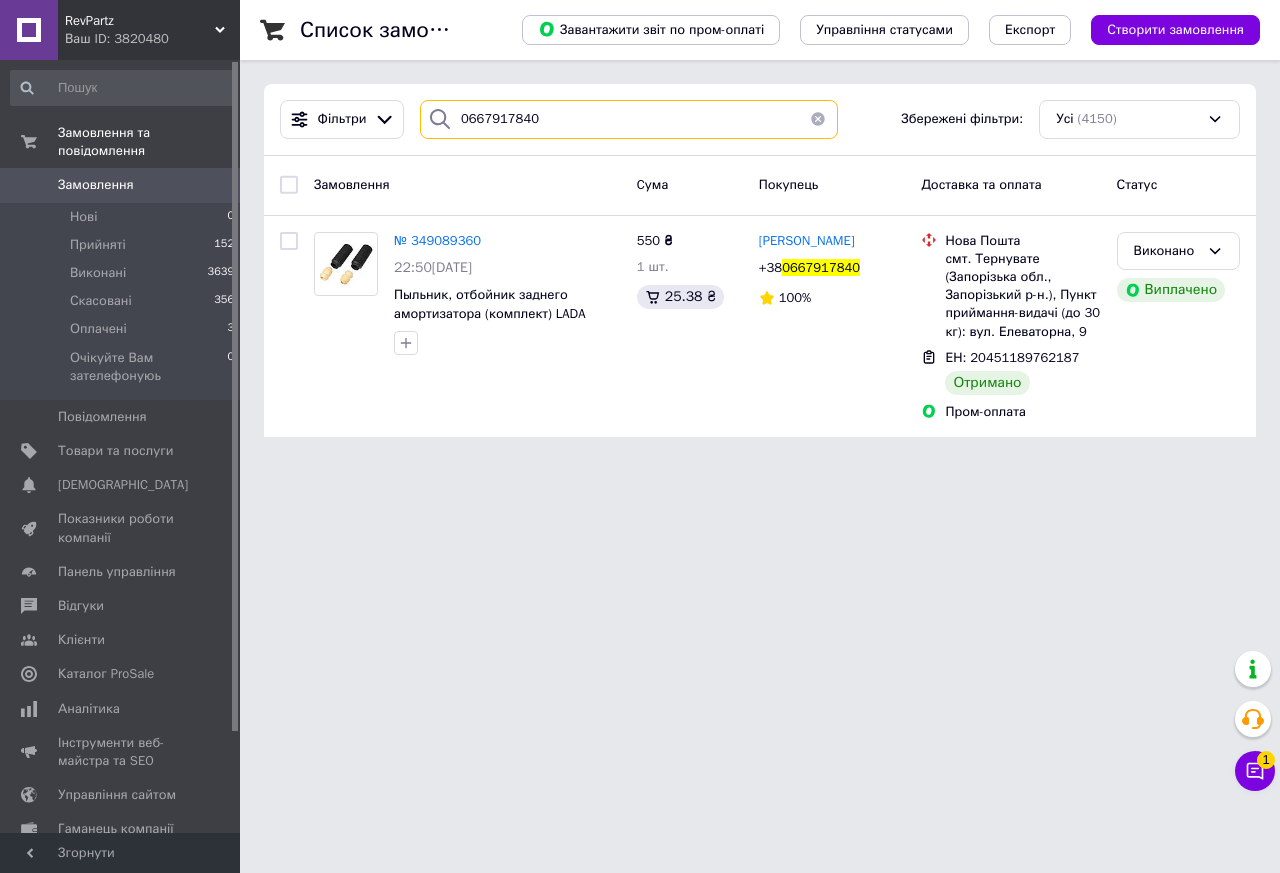 click on "0667917840" at bounding box center [629, 119] 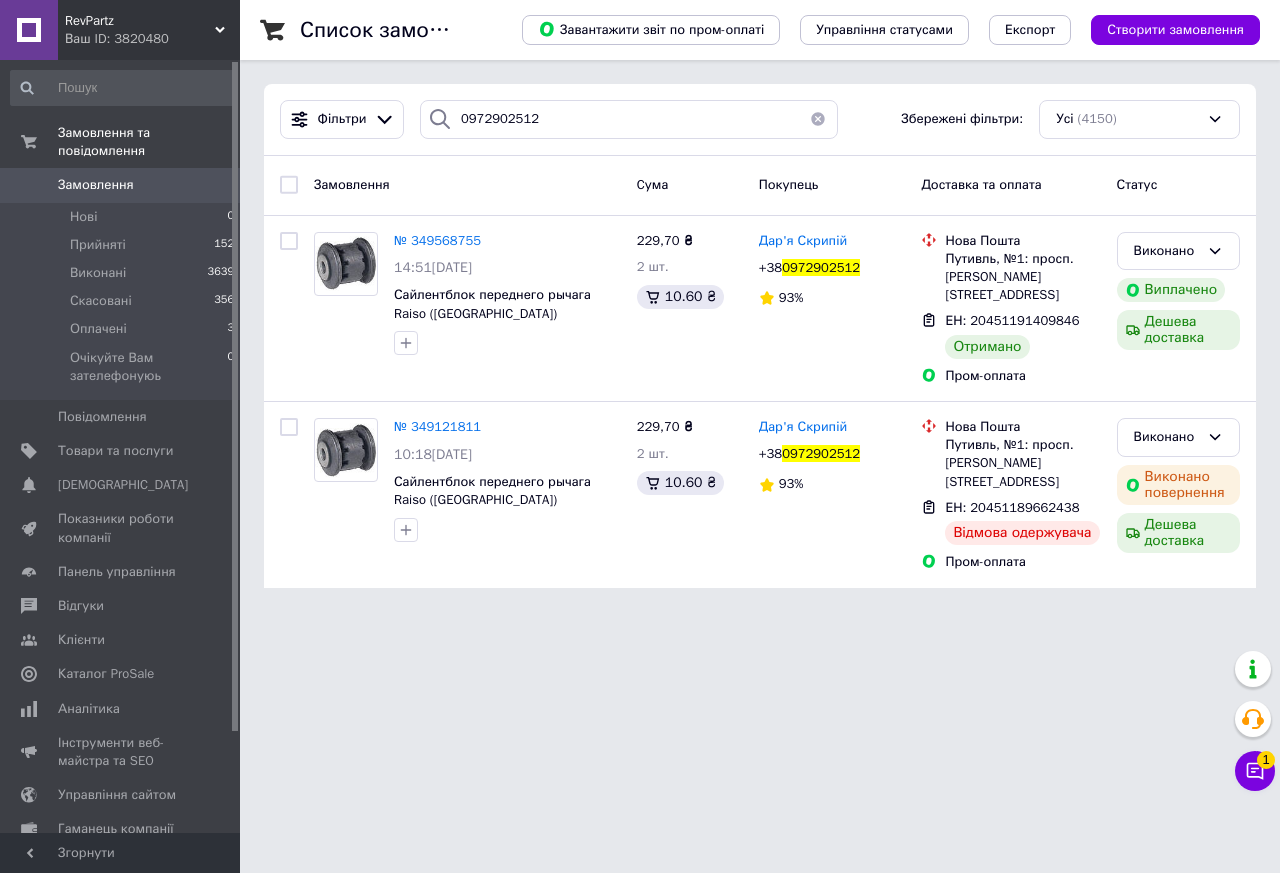click at bounding box center [440, 119] 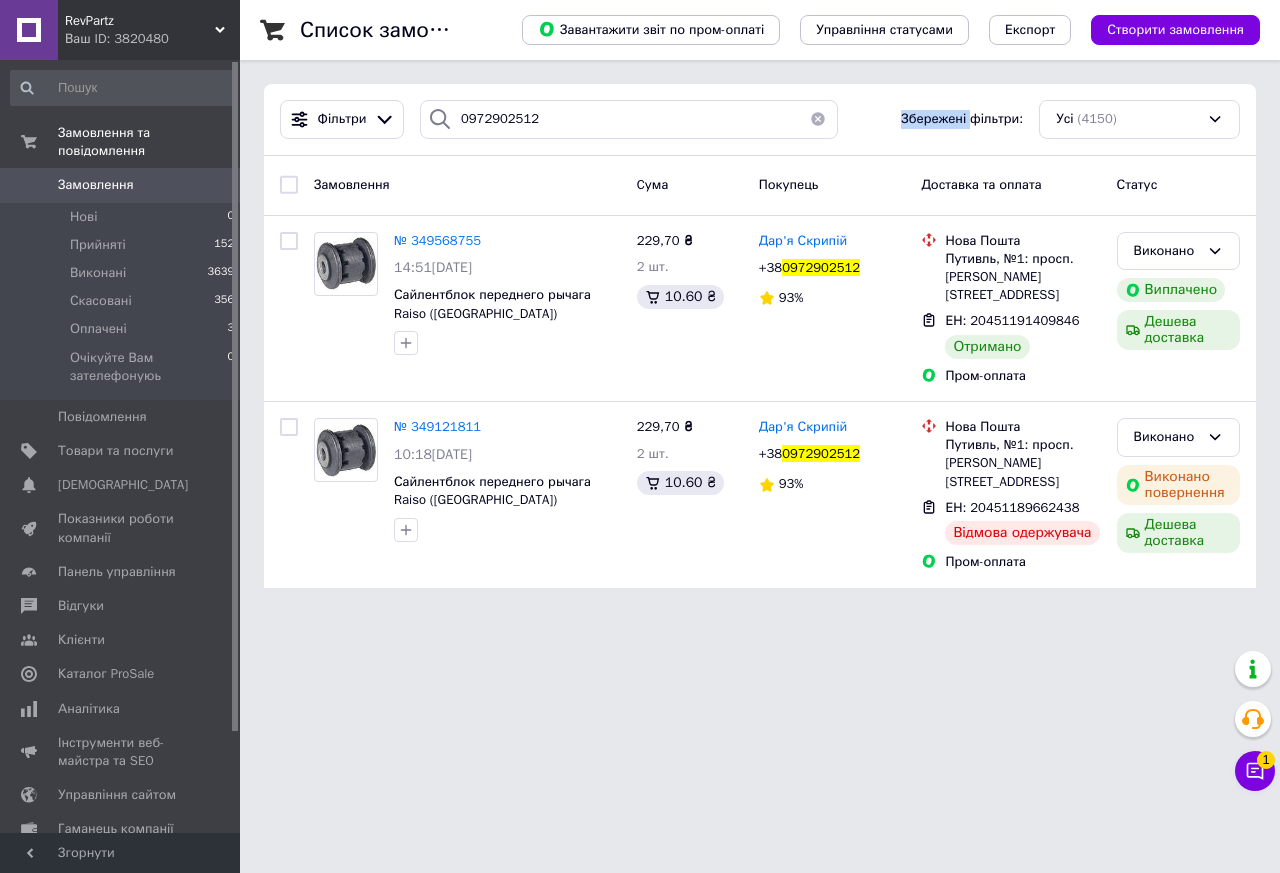 click at bounding box center (440, 119) 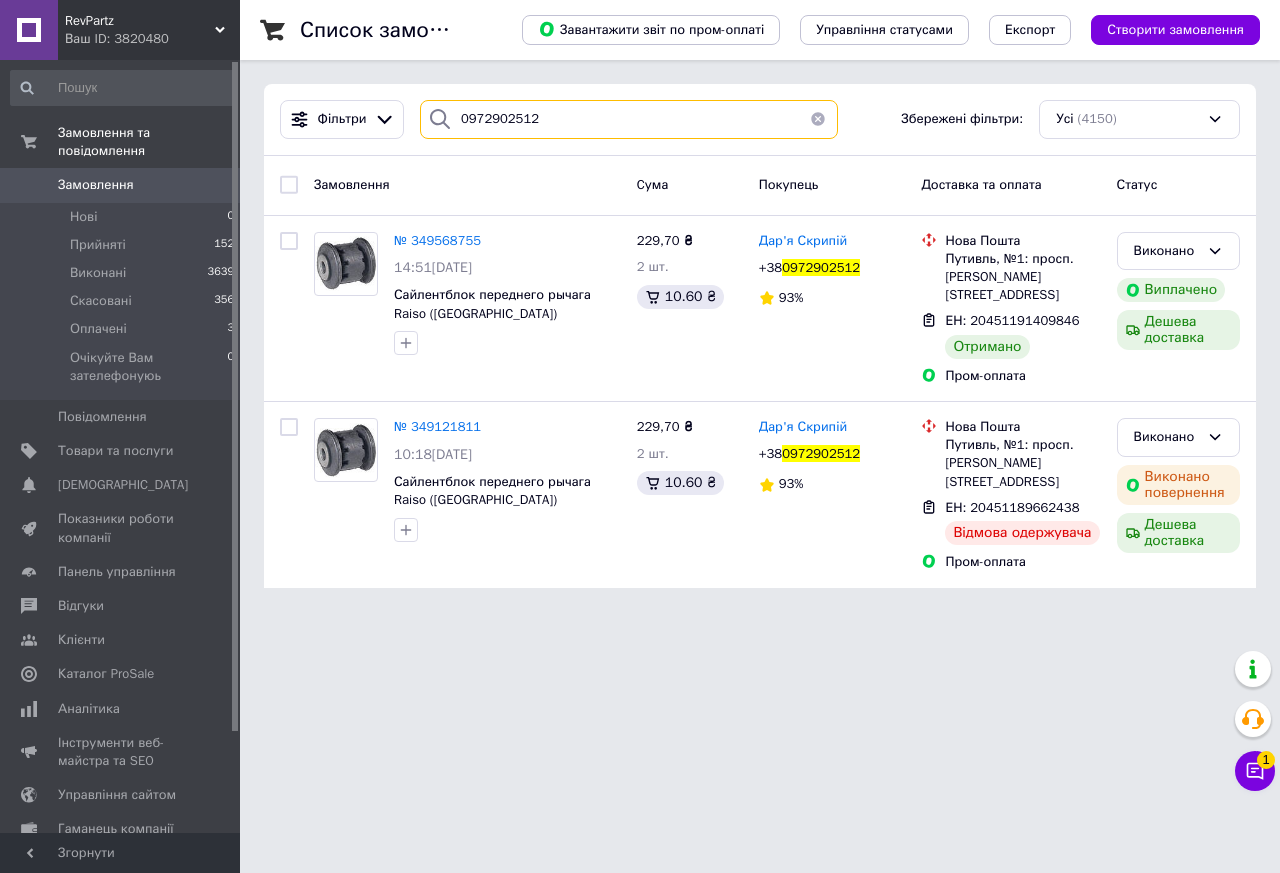 click on "0972902512" at bounding box center (629, 119) 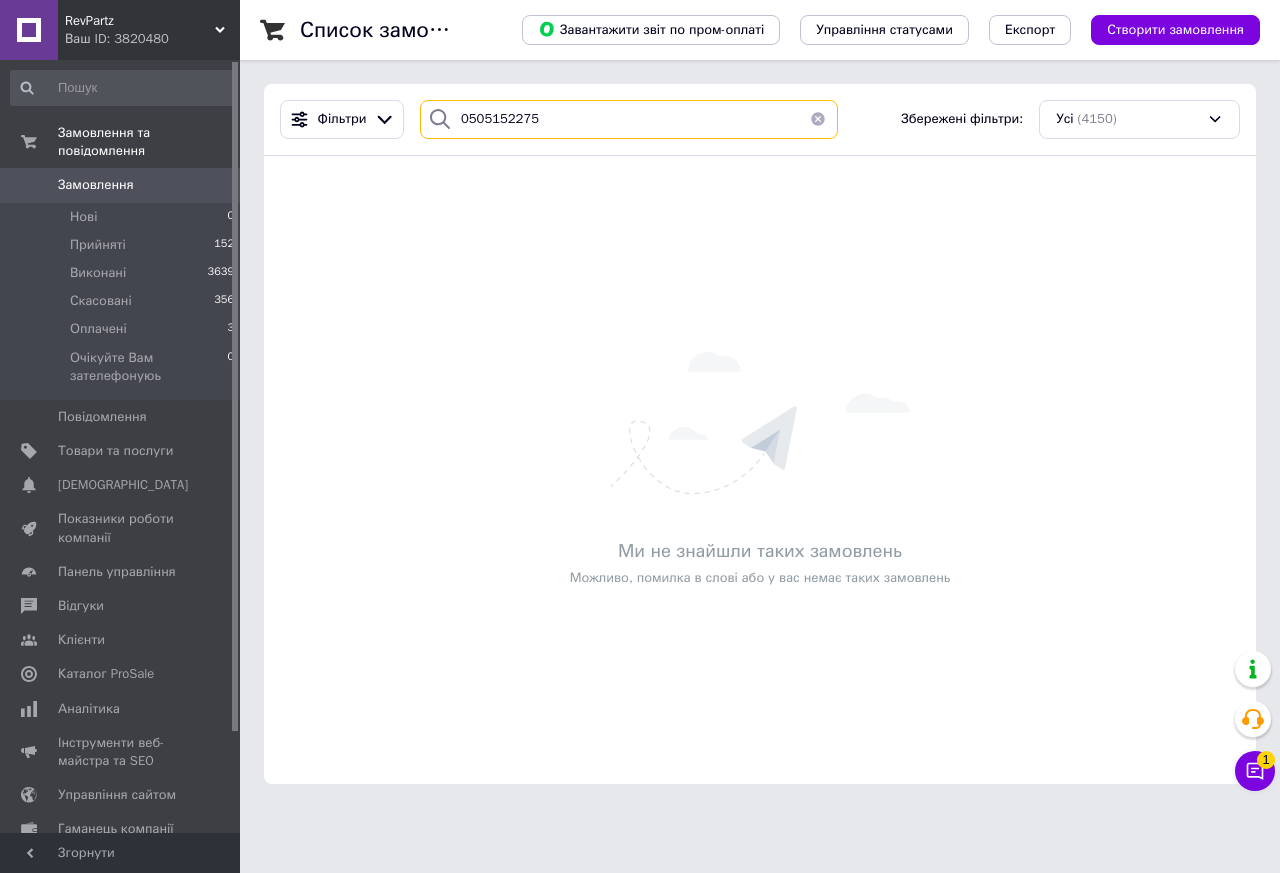 click on "0505152275" at bounding box center [629, 119] 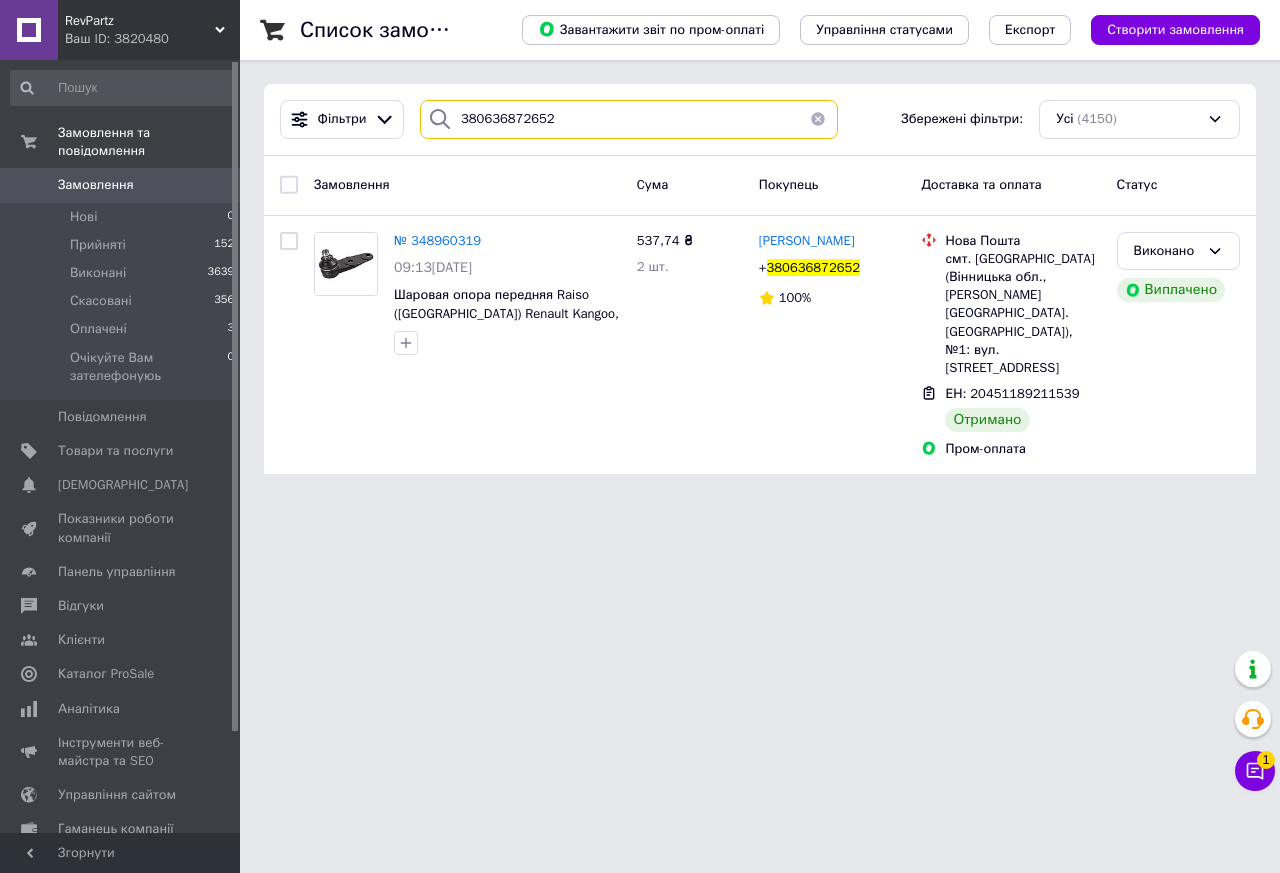 click on "380636872652" at bounding box center [629, 119] 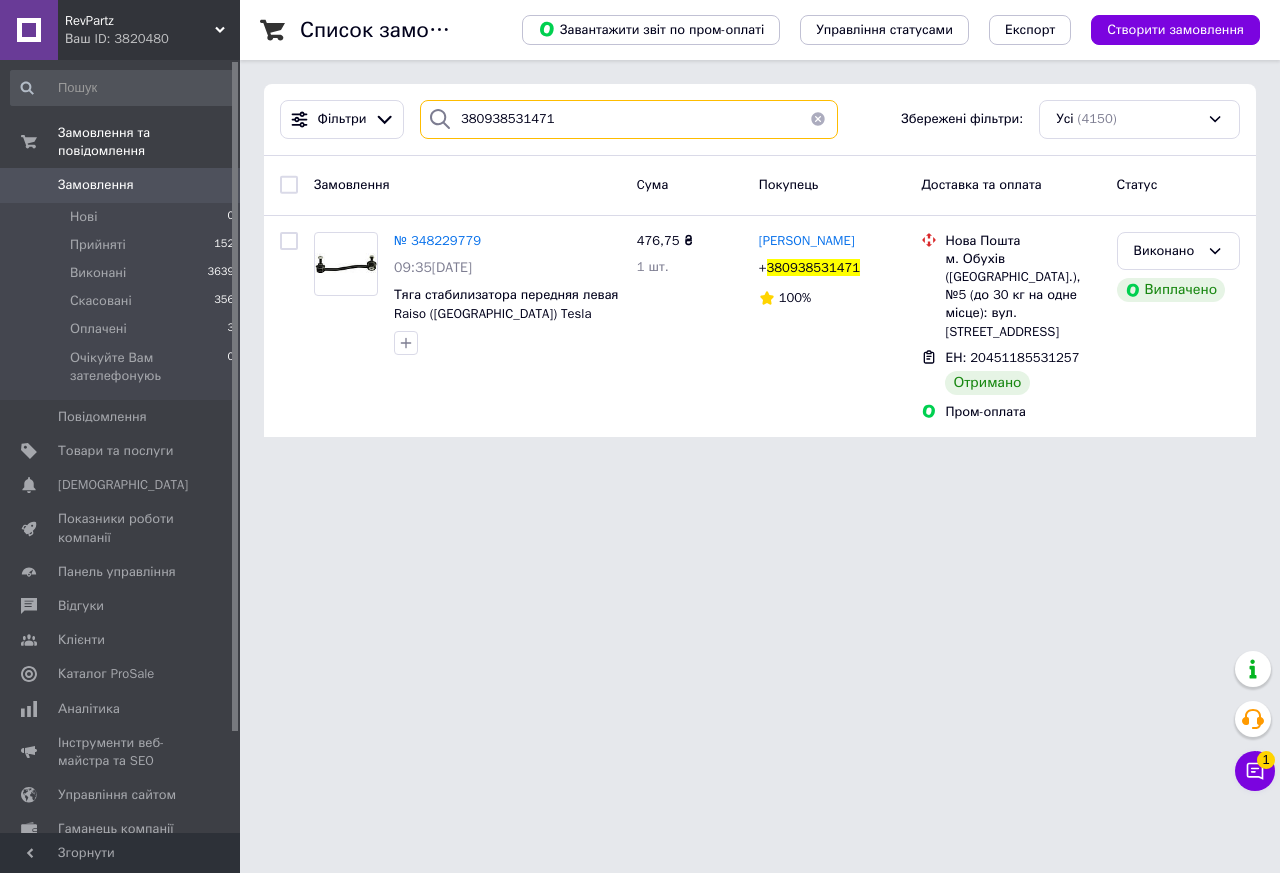click on "380938531471" at bounding box center [629, 119] 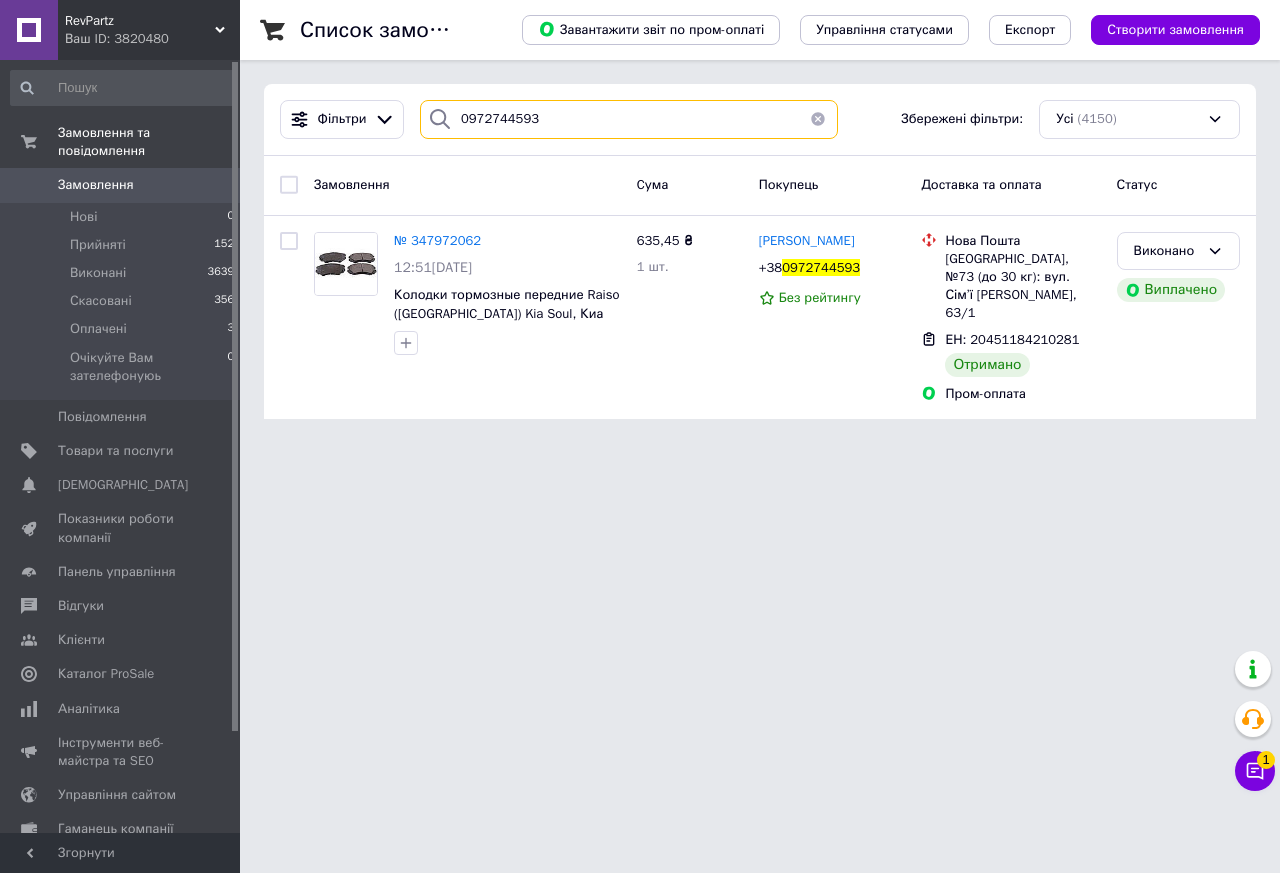 click on "0972744593" at bounding box center [629, 119] 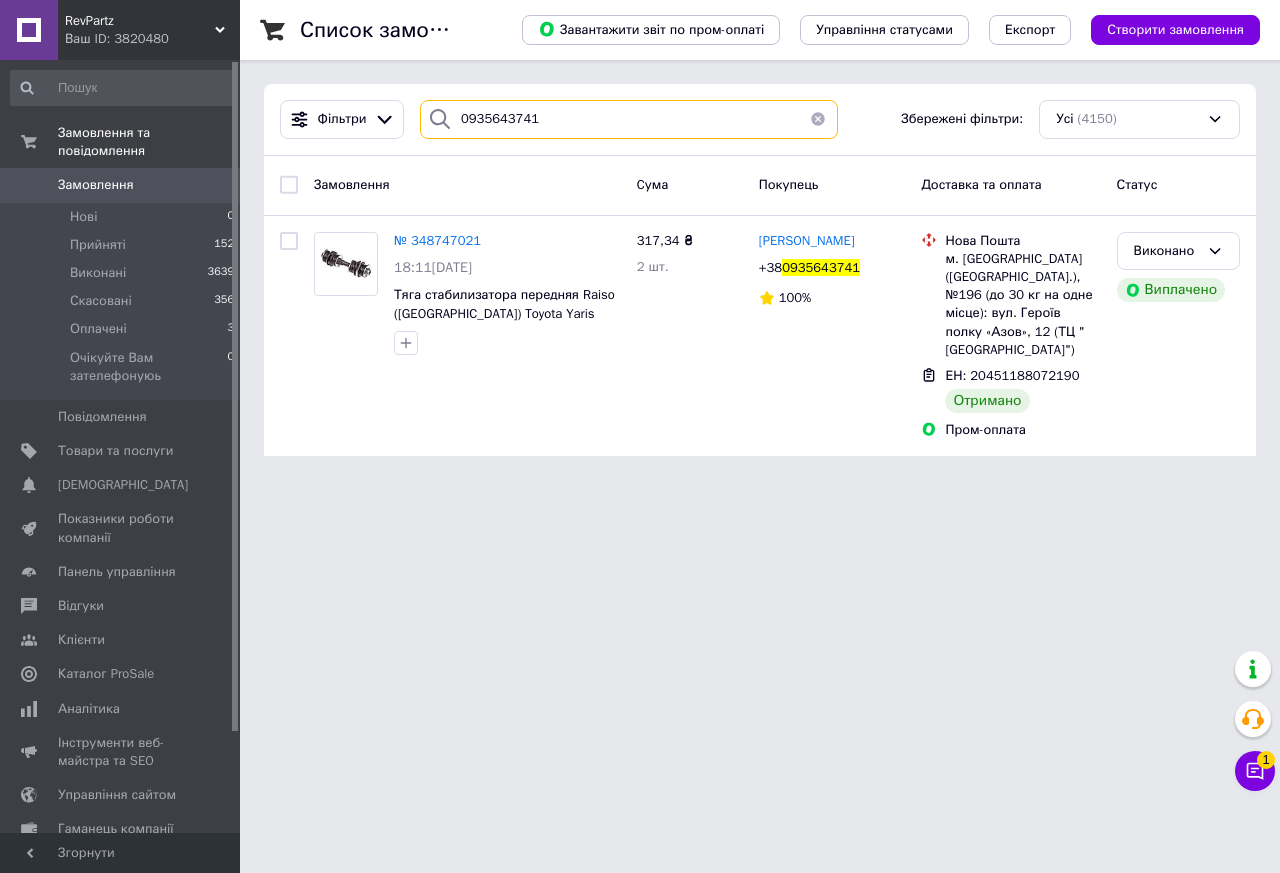 click on "0935643741" at bounding box center [629, 119] 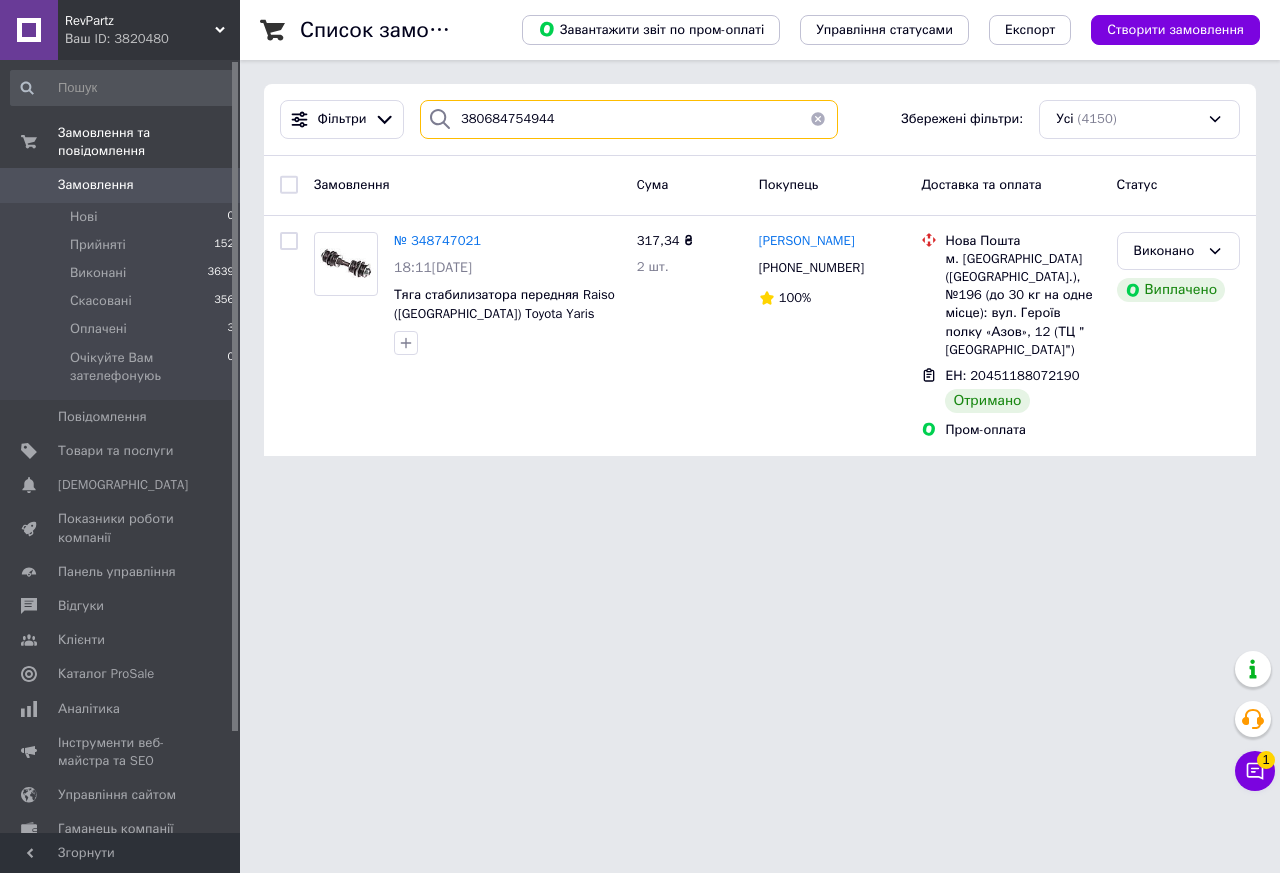 type on "380684754944" 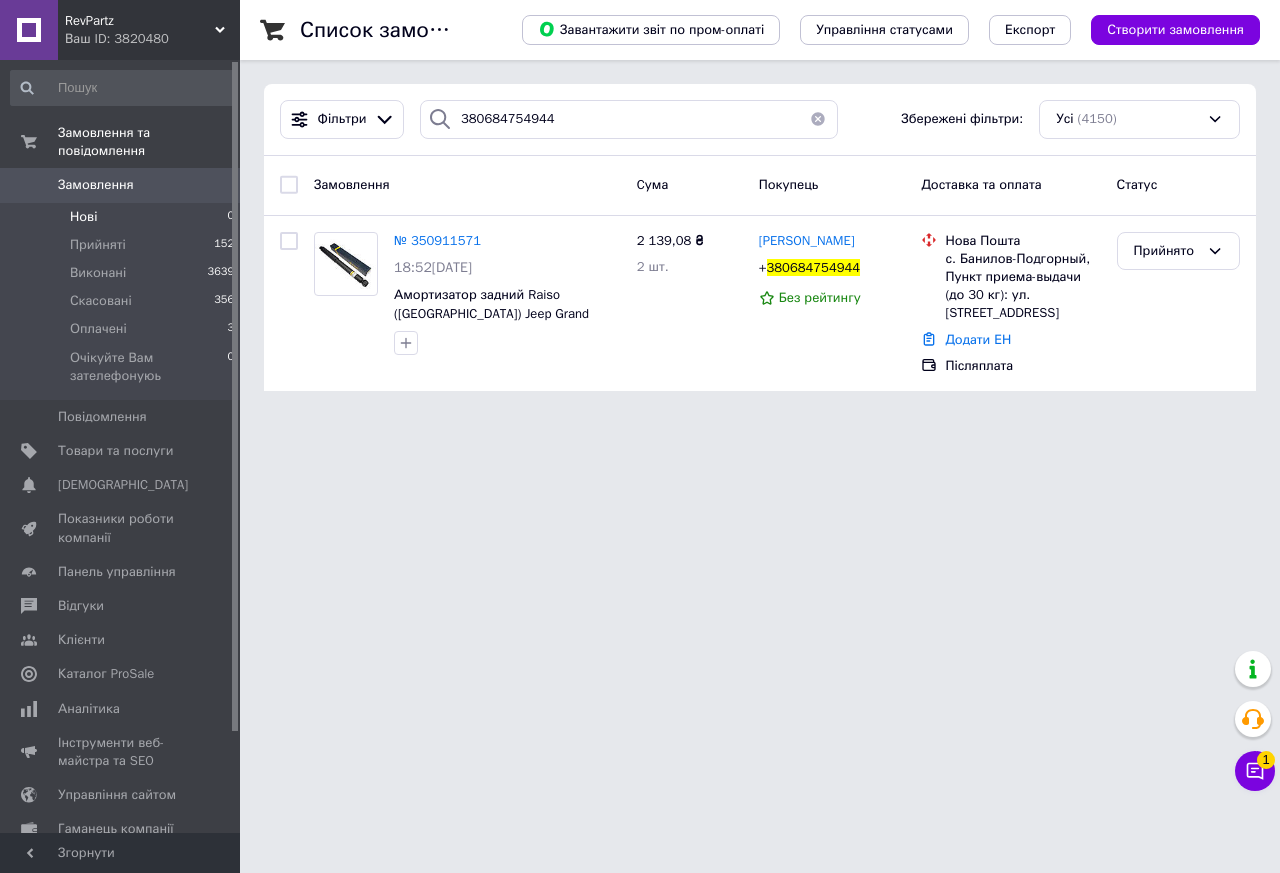 click on "Нові 0" at bounding box center (123, 217) 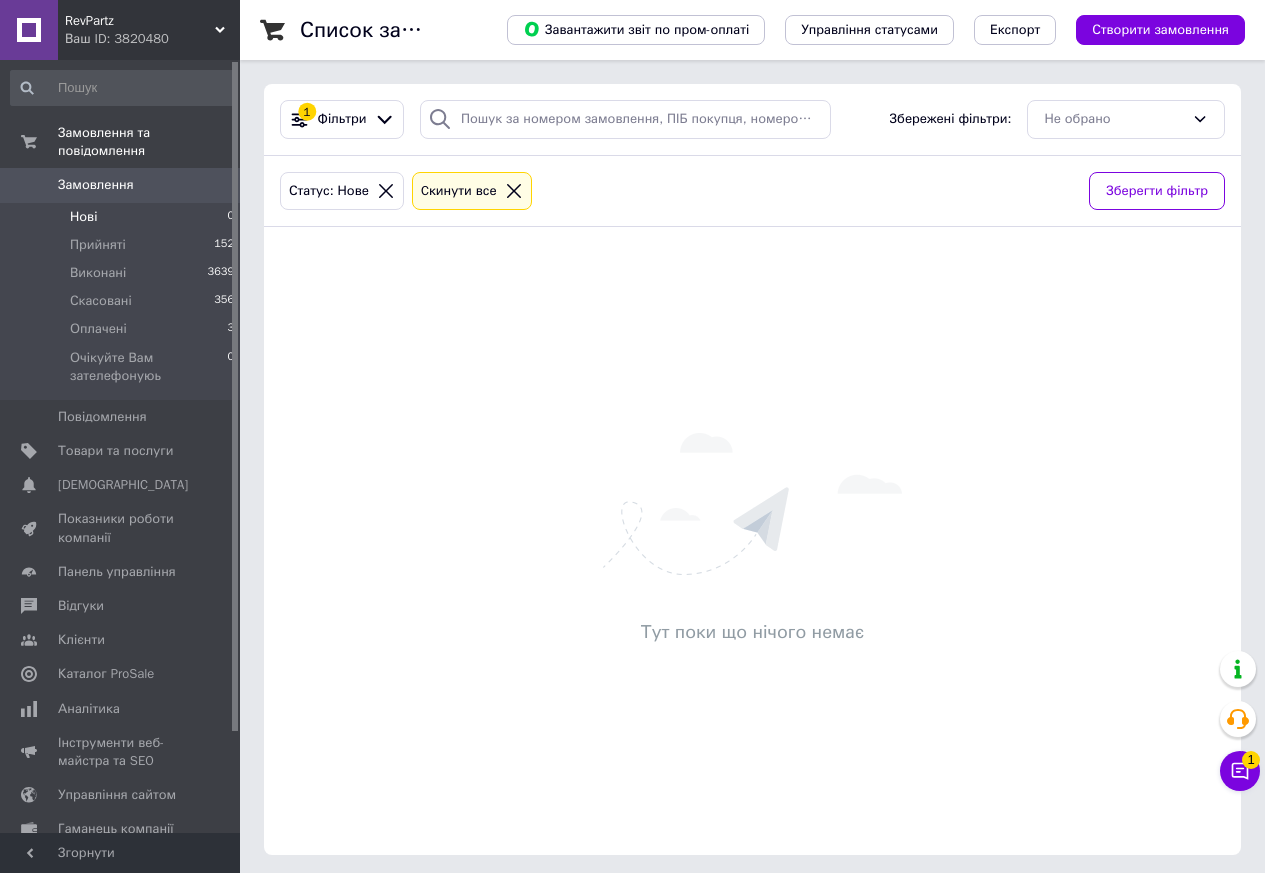 click on "Нові 0" at bounding box center (123, 217) 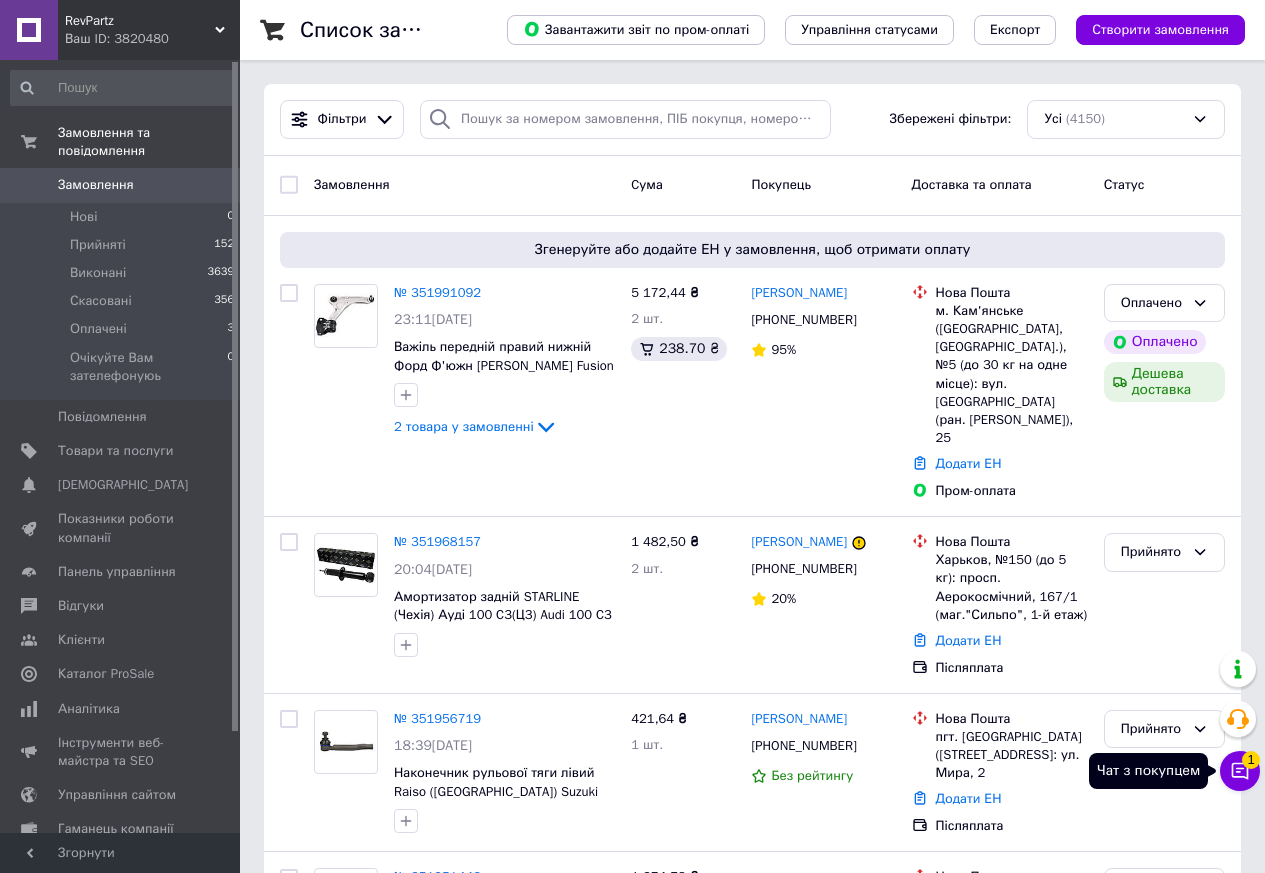 click 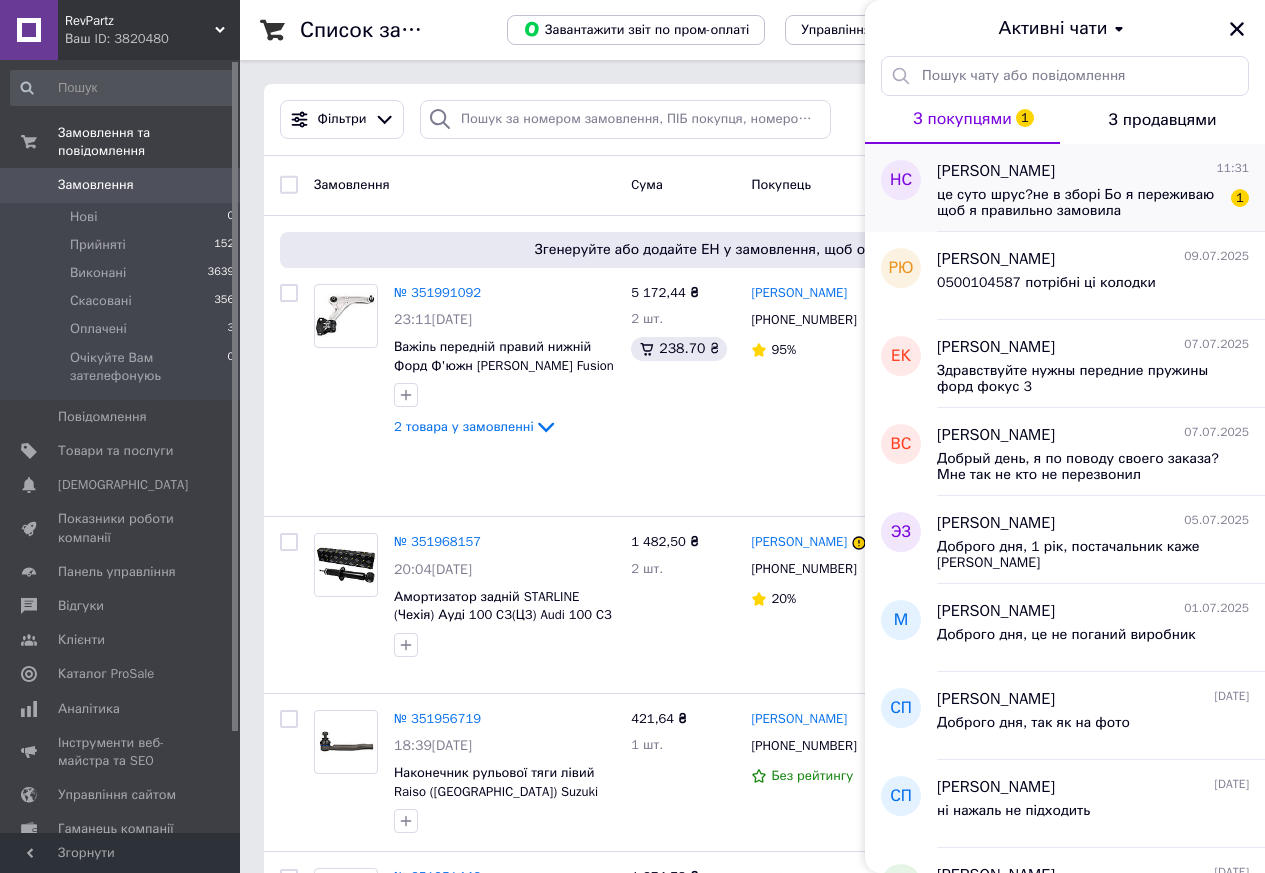 click on "це суто шрус?не в зборі
Бо я переживаю щоб я правильно замовила" at bounding box center [1079, 203] 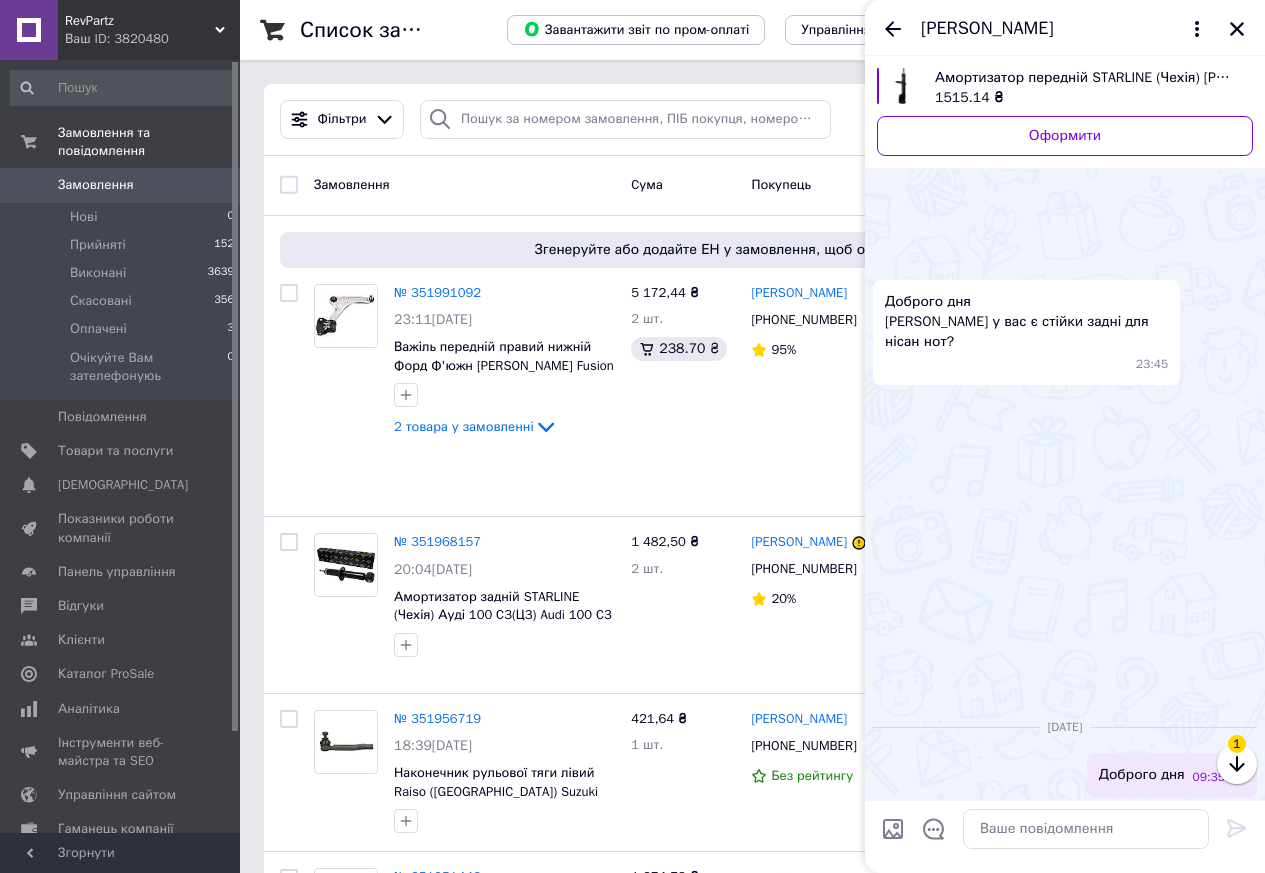 scroll, scrollTop: 1472, scrollLeft: 0, axis: vertical 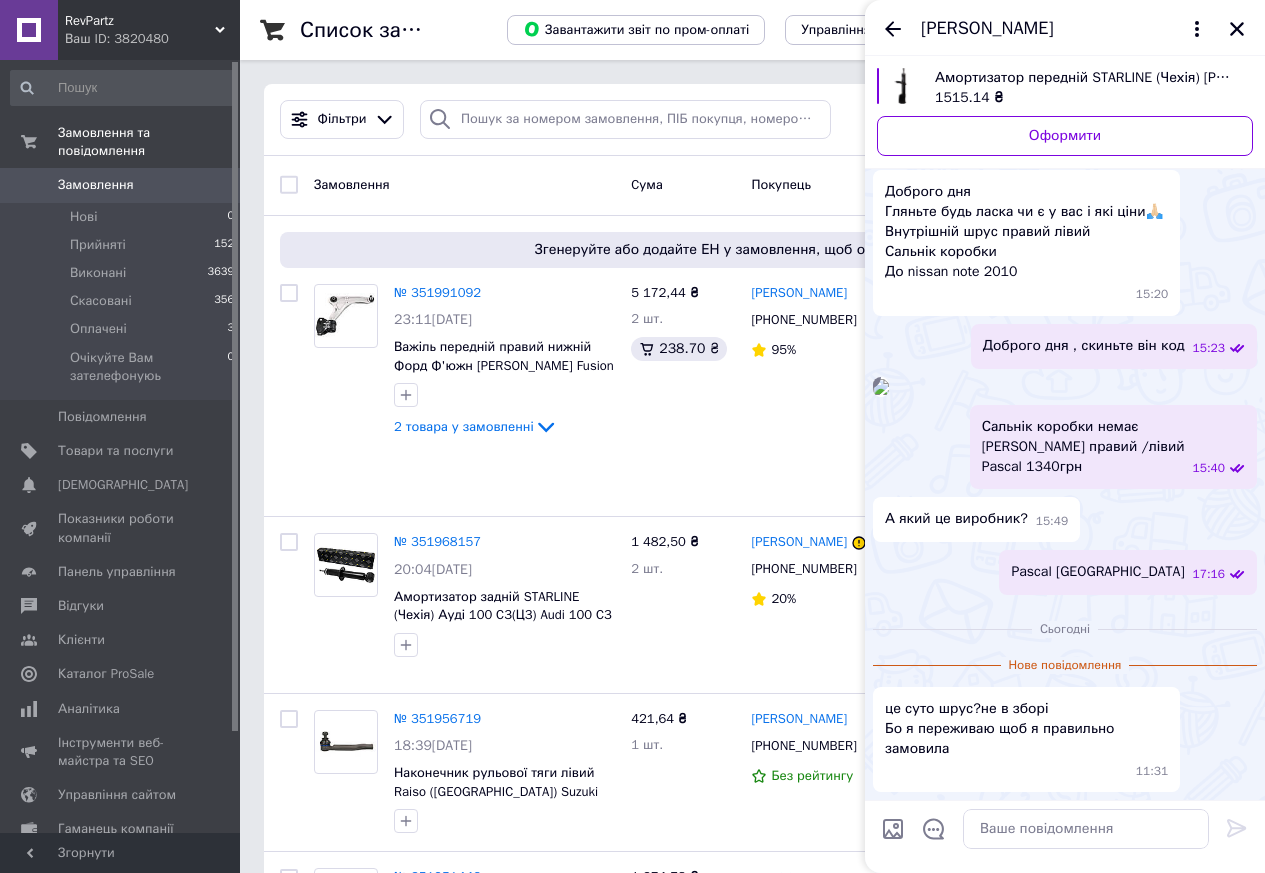 click at bounding box center (881, 387) 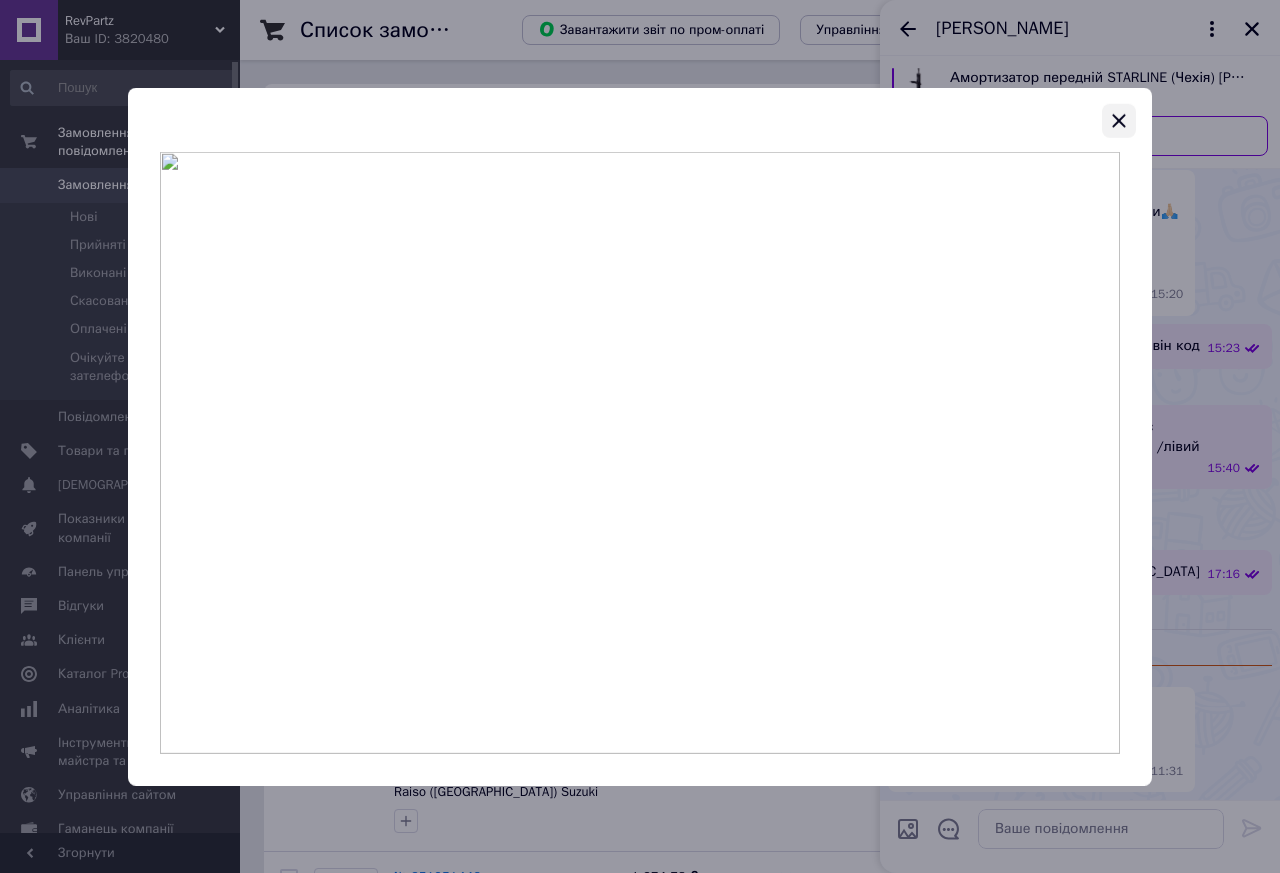 click 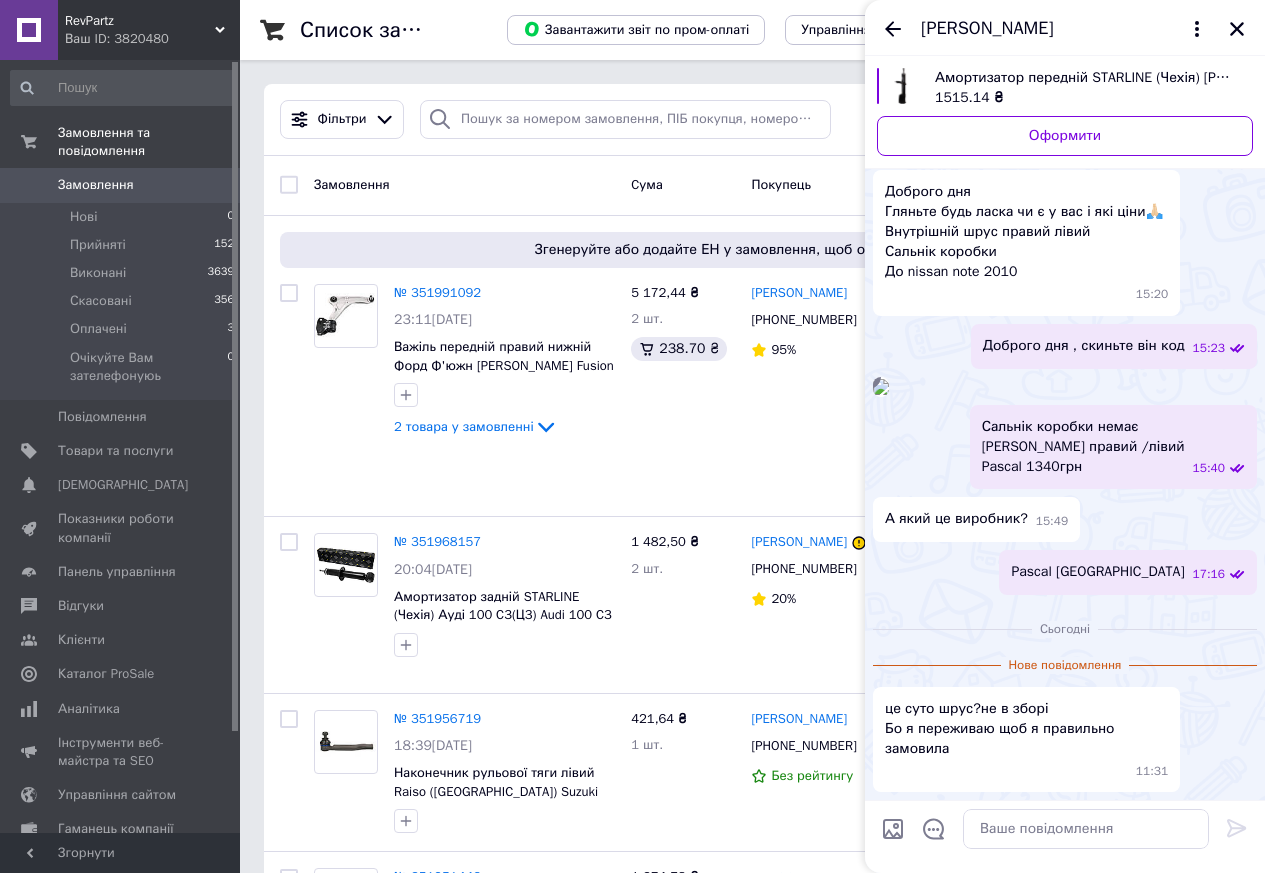 scroll, scrollTop: 1121, scrollLeft: 0, axis: vertical 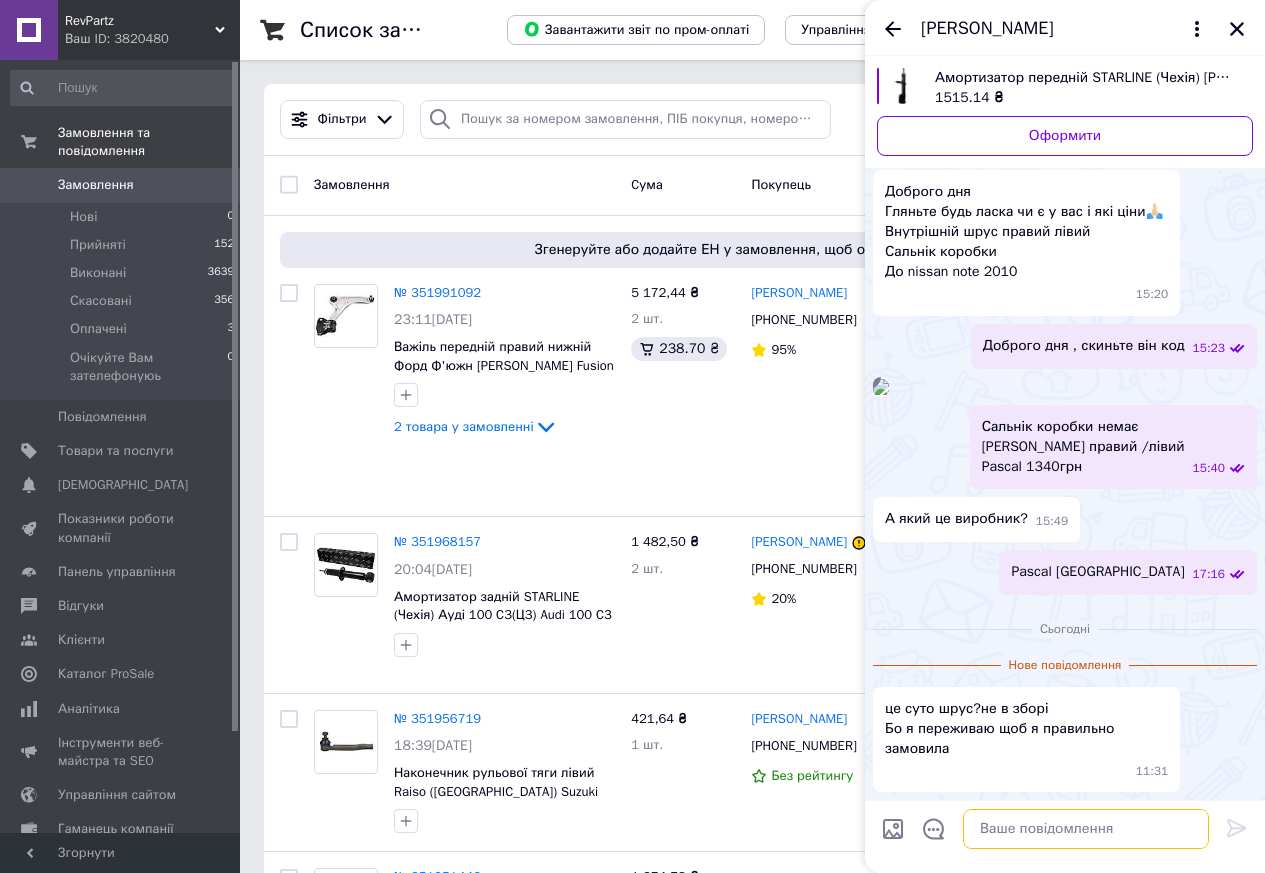 click at bounding box center [1086, 829] 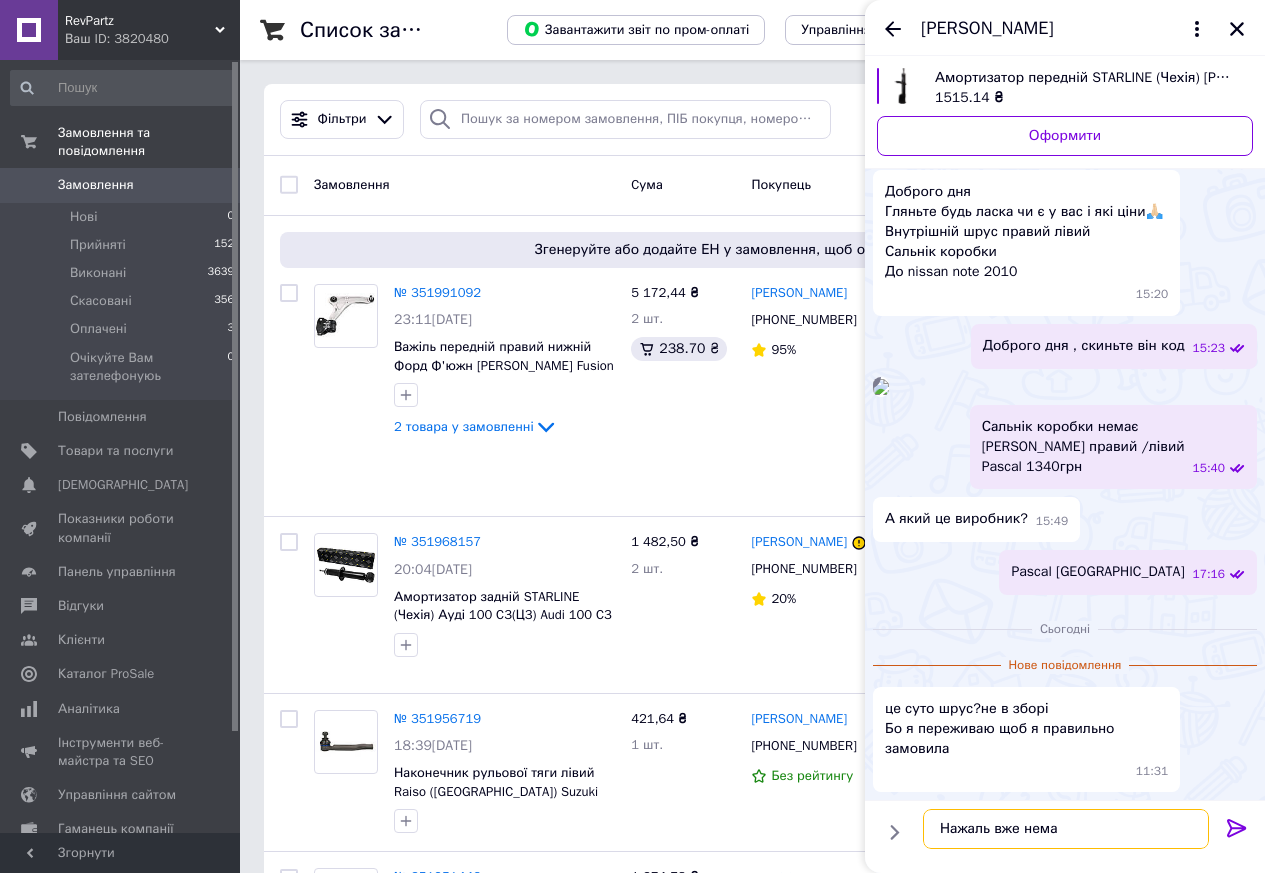 type on "Нажаль вже немає" 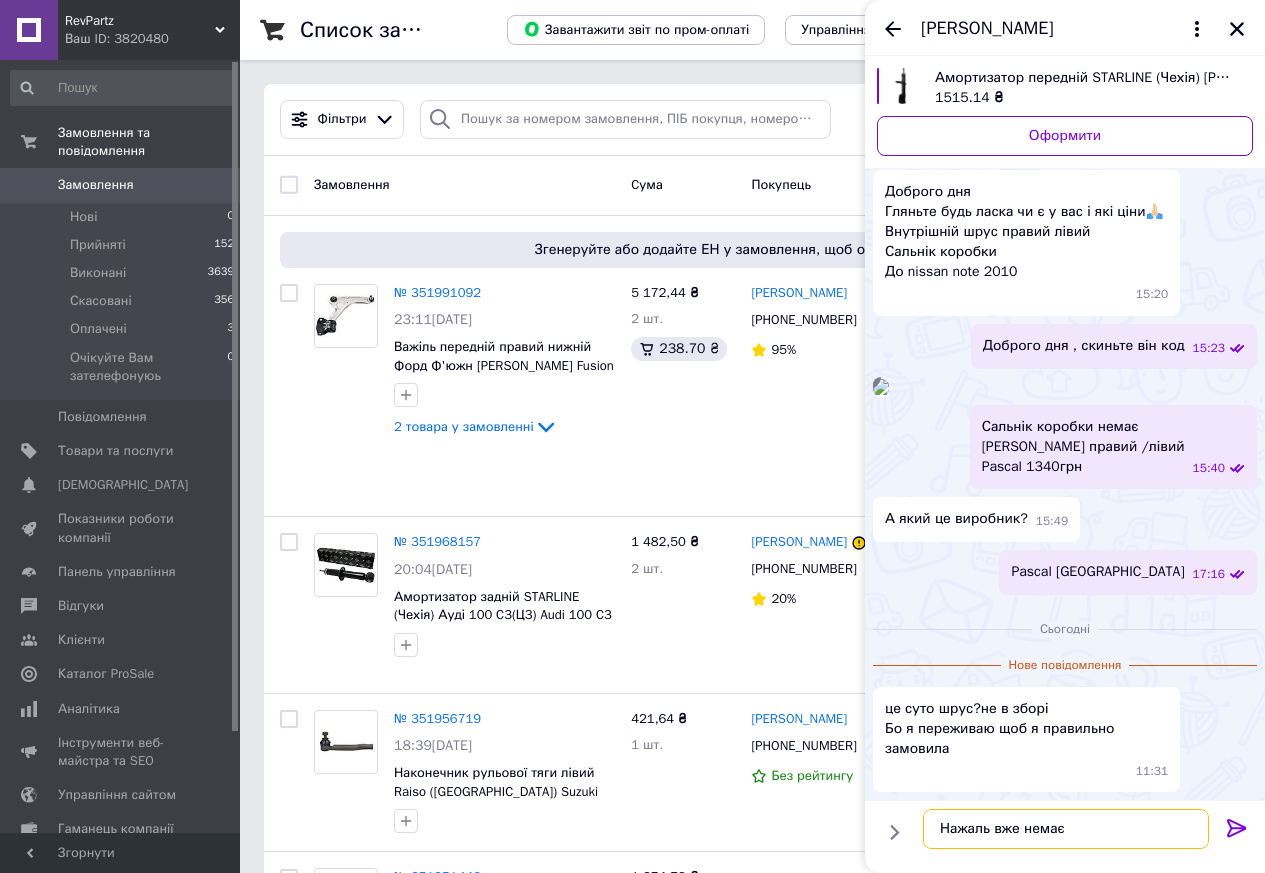 type 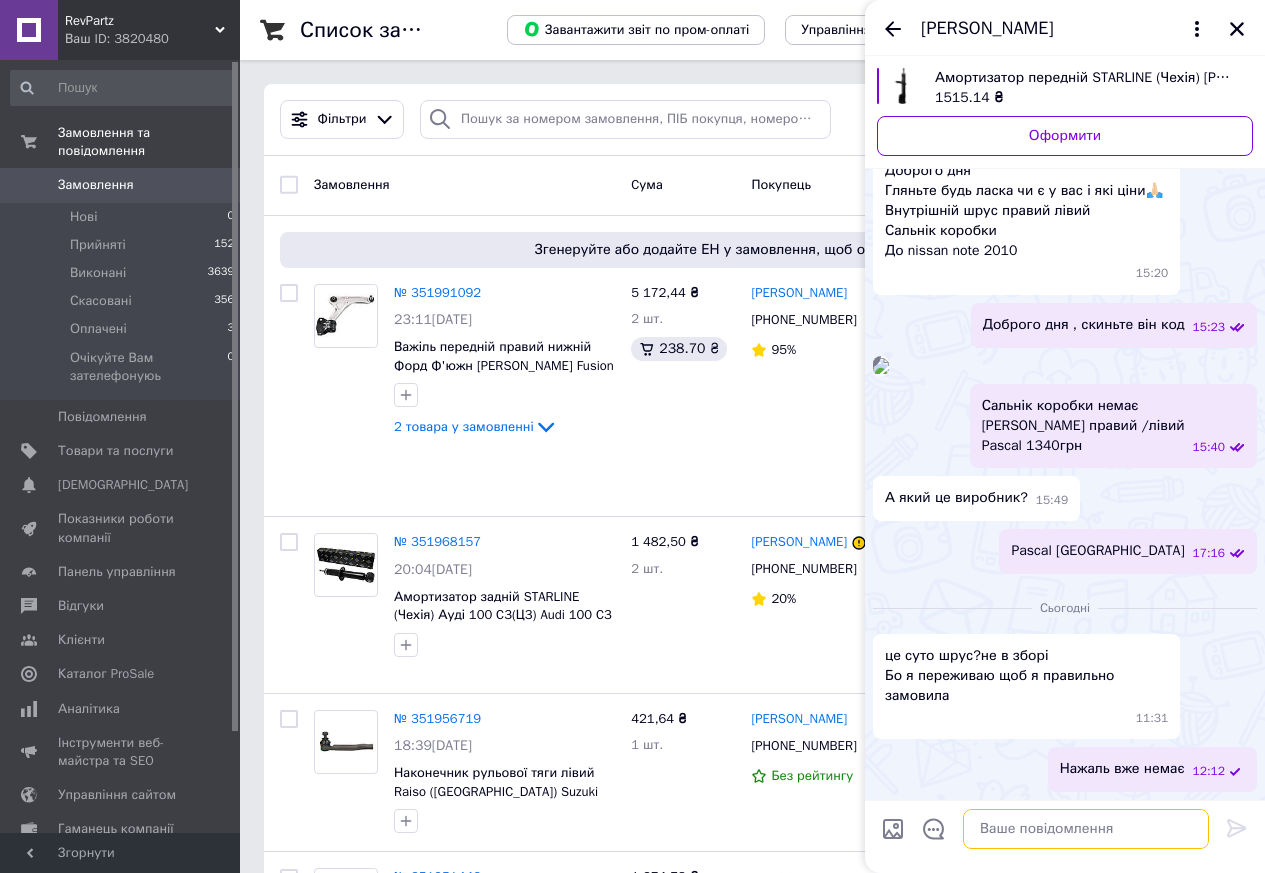 scroll, scrollTop: 1566, scrollLeft: 0, axis: vertical 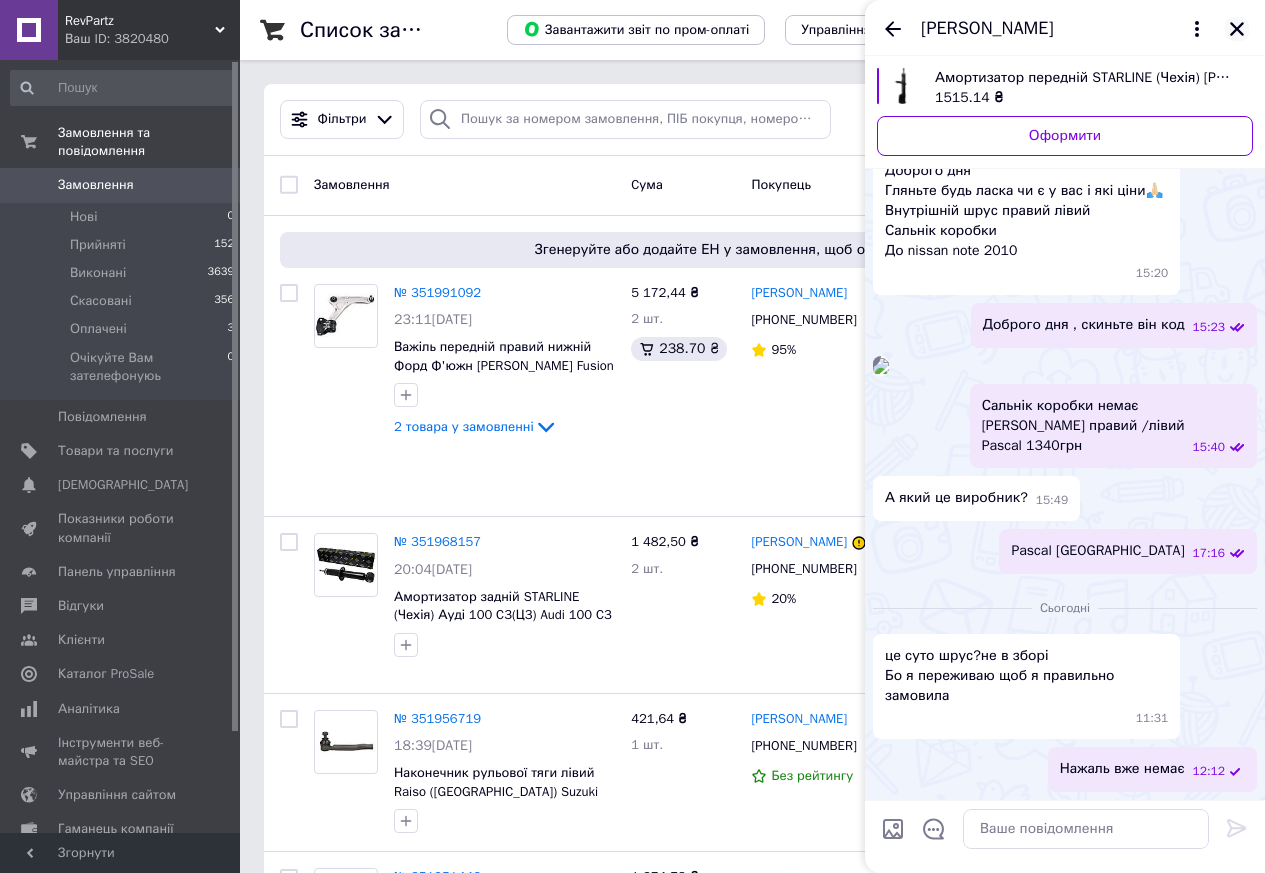 click 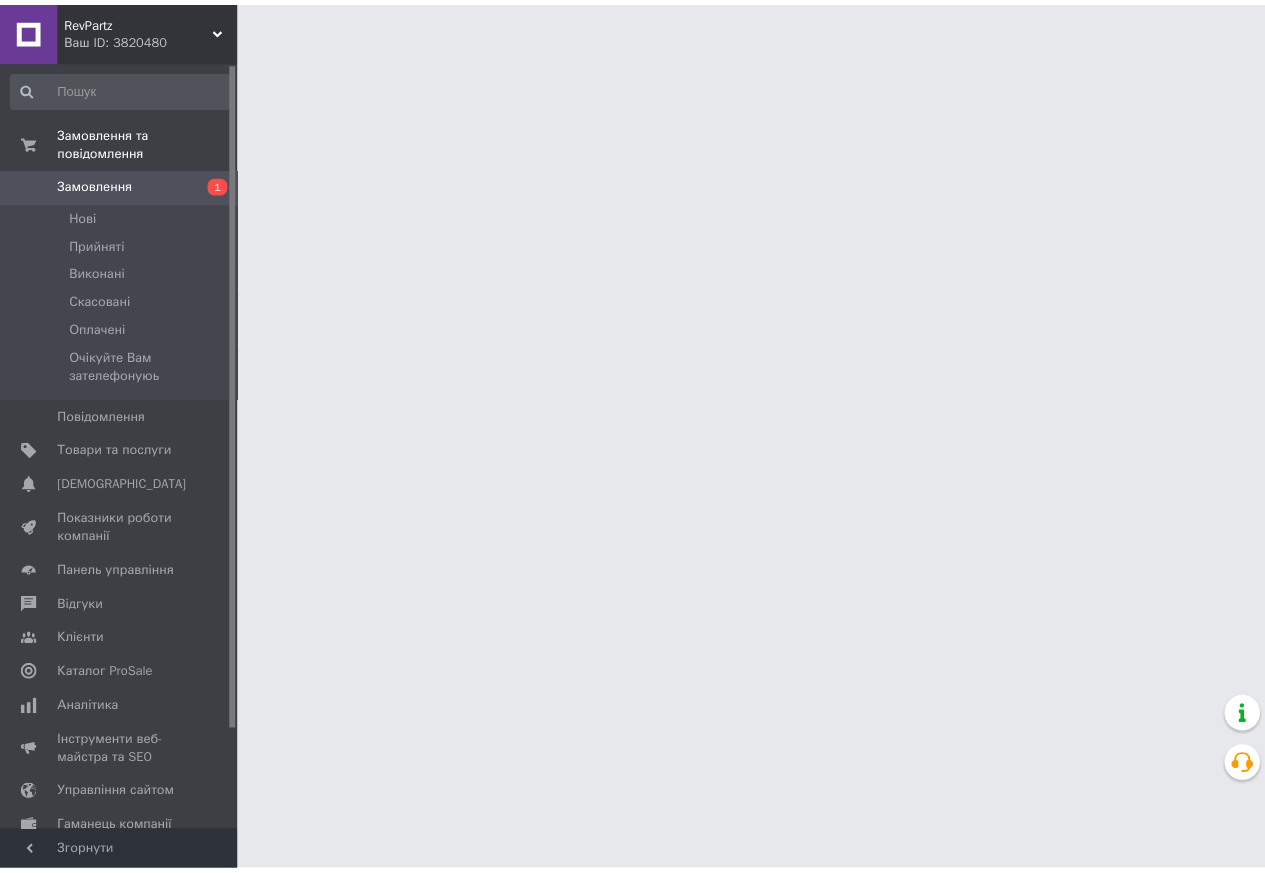 scroll, scrollTop: 0, scrollLeft: 0, axis: both 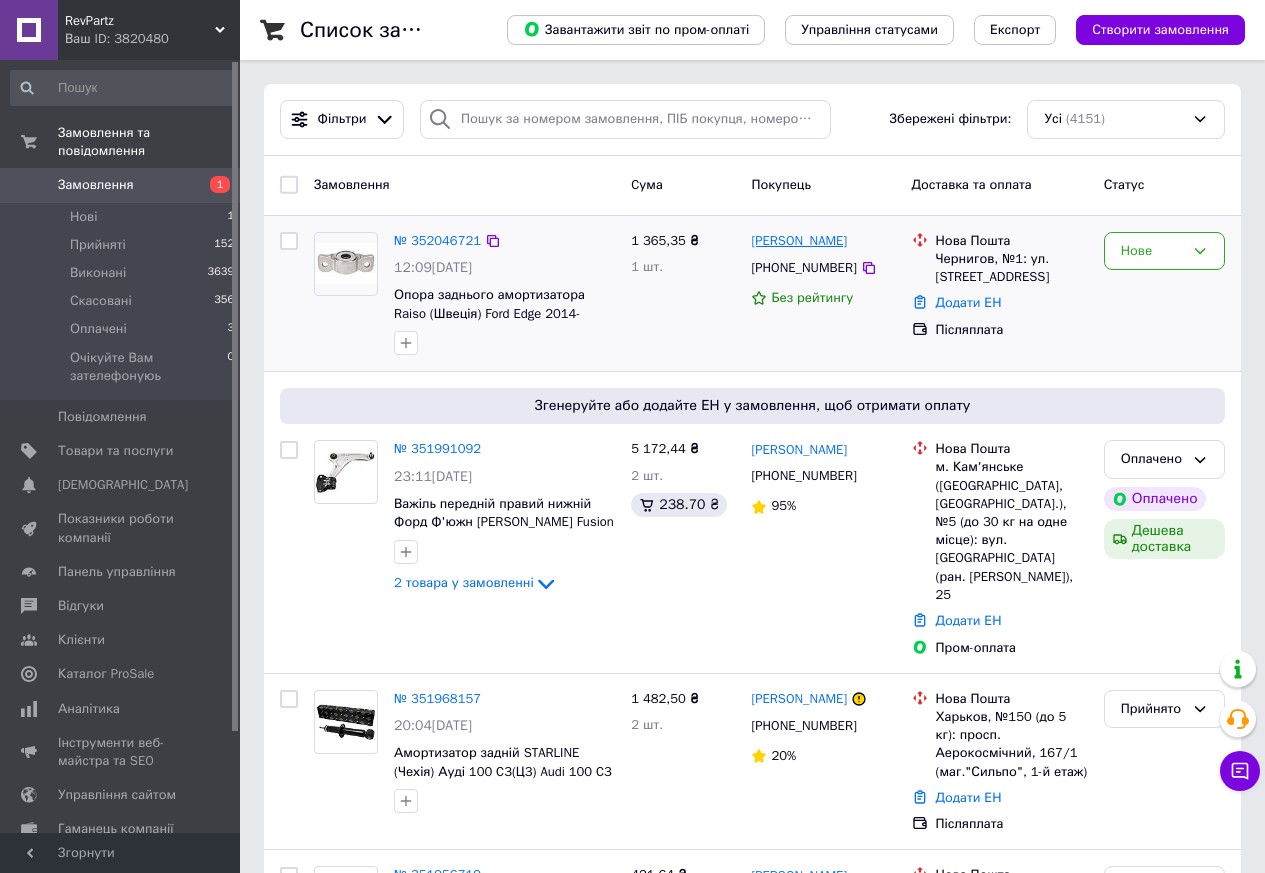 click on "Вячеслав Цабеха" at bounding box center [799, 241] 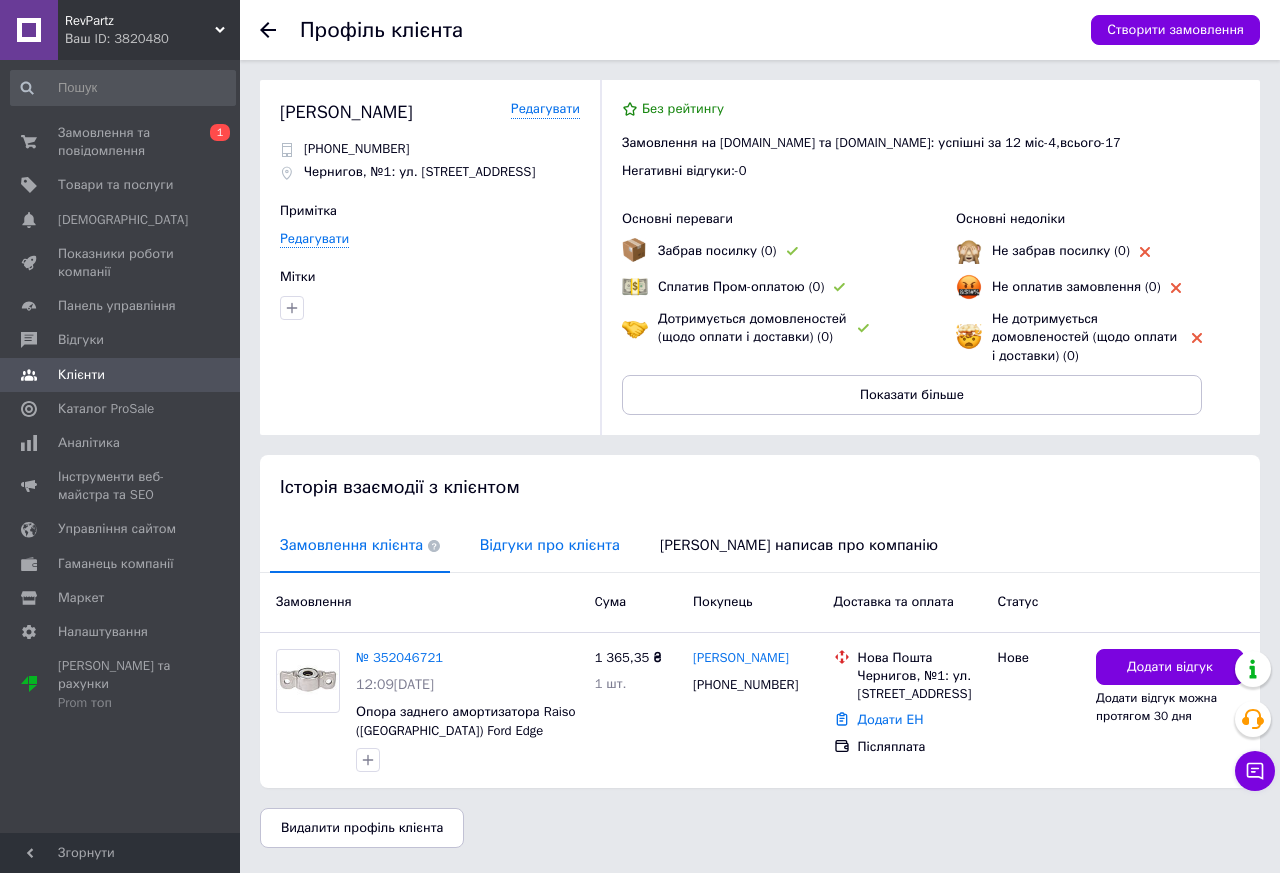 click on "Відгуки про клієнта" at bounding box center (550, 545) 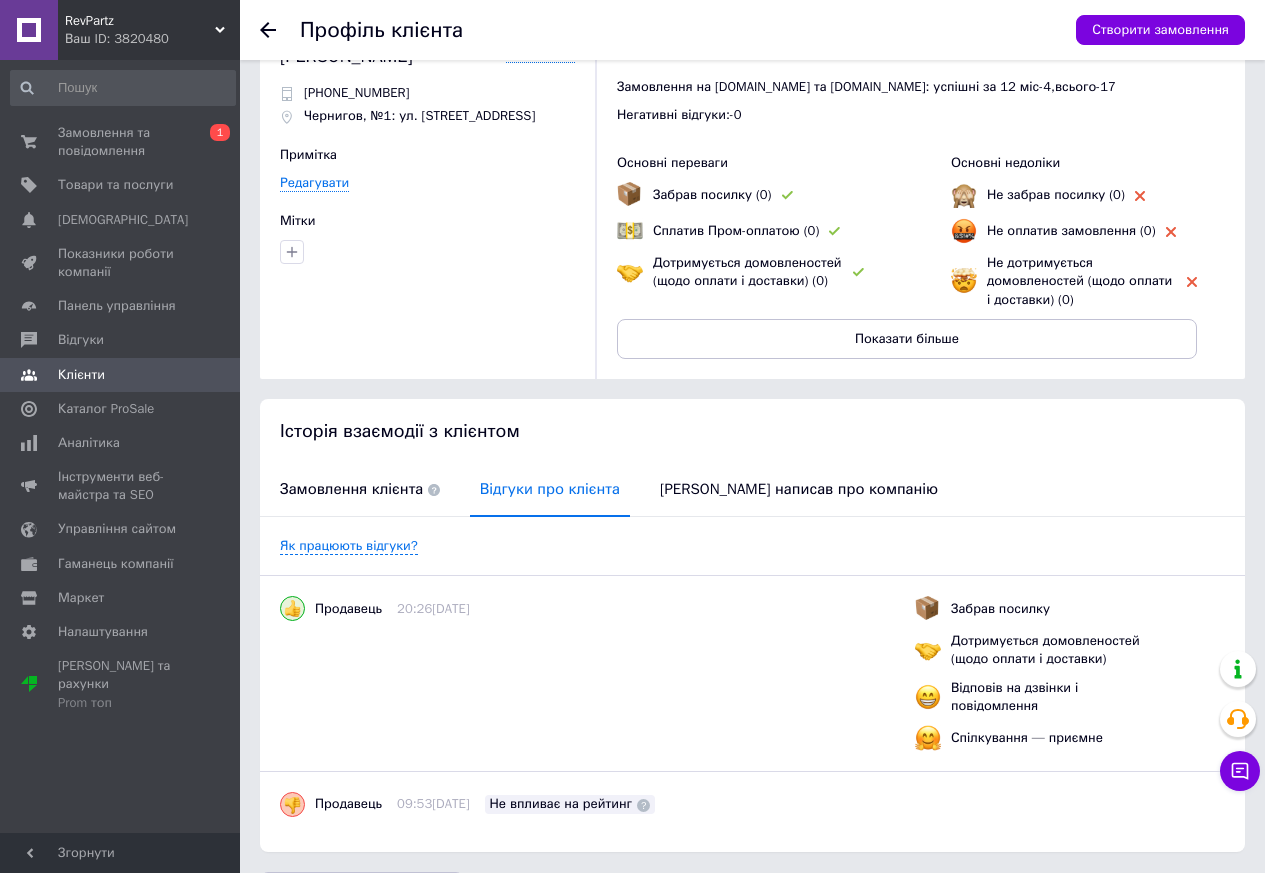 scroll, scrollTop: 0, scrollLeft: 0, axis: both 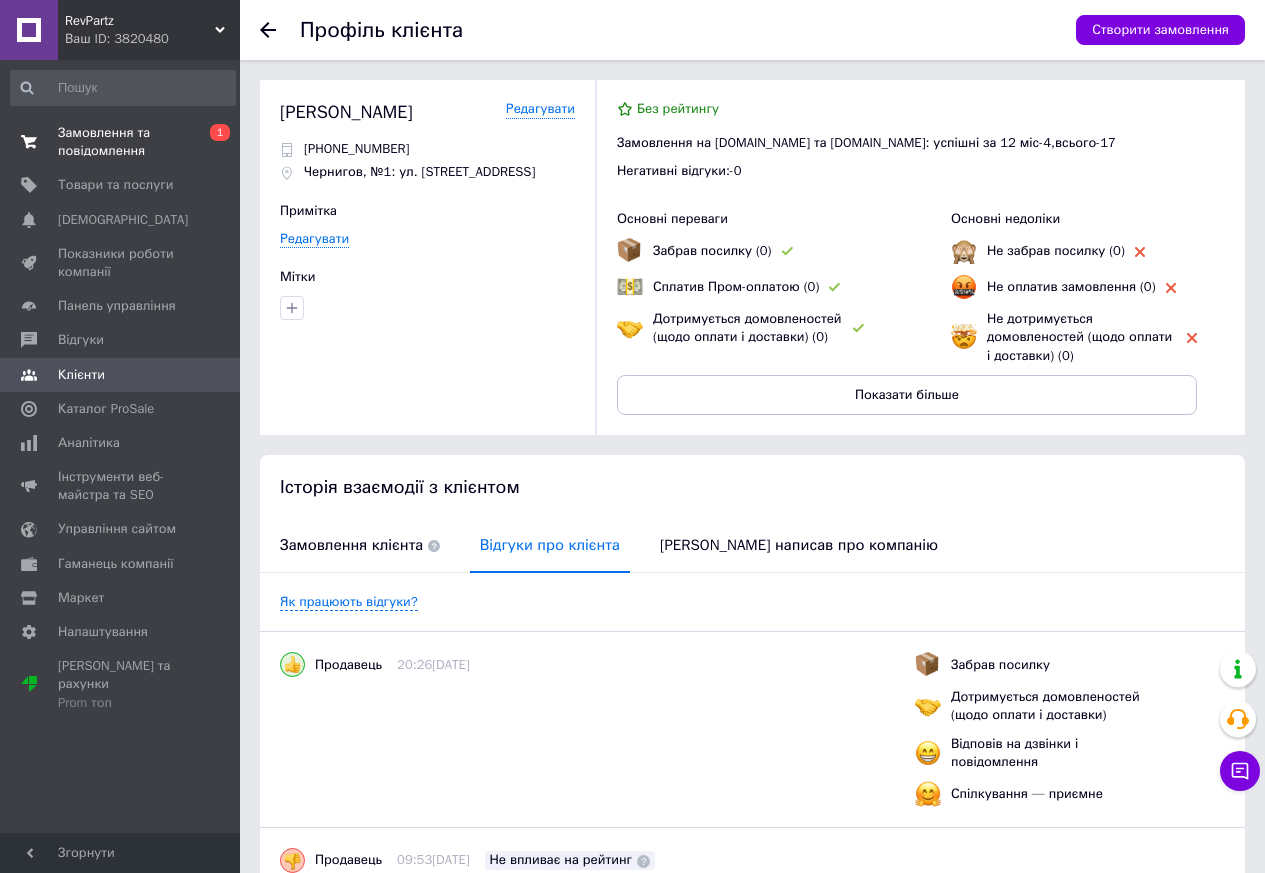click on "Замовлення та повідомлення" at bounding box center [121, 142] 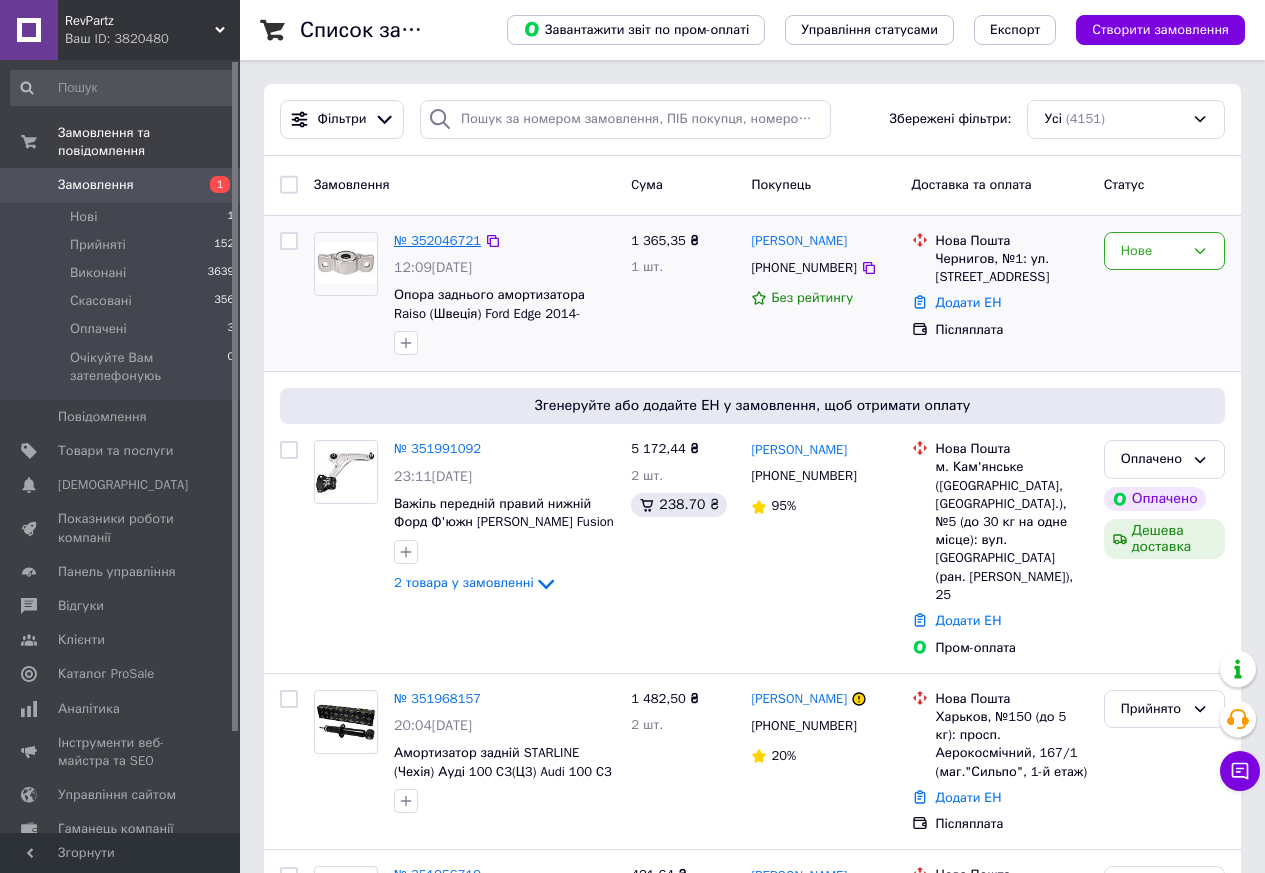 click on "№ 352046721" at bounding box center [437, 240] 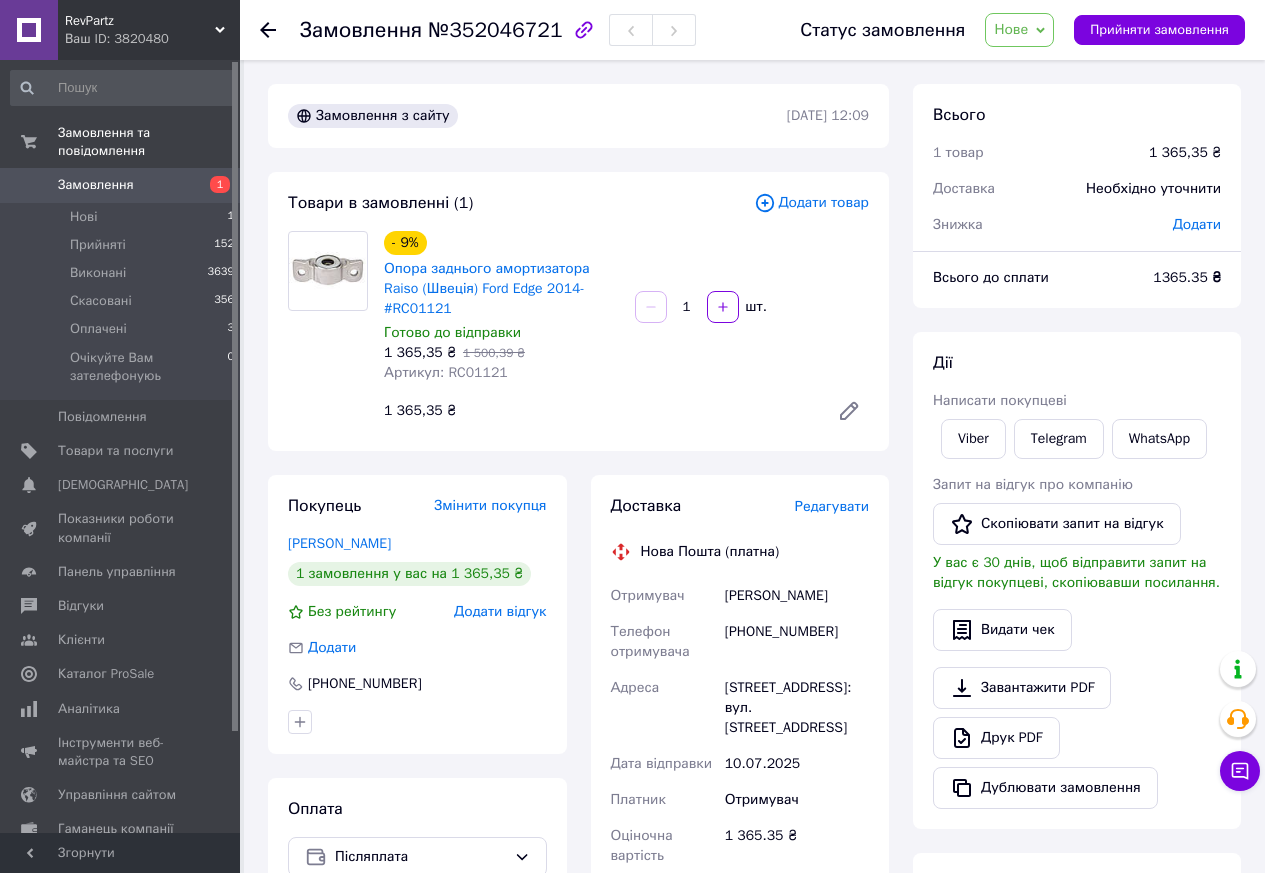 click on "Артикул: RC01121" at bounding box center [446, 372] 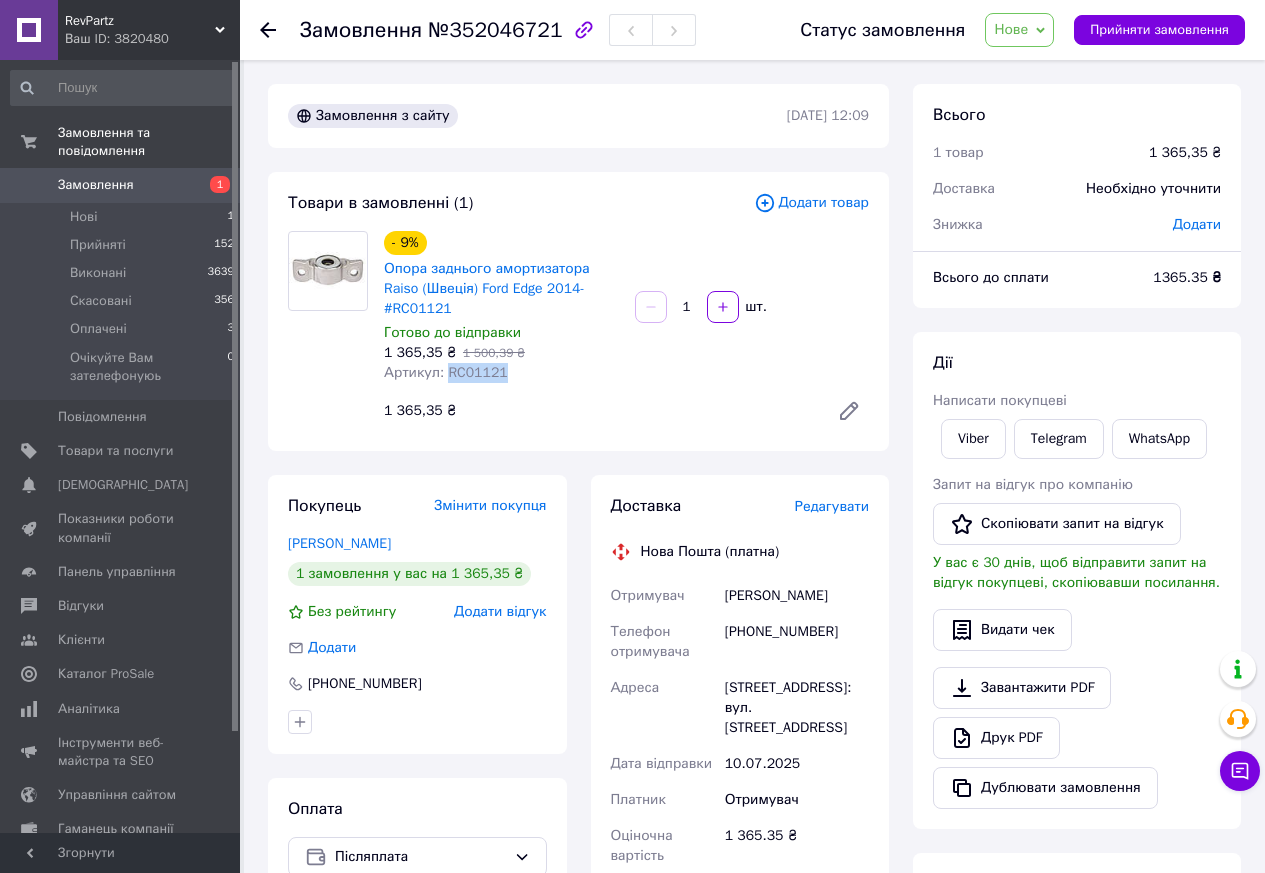 click on "Артикул: RC01121" at bounding box center (446, 372) 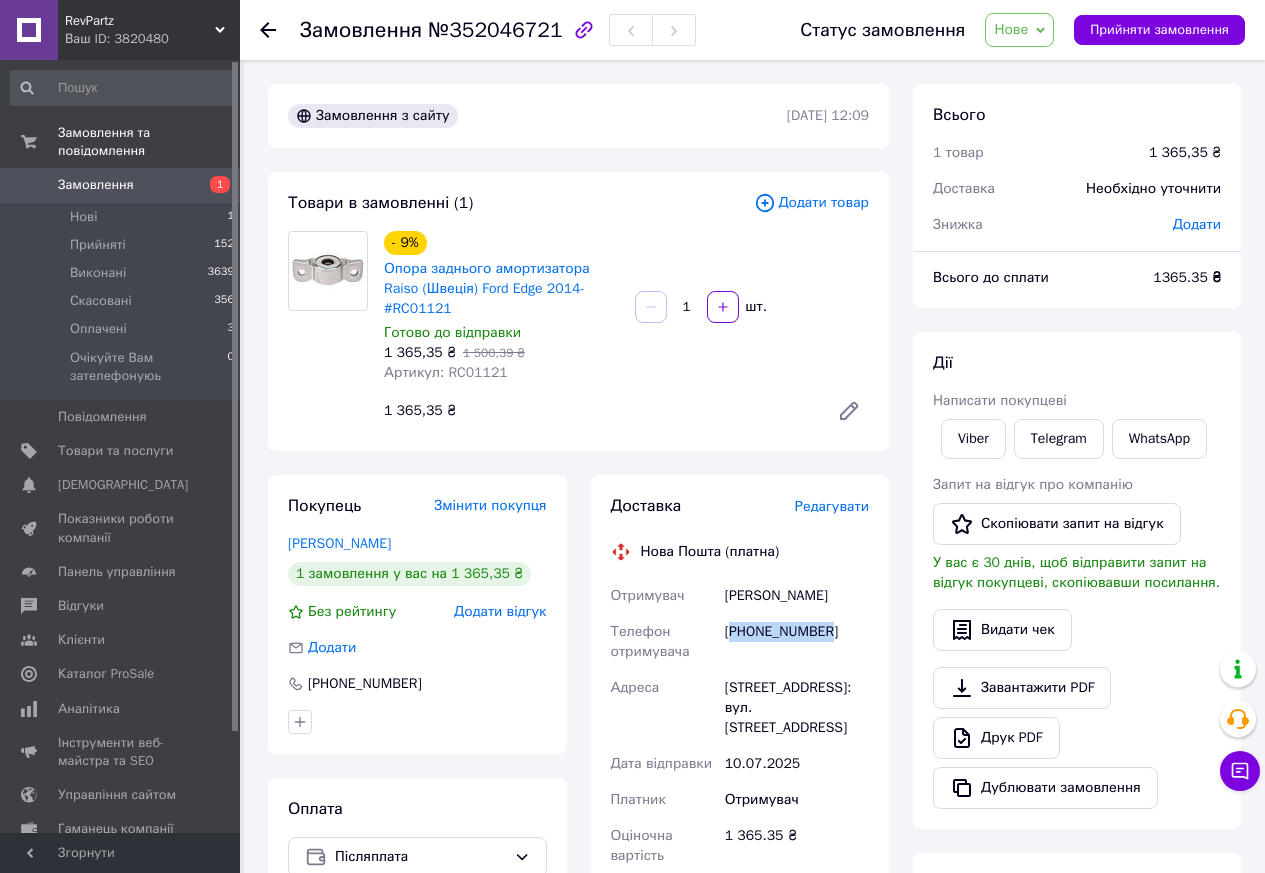 drag, startPoint x: 855, startPoint y: 622, endPoint x: 733, endPoint y: 623, distance: 122.0041 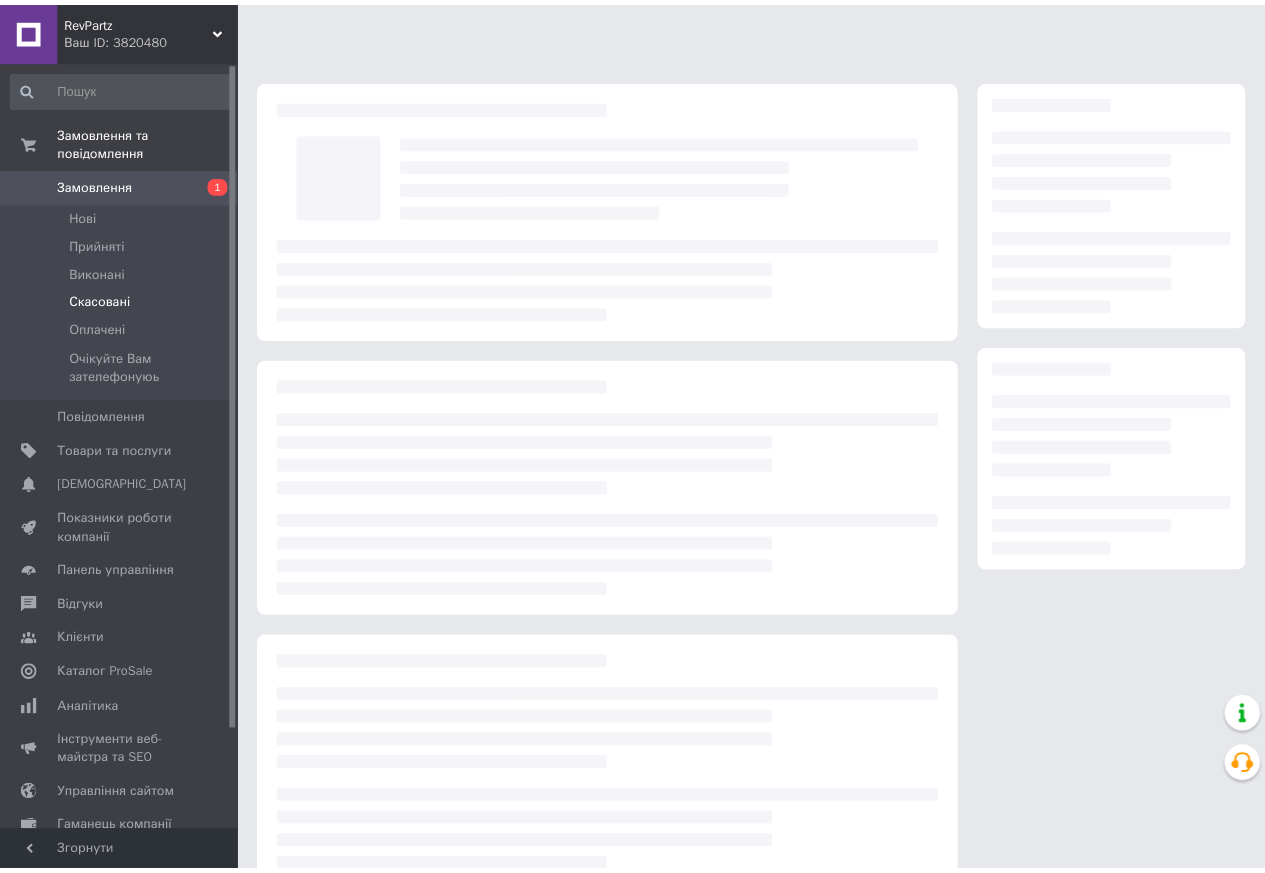 scroll, scrollTop: 0, scrollLeft: 0, axis: both 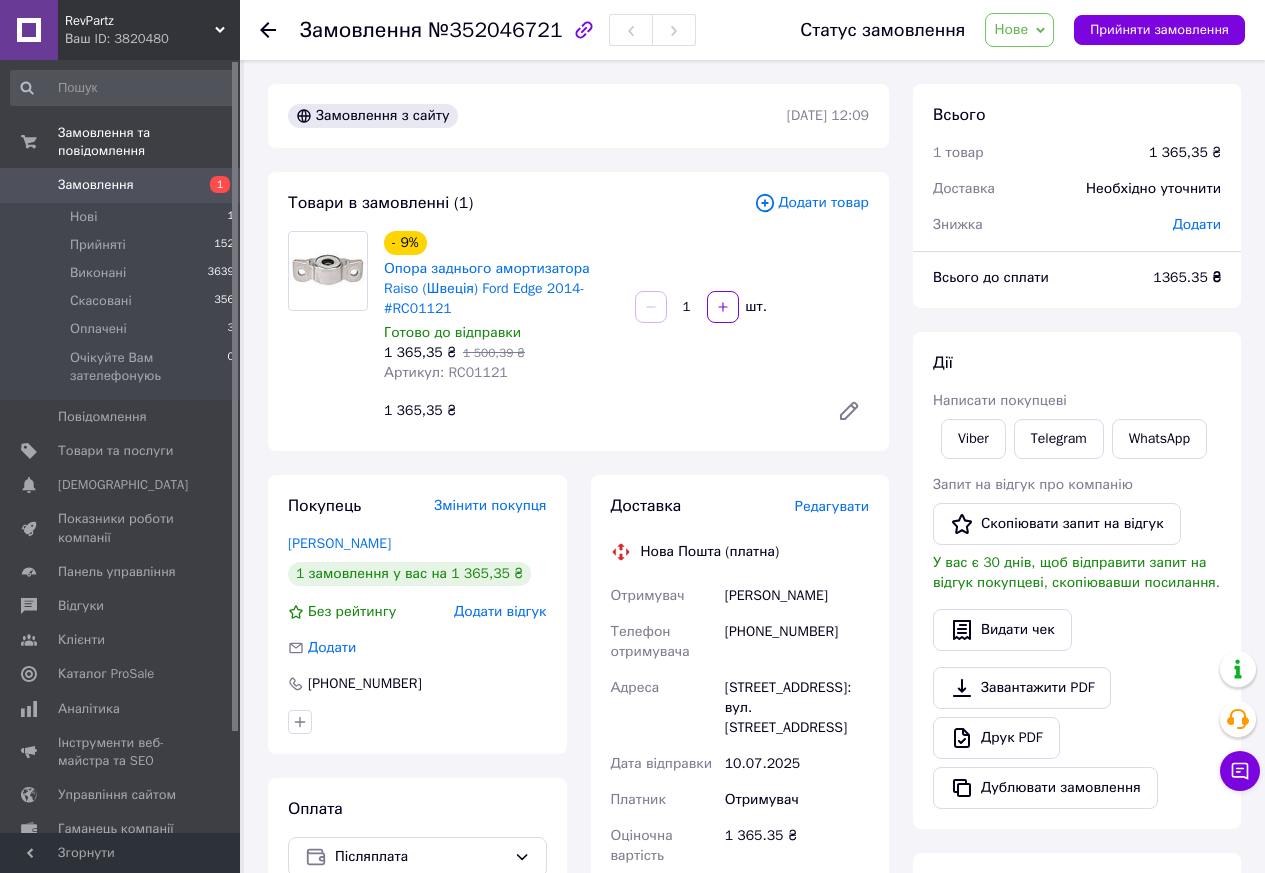 click on "Артикул: RC01121" at bounding box center (446, 372) 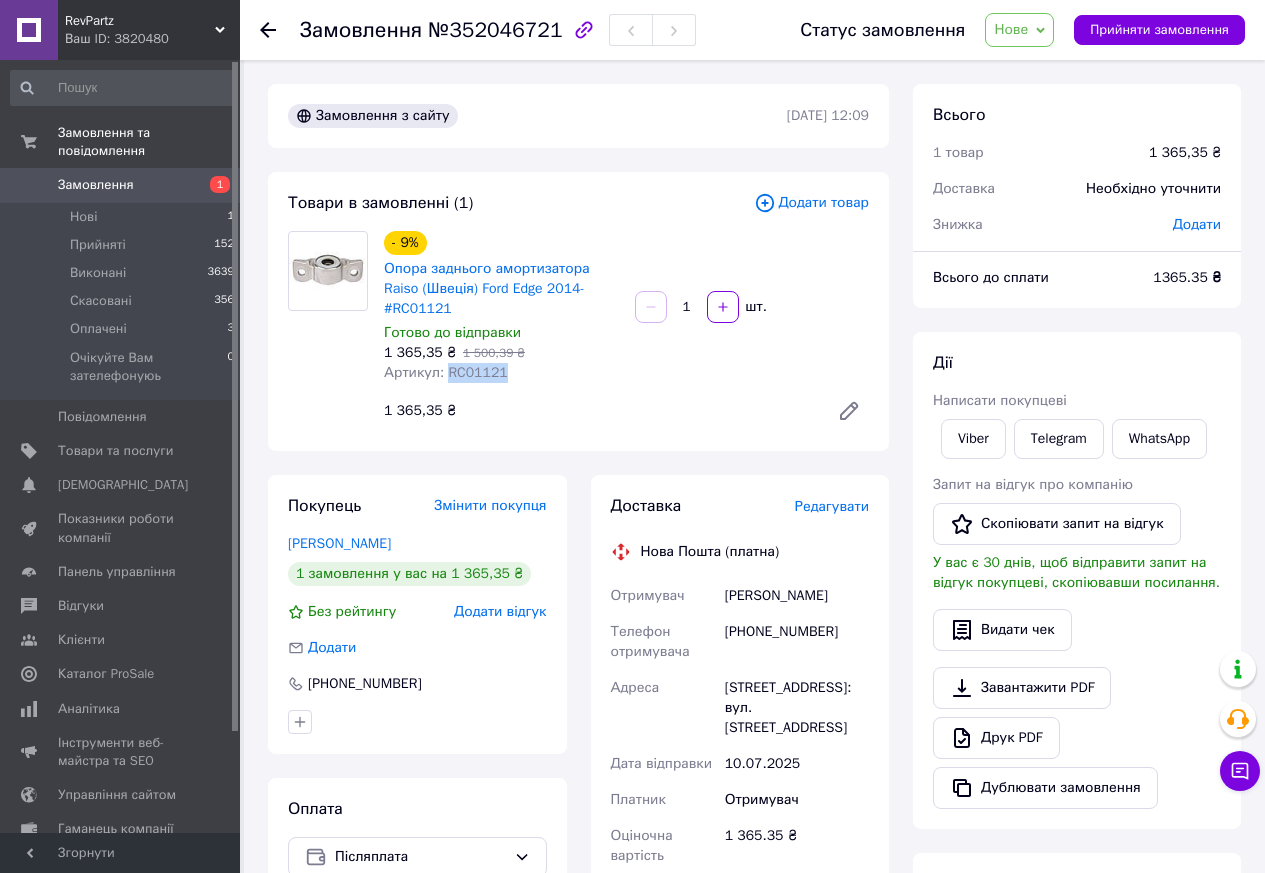 click on "Артикул: RC01121" at bounding box center (446, 372) 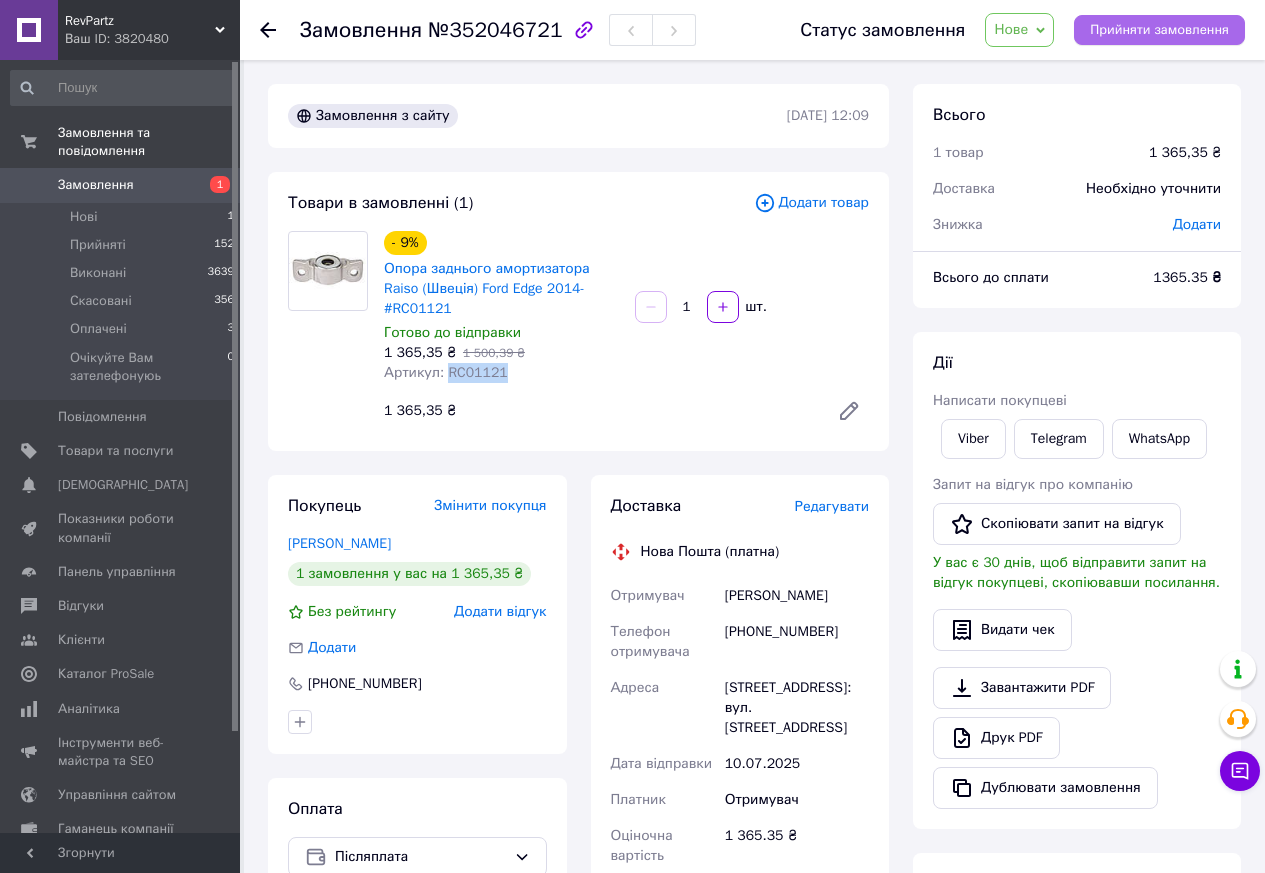 click on "Прийняти замовлення" at bounding box center [1159, 30] 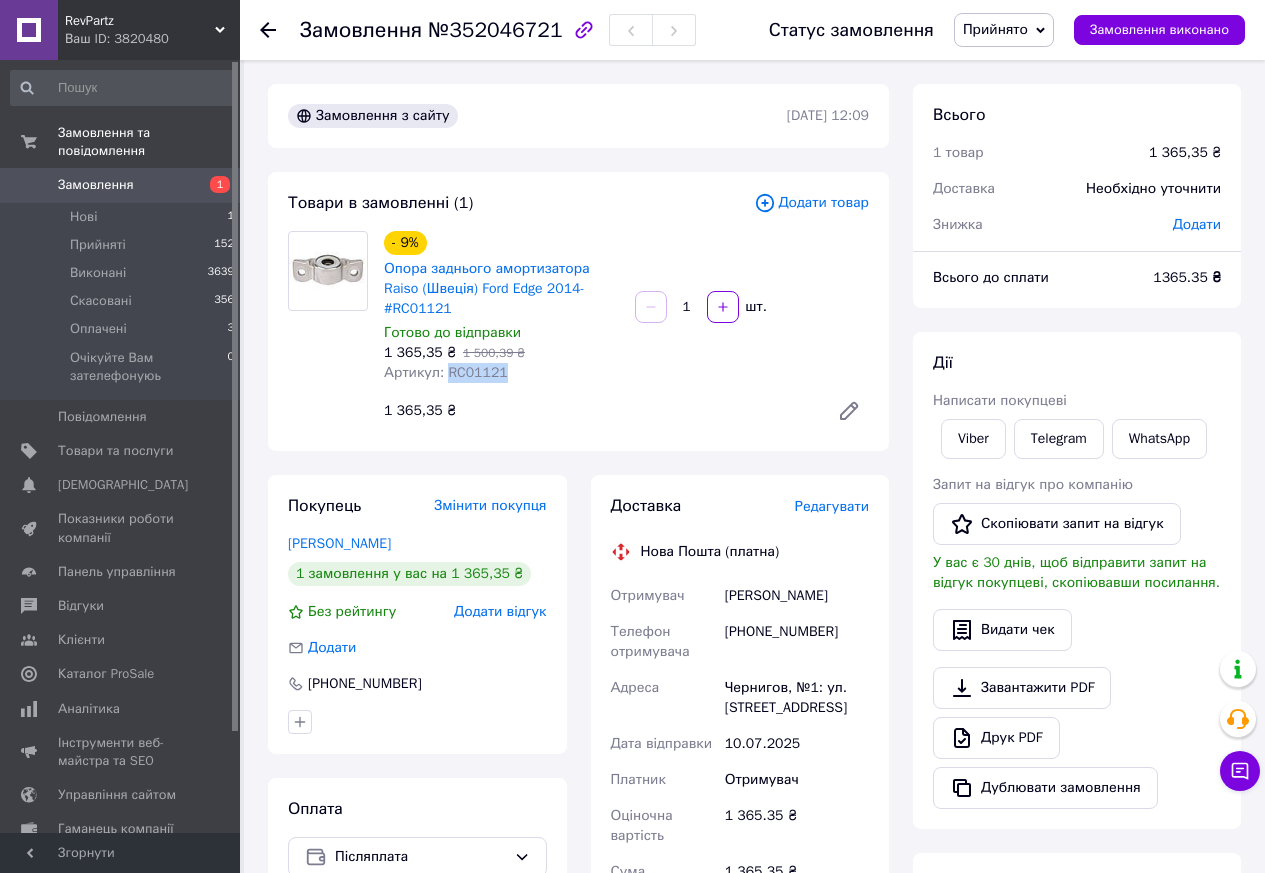 click on "Замовлення 1" at bounding box center (123, 185) 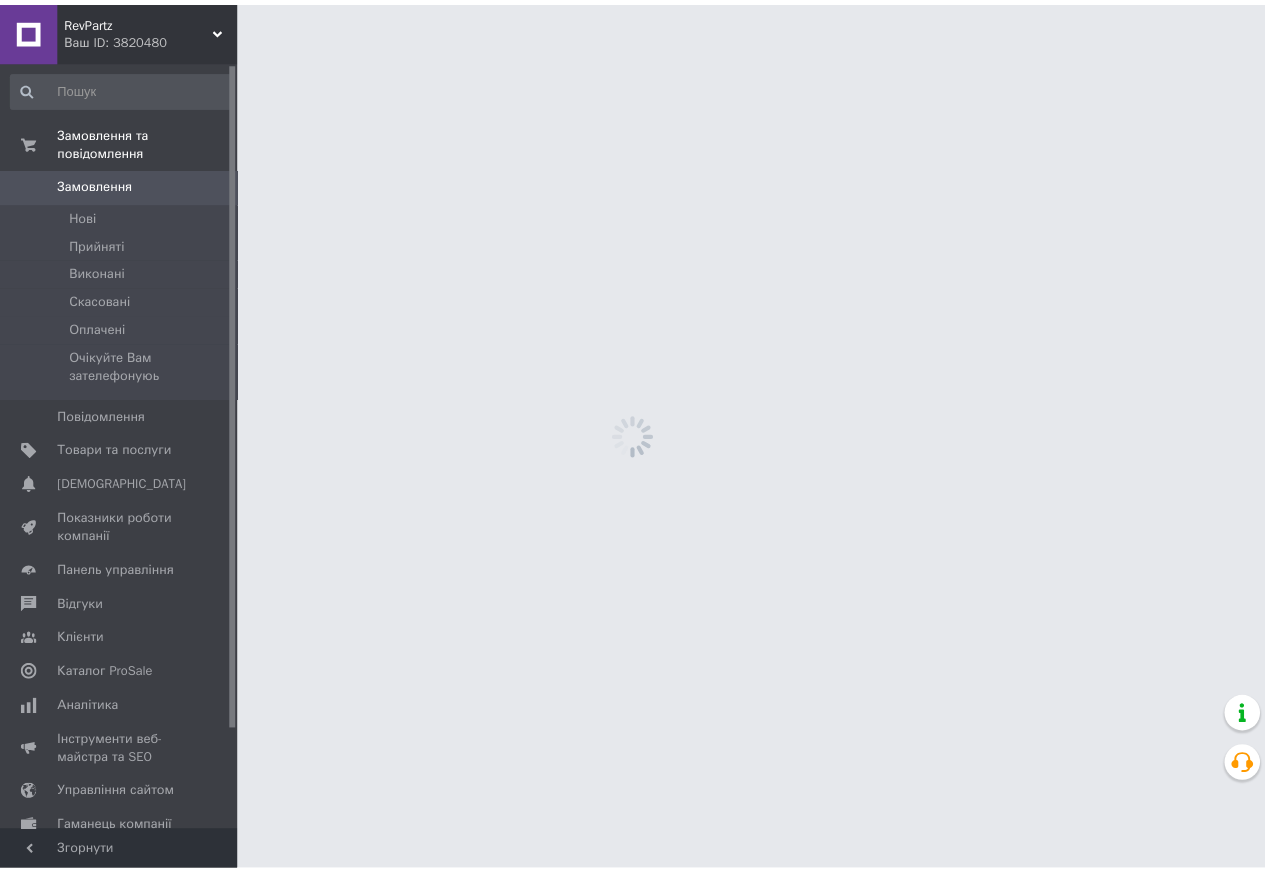 scroll, scrollTop: 0, scrollLeft: 0, axis: both 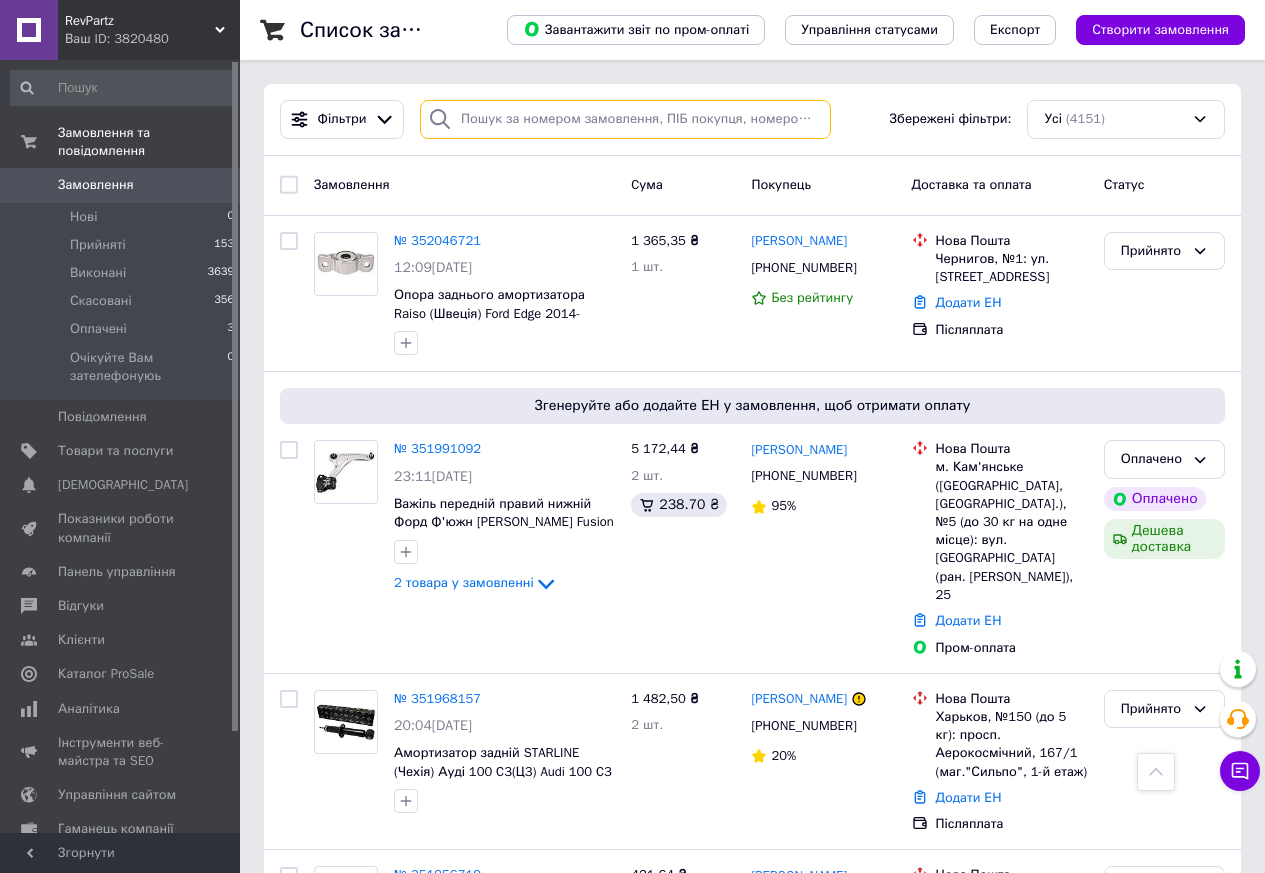 click at bounding box center (625, 119) 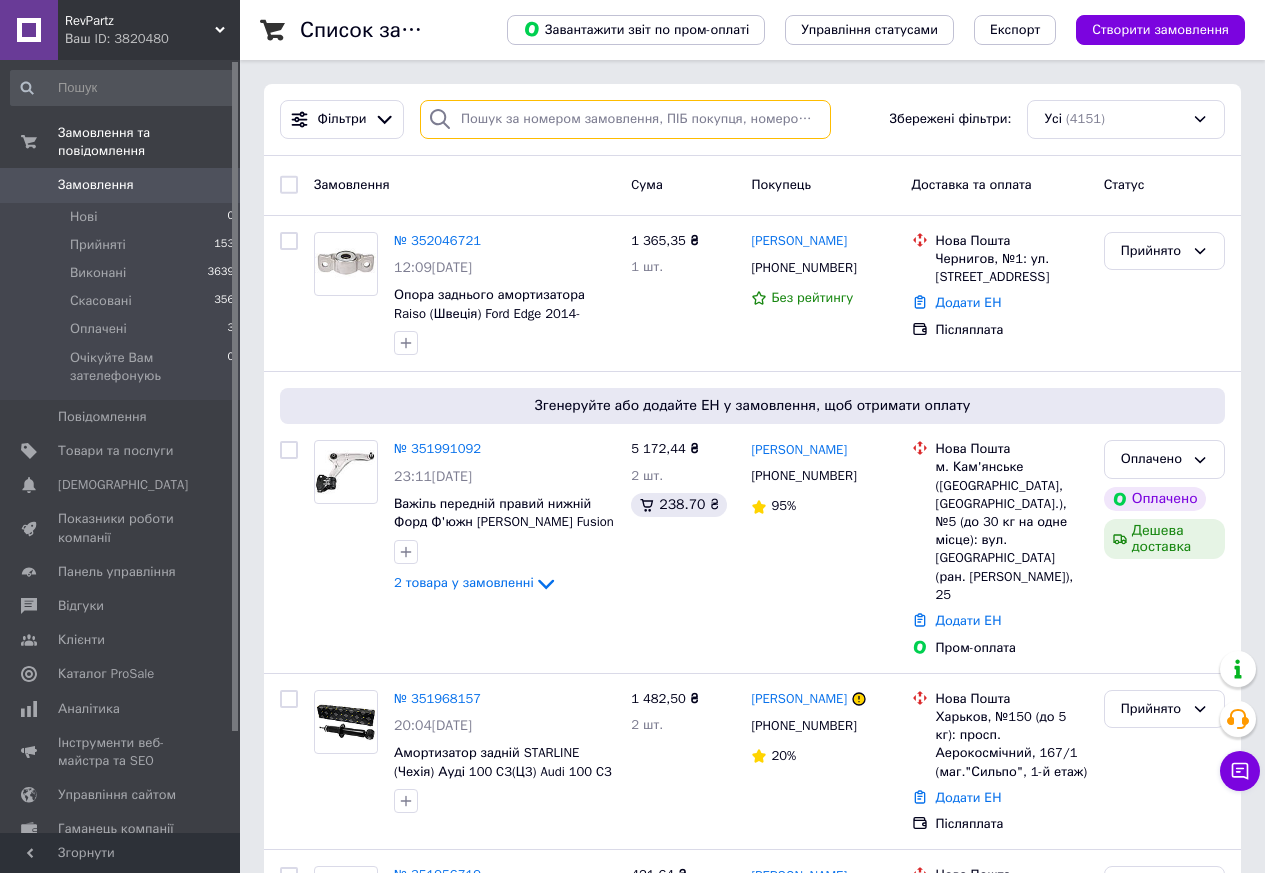 paste on "0995542064" 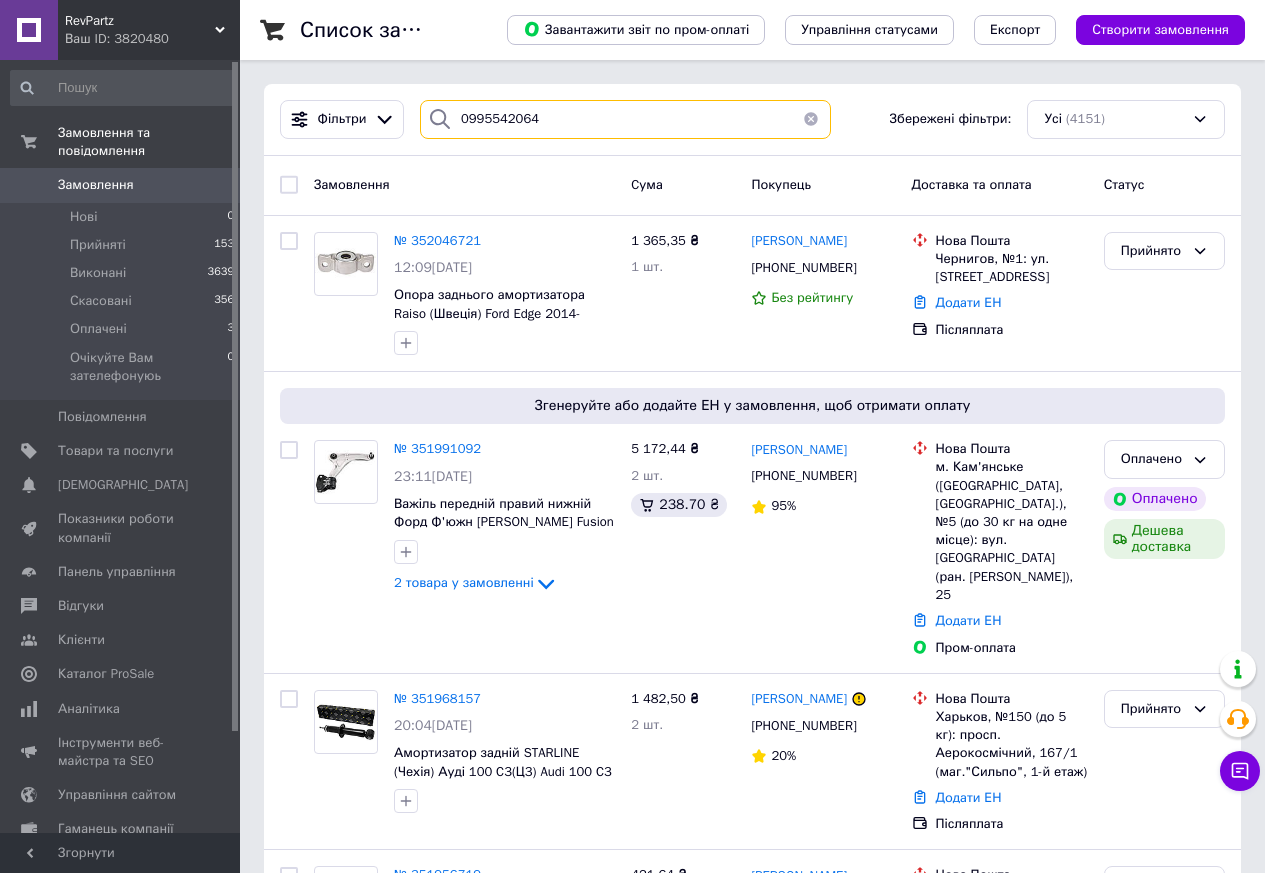 type on "0995542064" 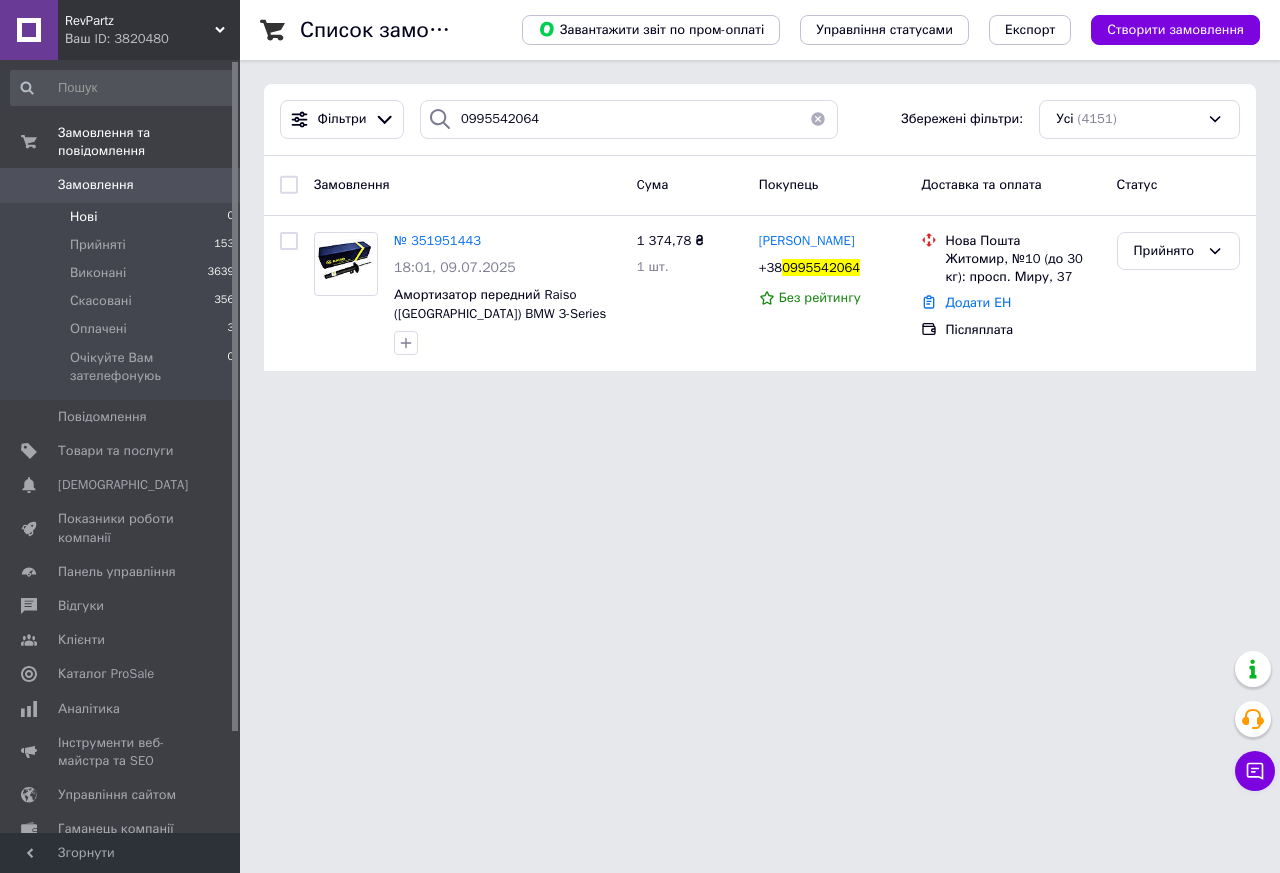 click on "Нові 0" at bounding box center (123, 217) 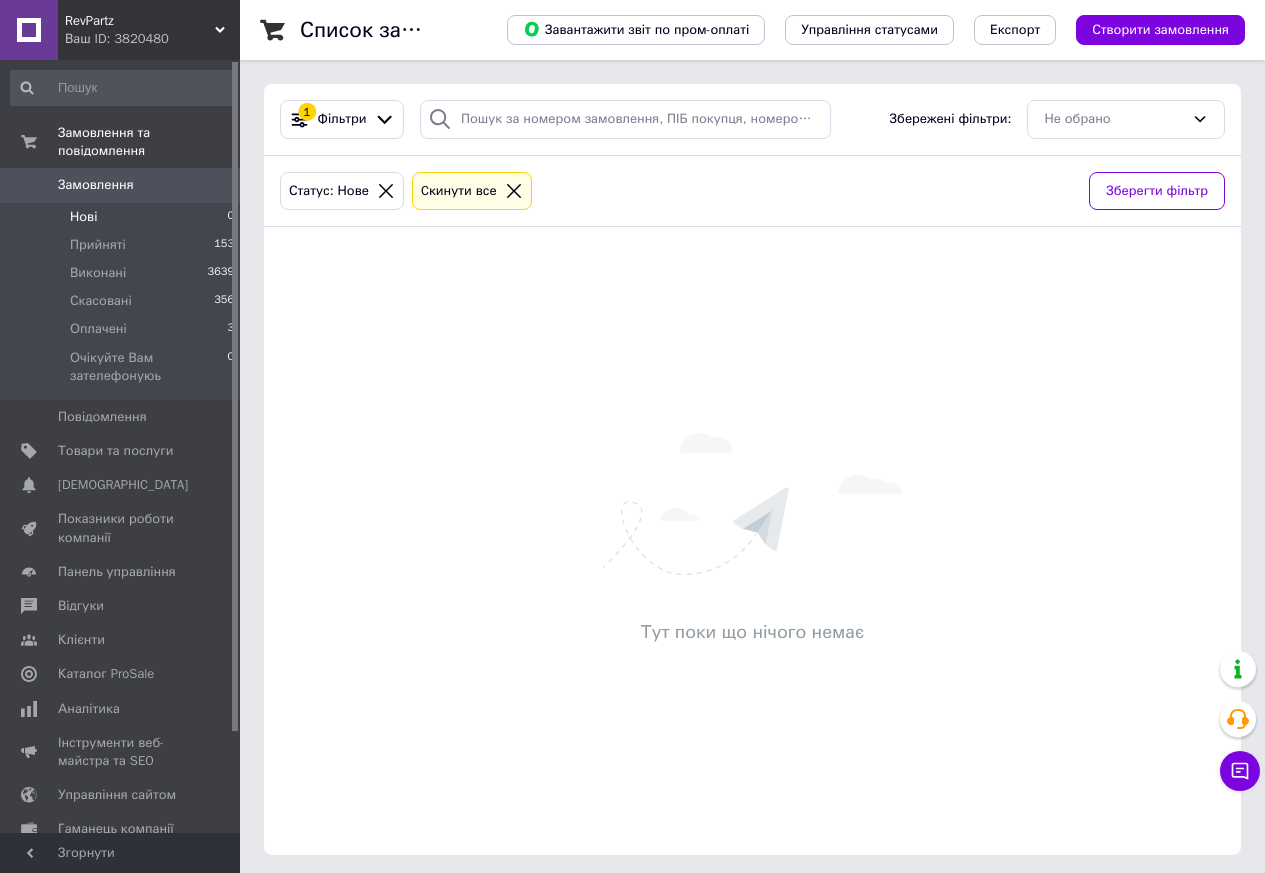 click on "Замовлення" at bounding box center [96, 185] 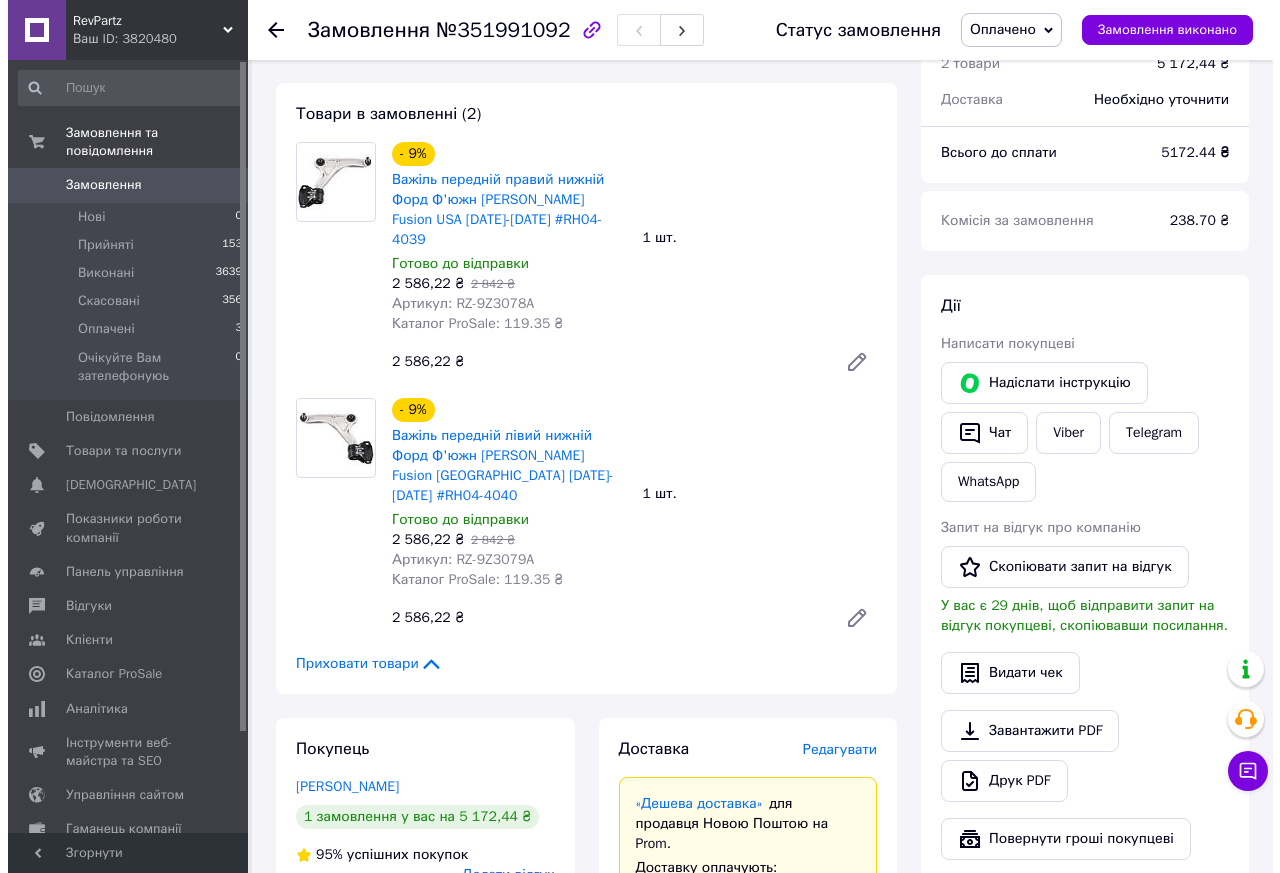 scroll, scrollTop: 900, scrollLeft: 0, axis: vertical 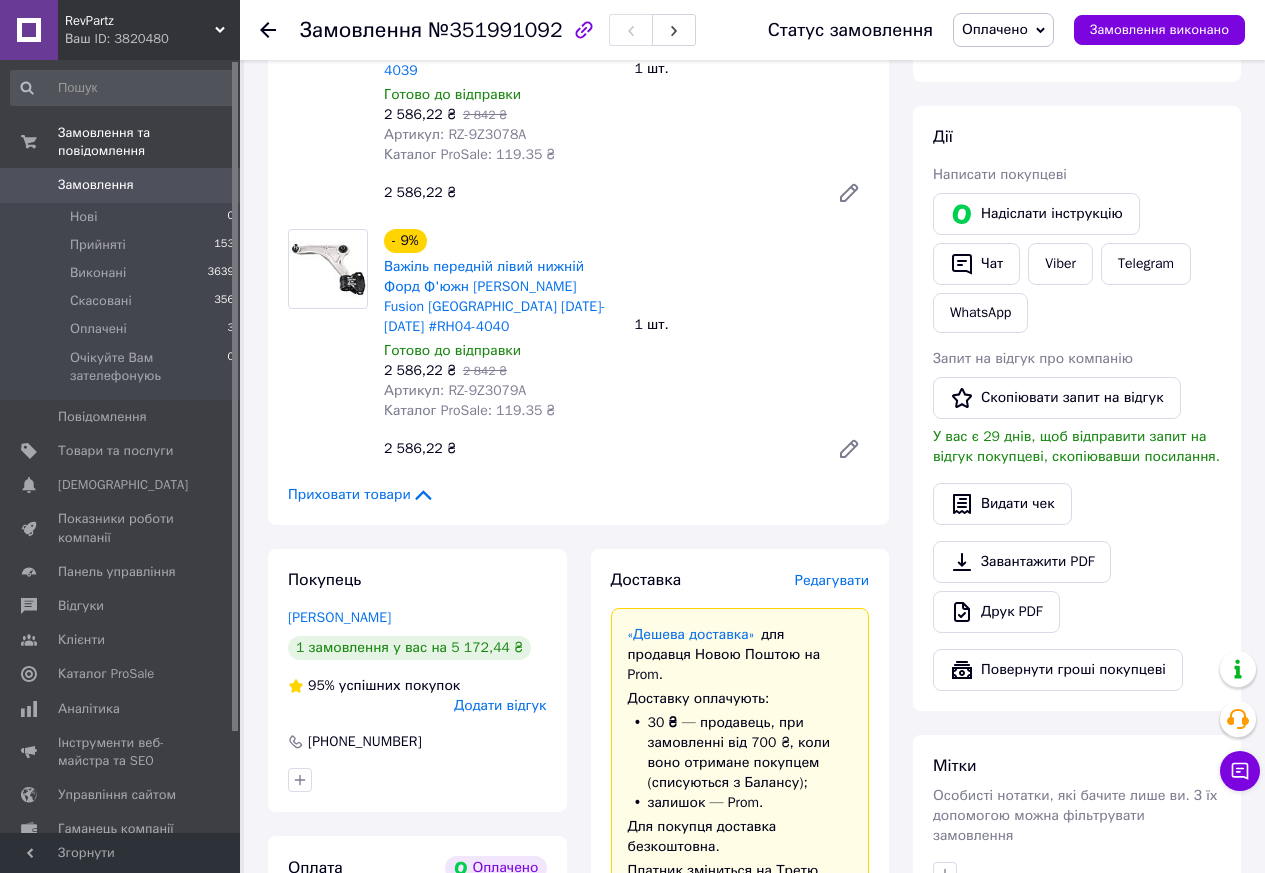 click on "Редагувати" at bounding box center (832, 580) 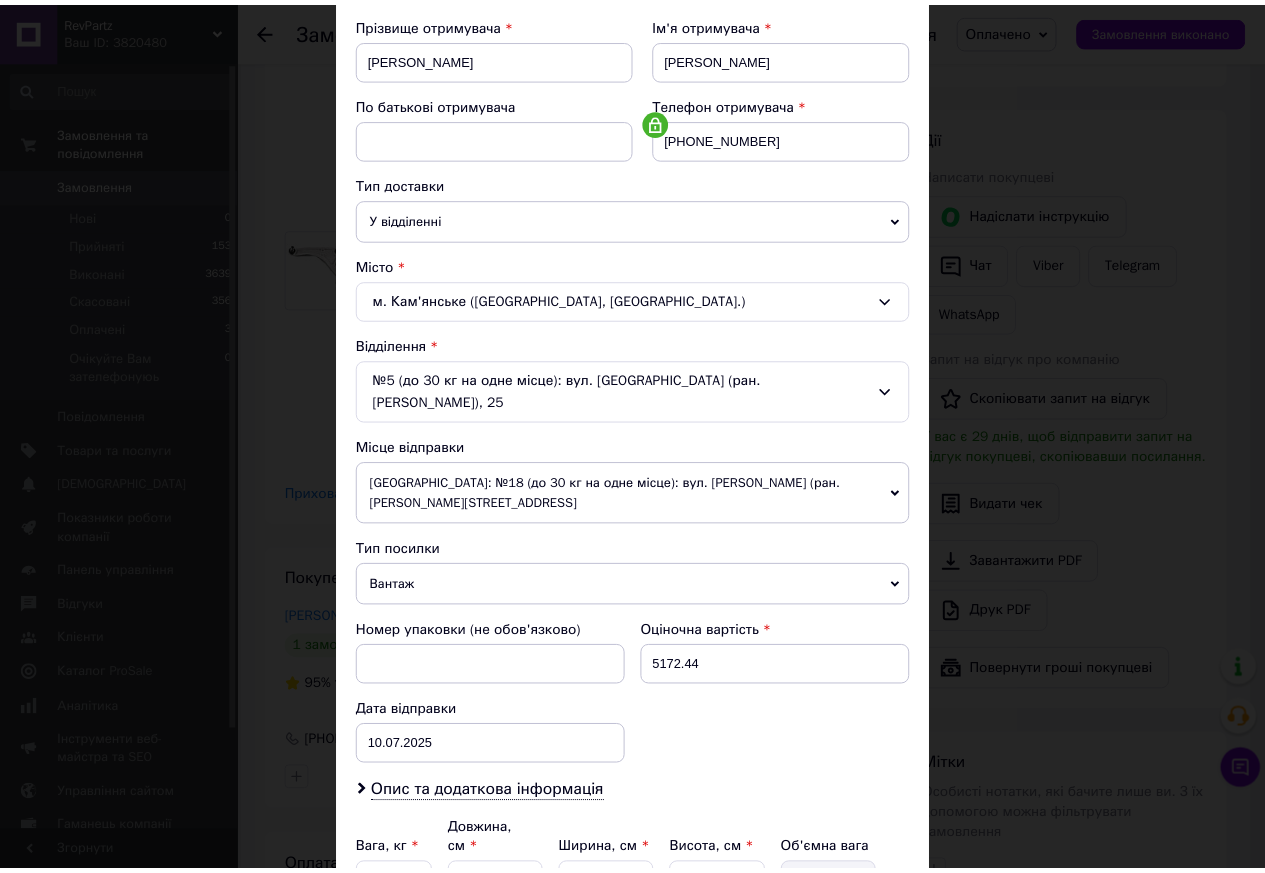 scroll, scrollTop: 475, scrollLeft: 0, axis: vertical 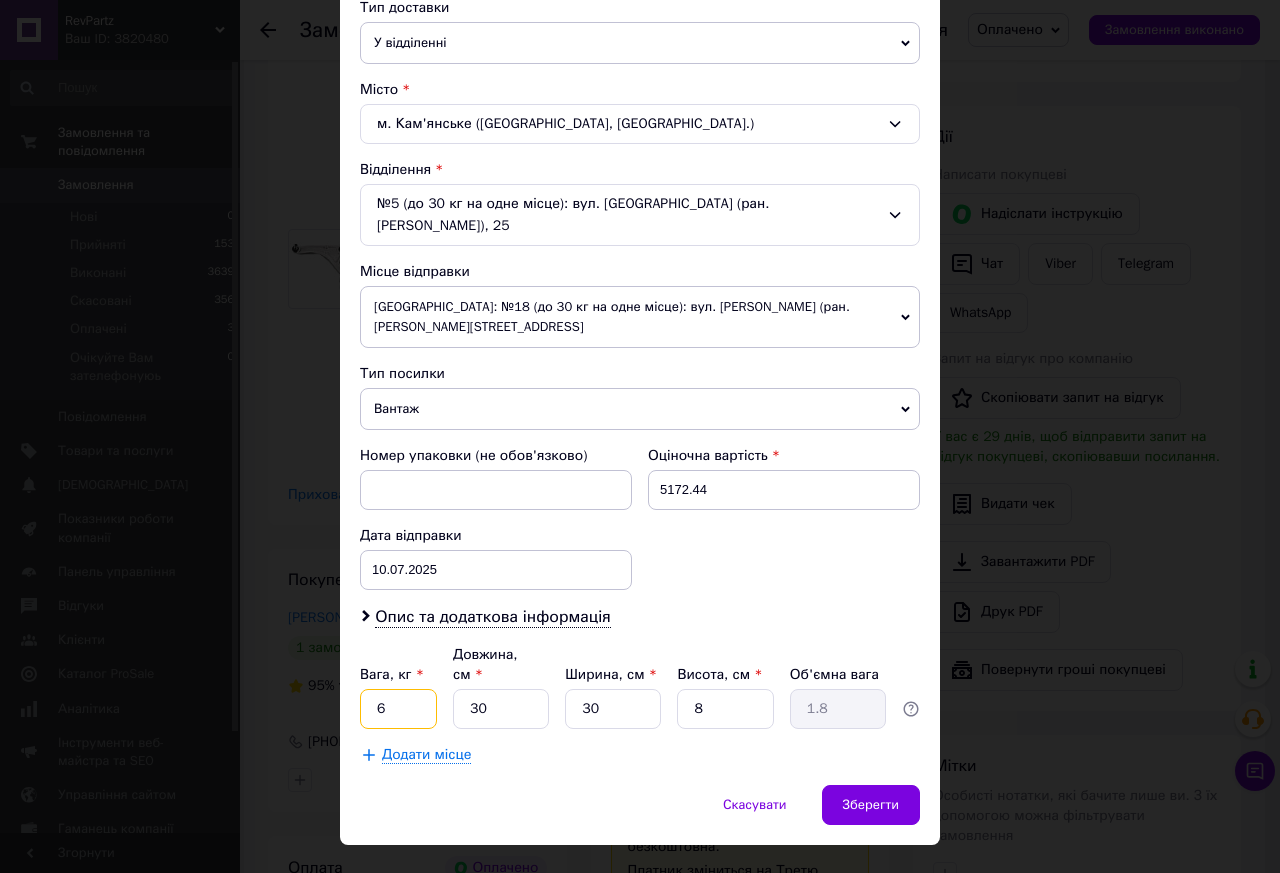 drag, startPoint x: 396, startPoint y: 667, endPoint x: 363, endPoint y: 660, distance: 33.734257 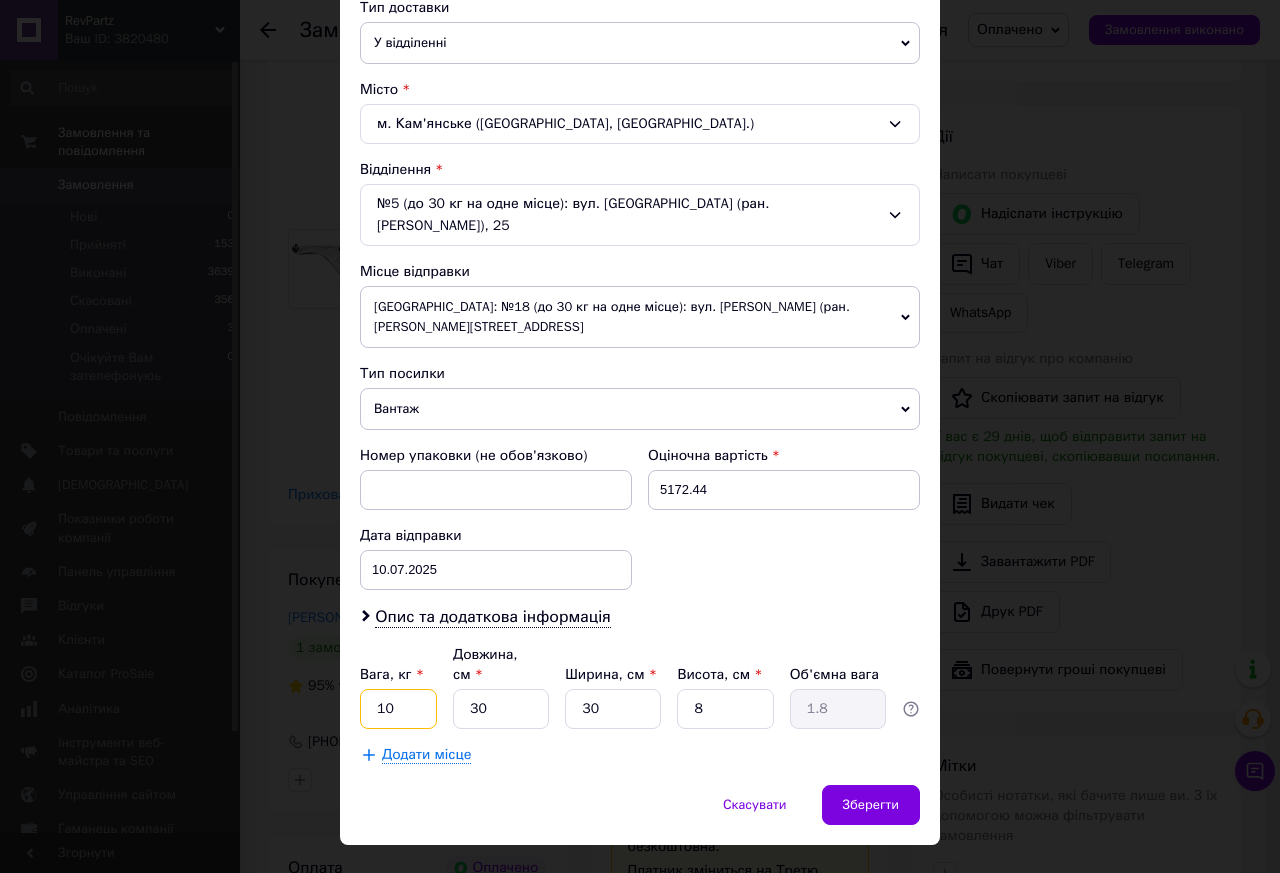 type on "10" 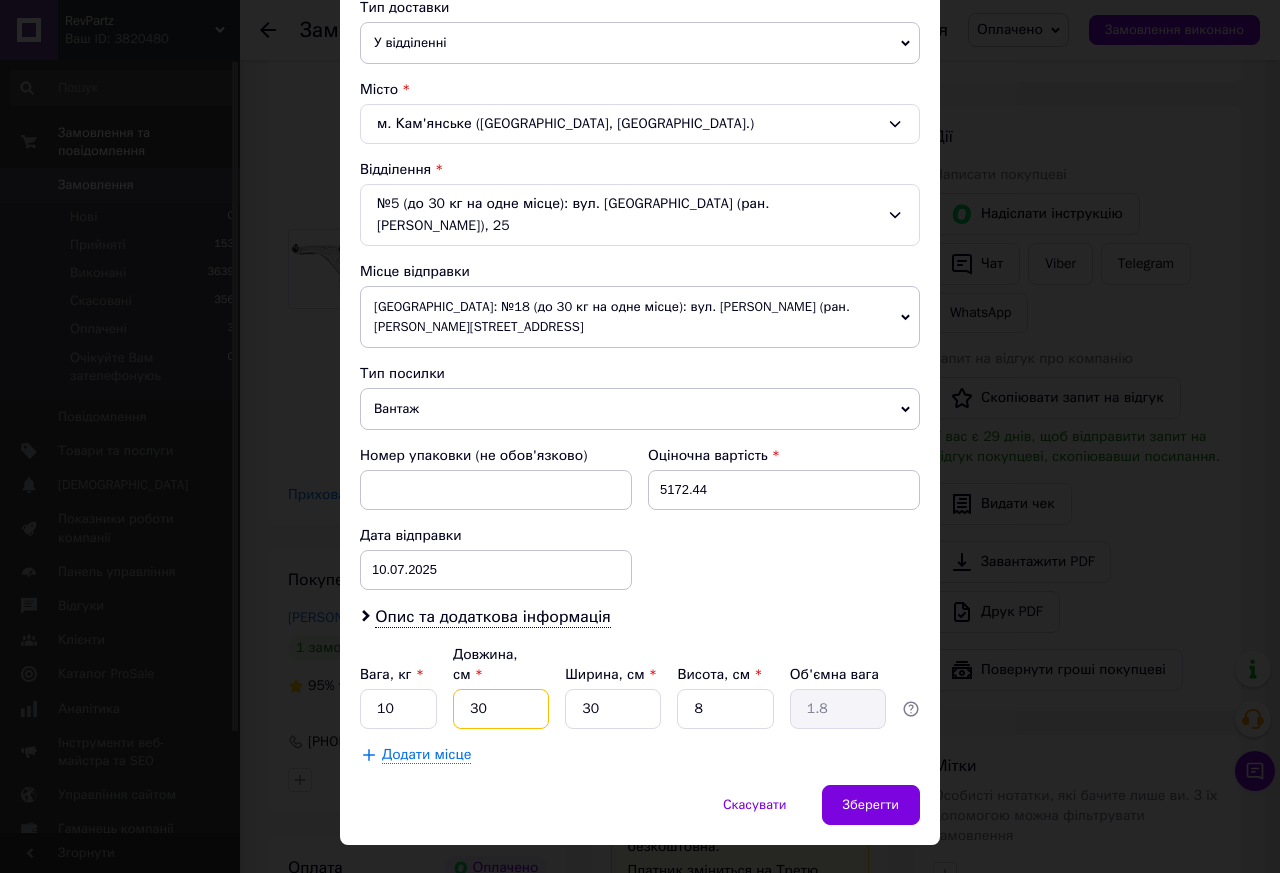 type on "2" 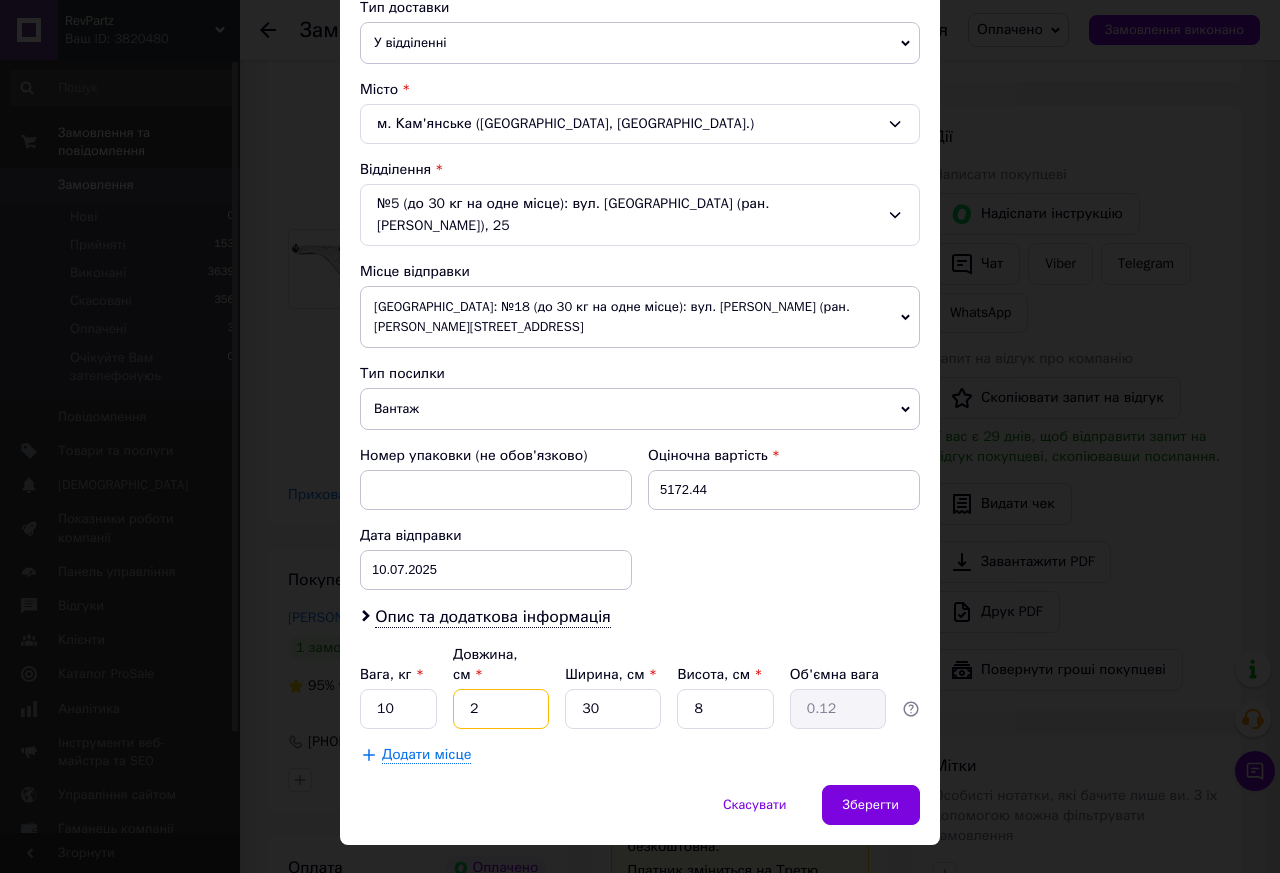 type on "20" 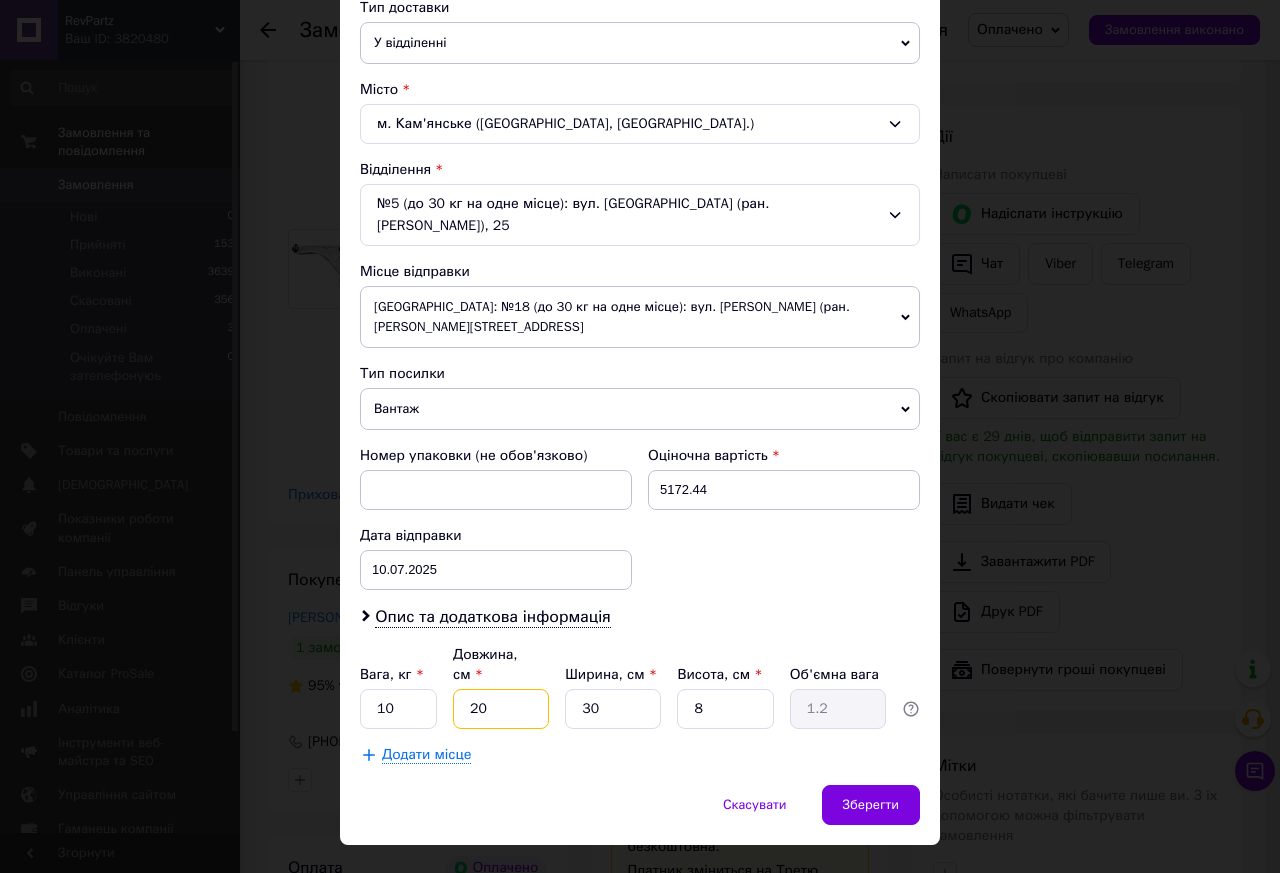 type on "20" 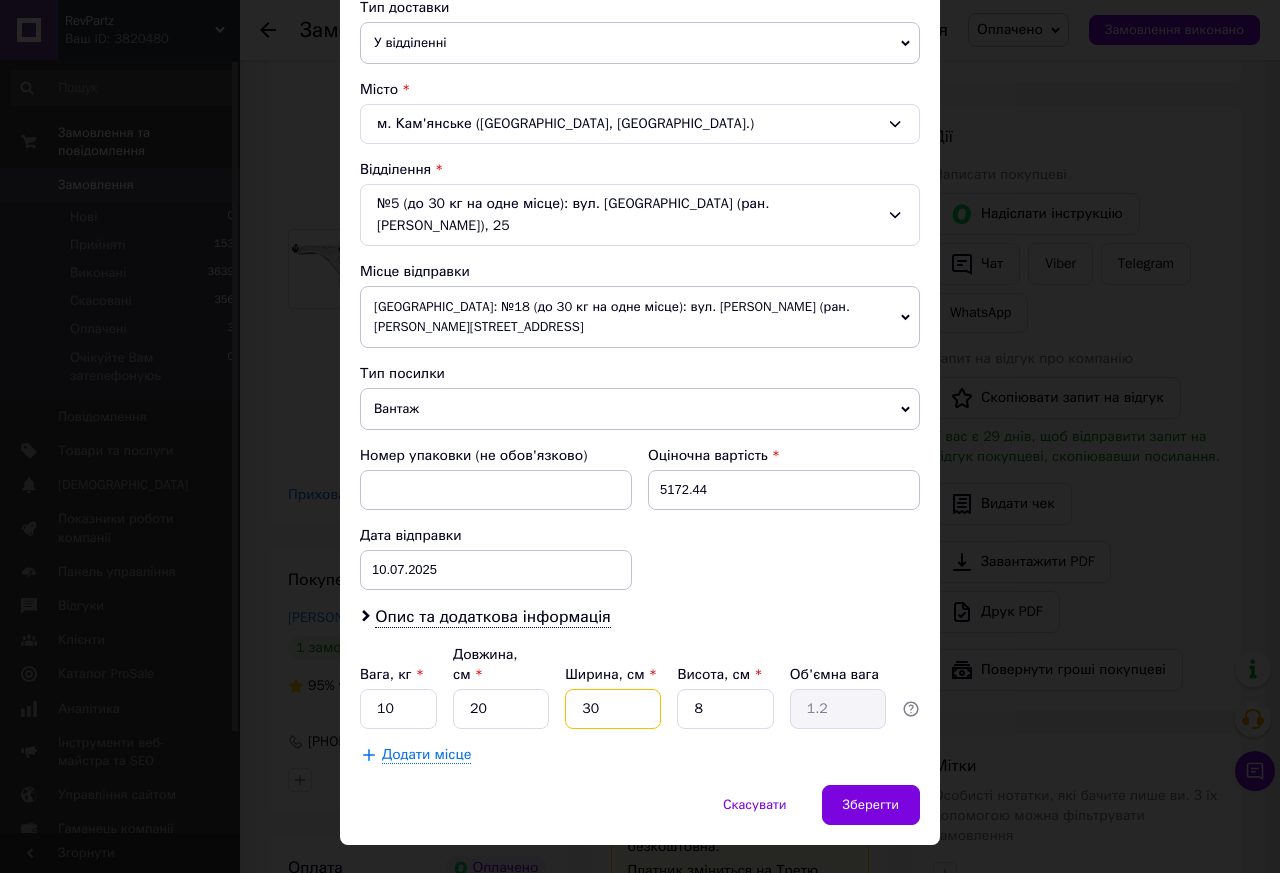 type on "3" 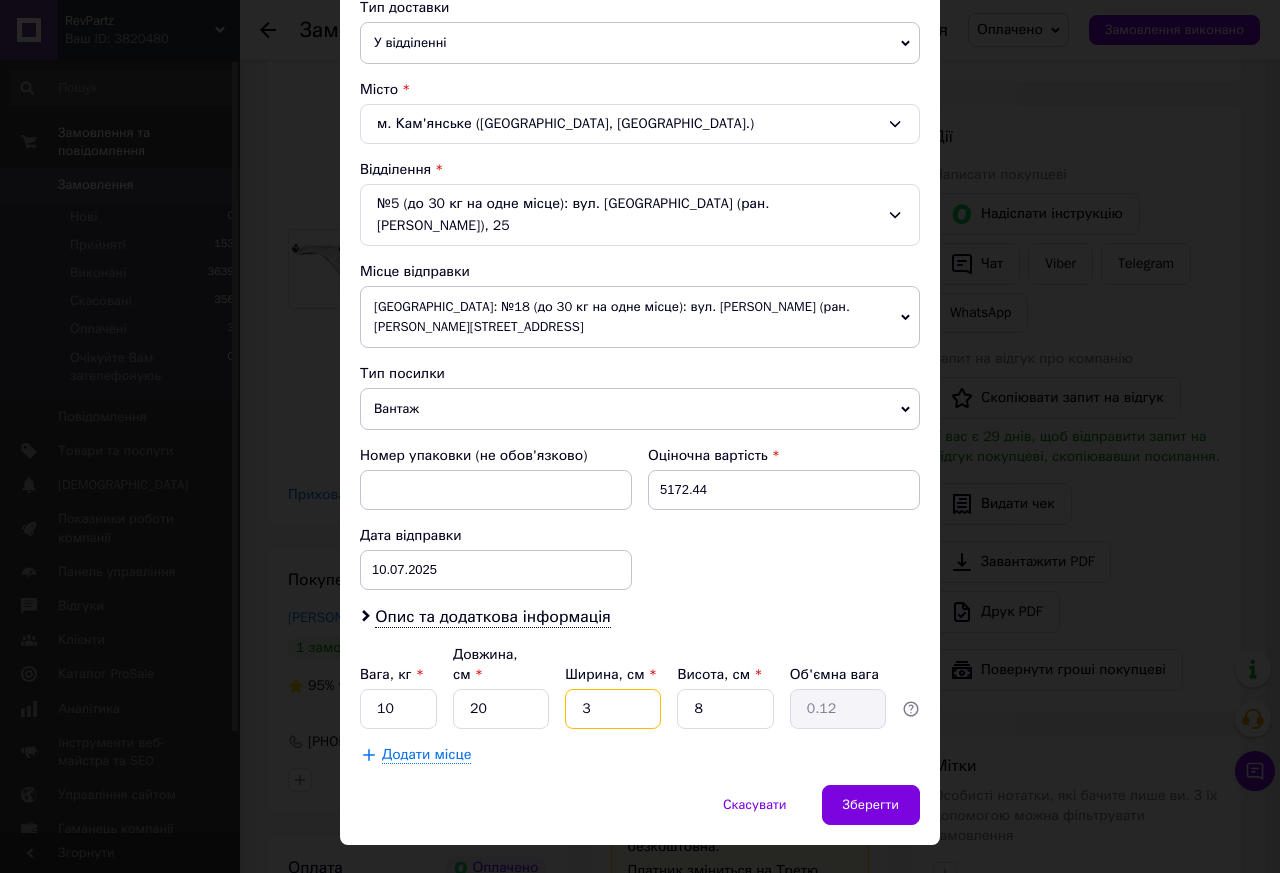 type on "30" 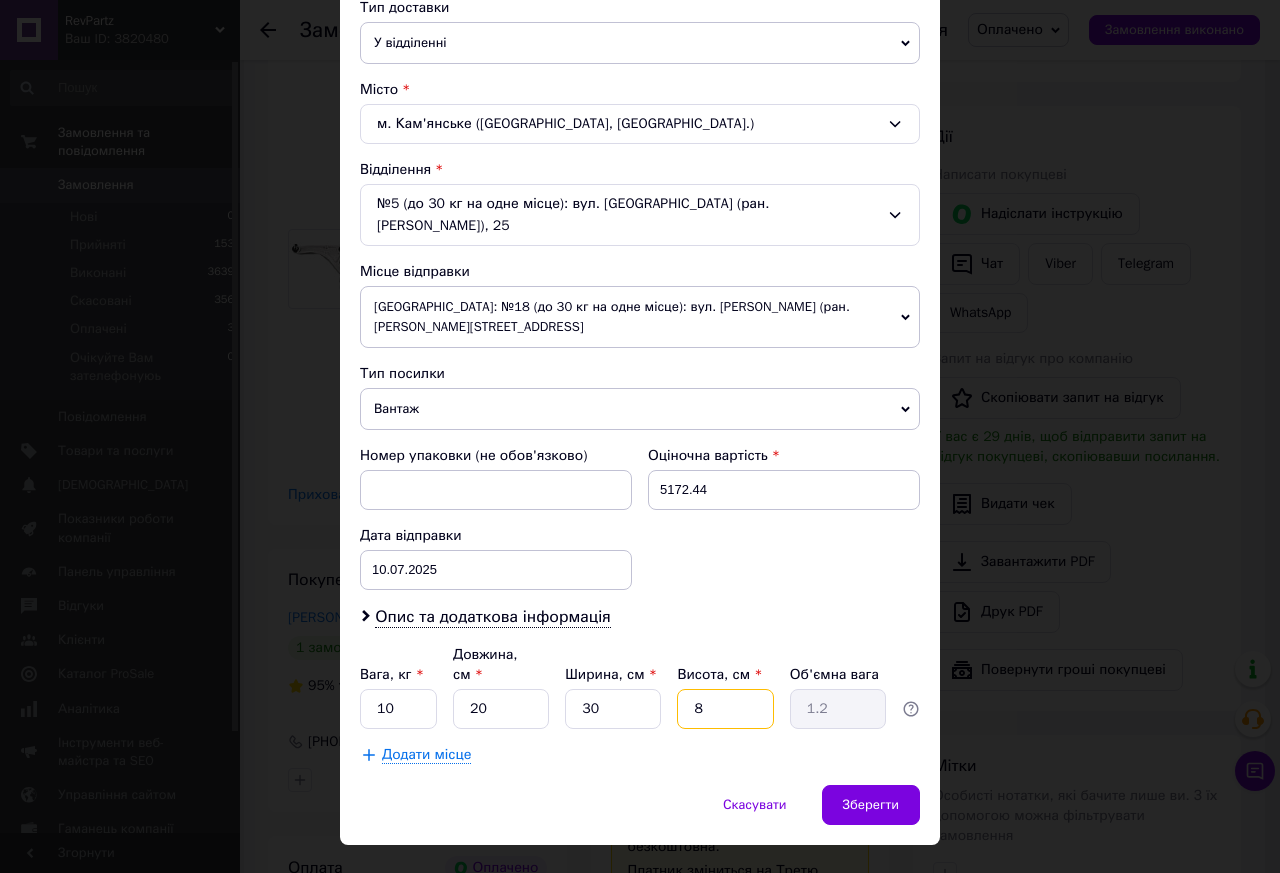 type on "5" 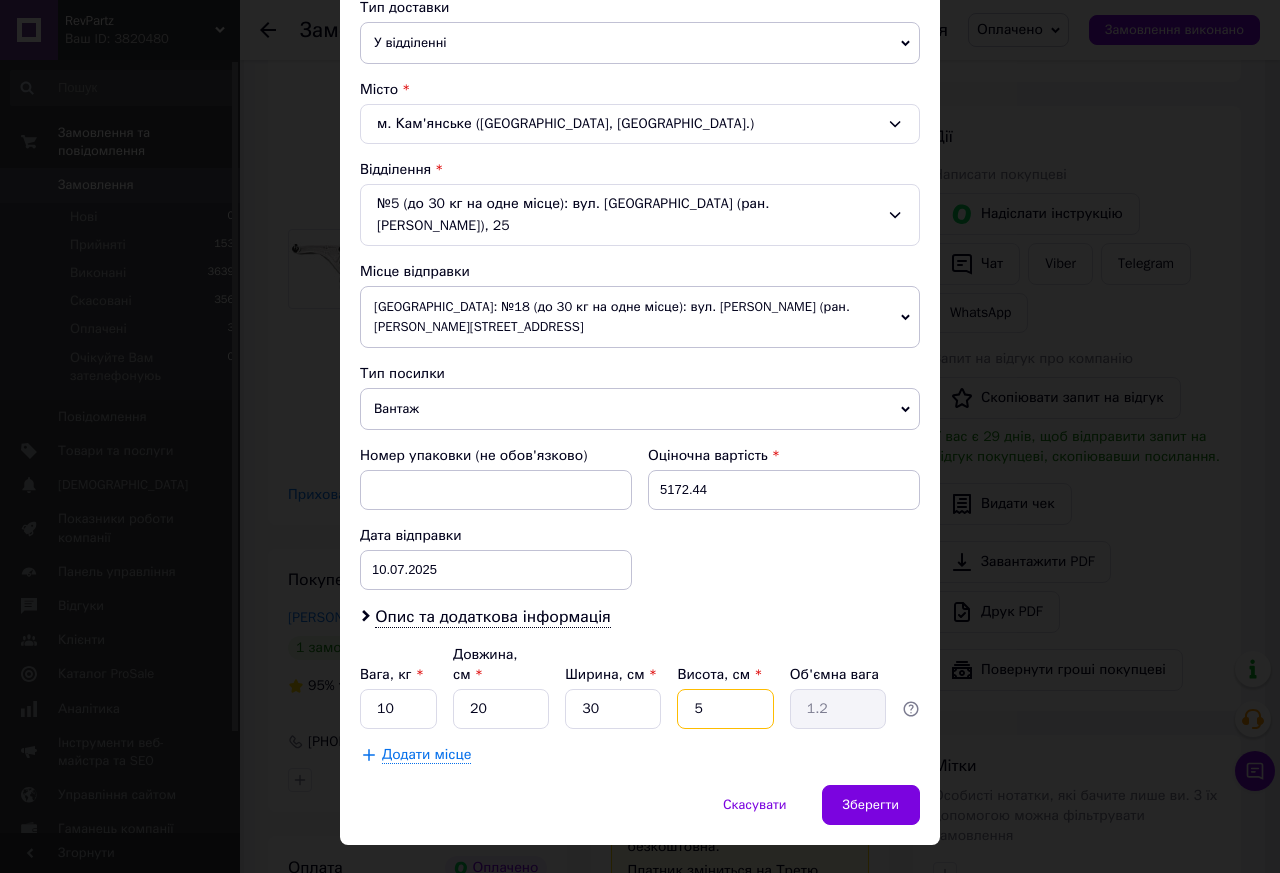 type on "0.75" 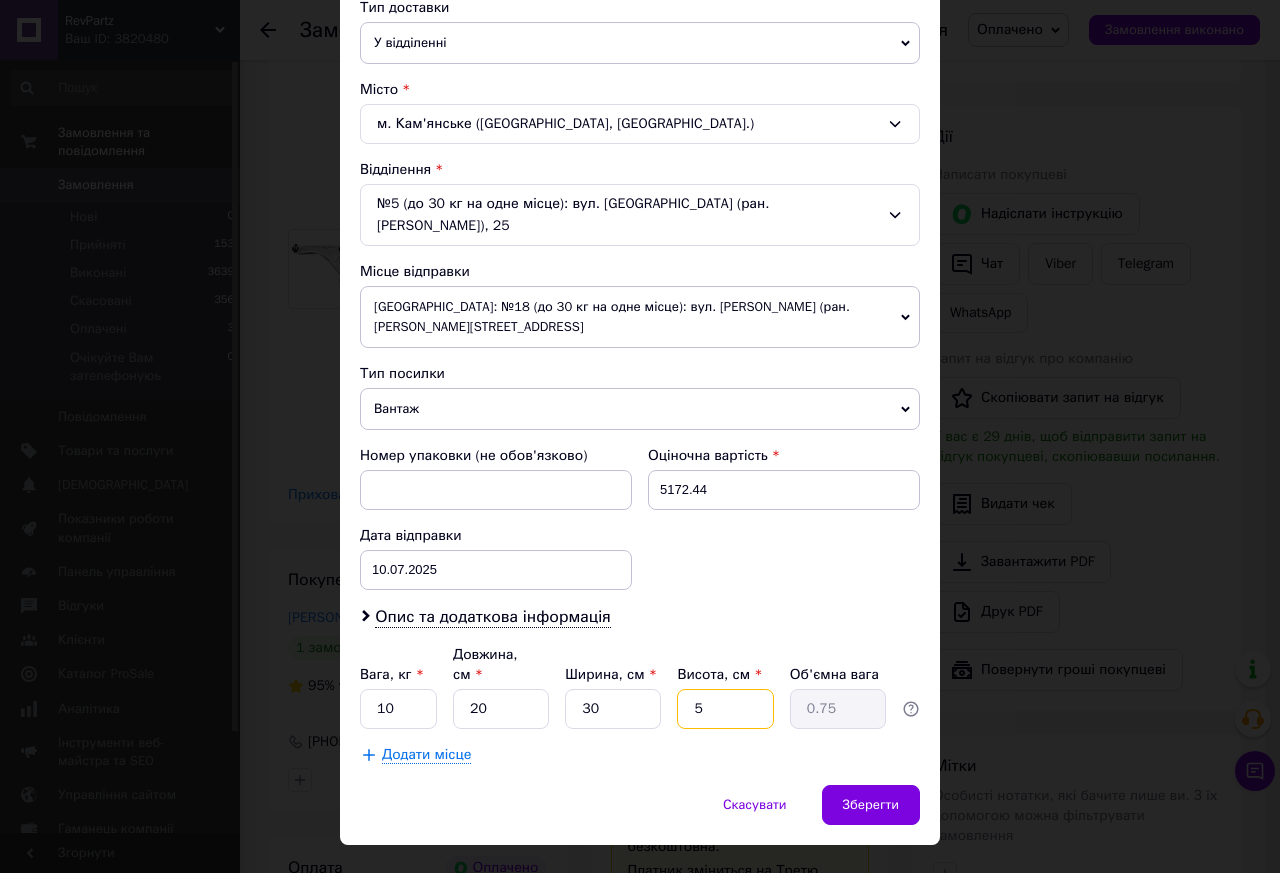 type on "50" 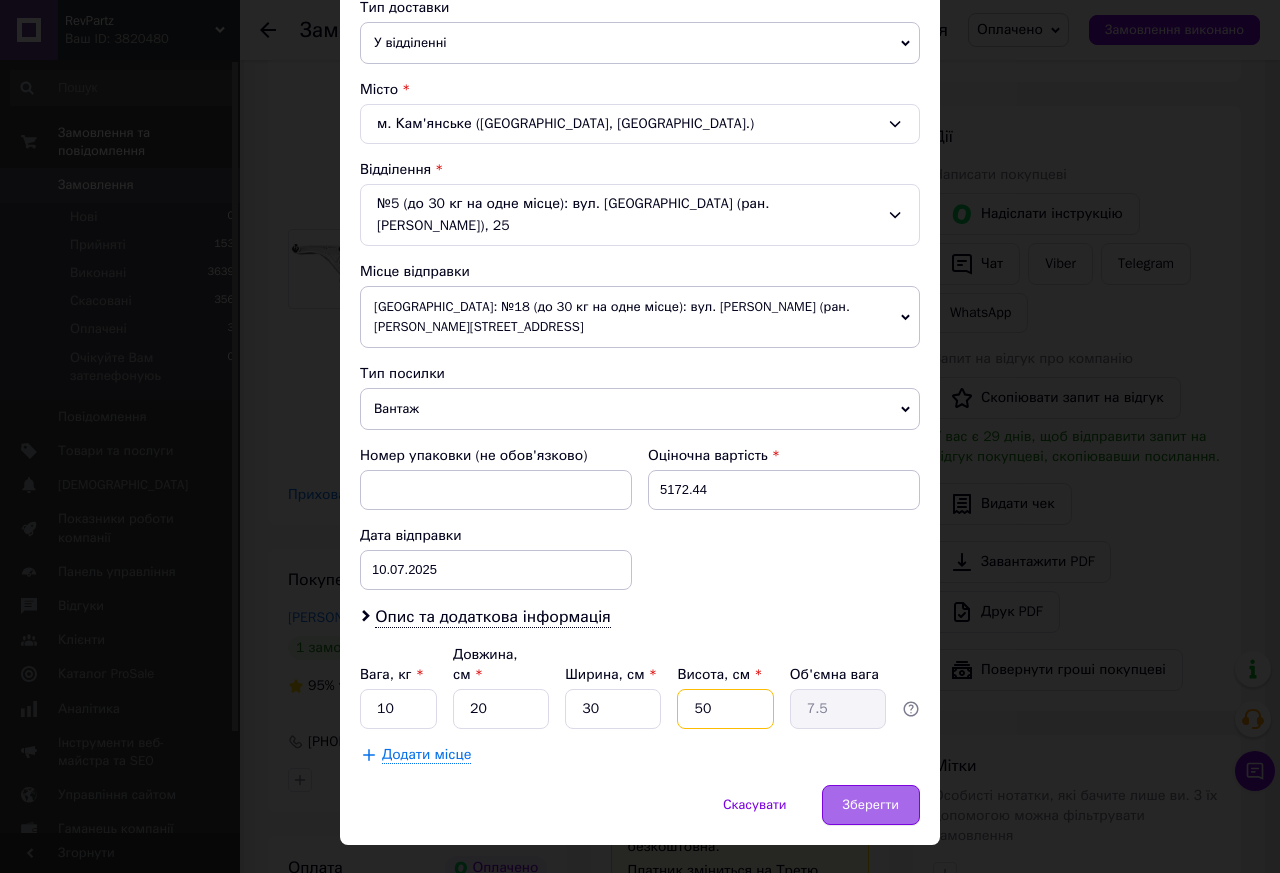 type on "50" 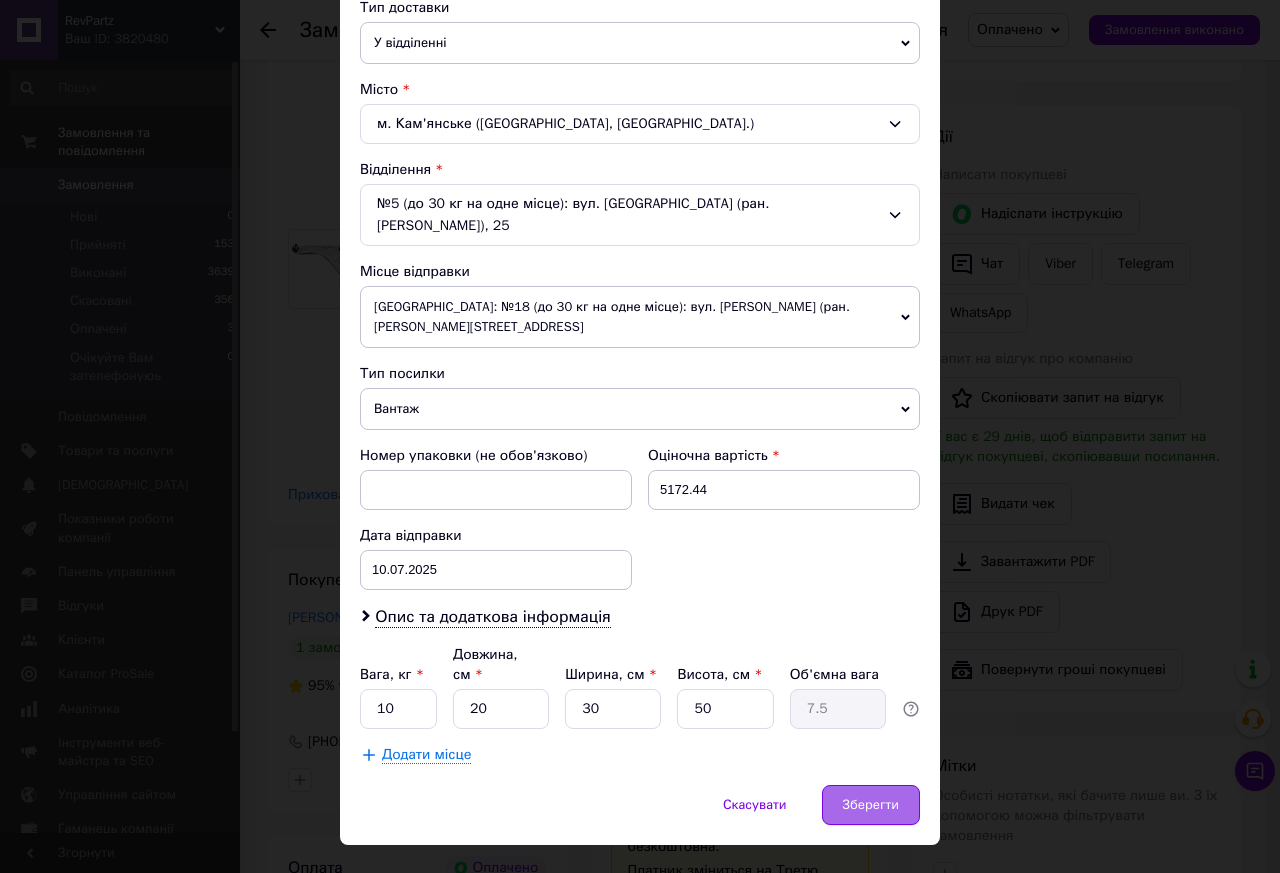 click on "Зберегти" at bounding box center [871, 805] 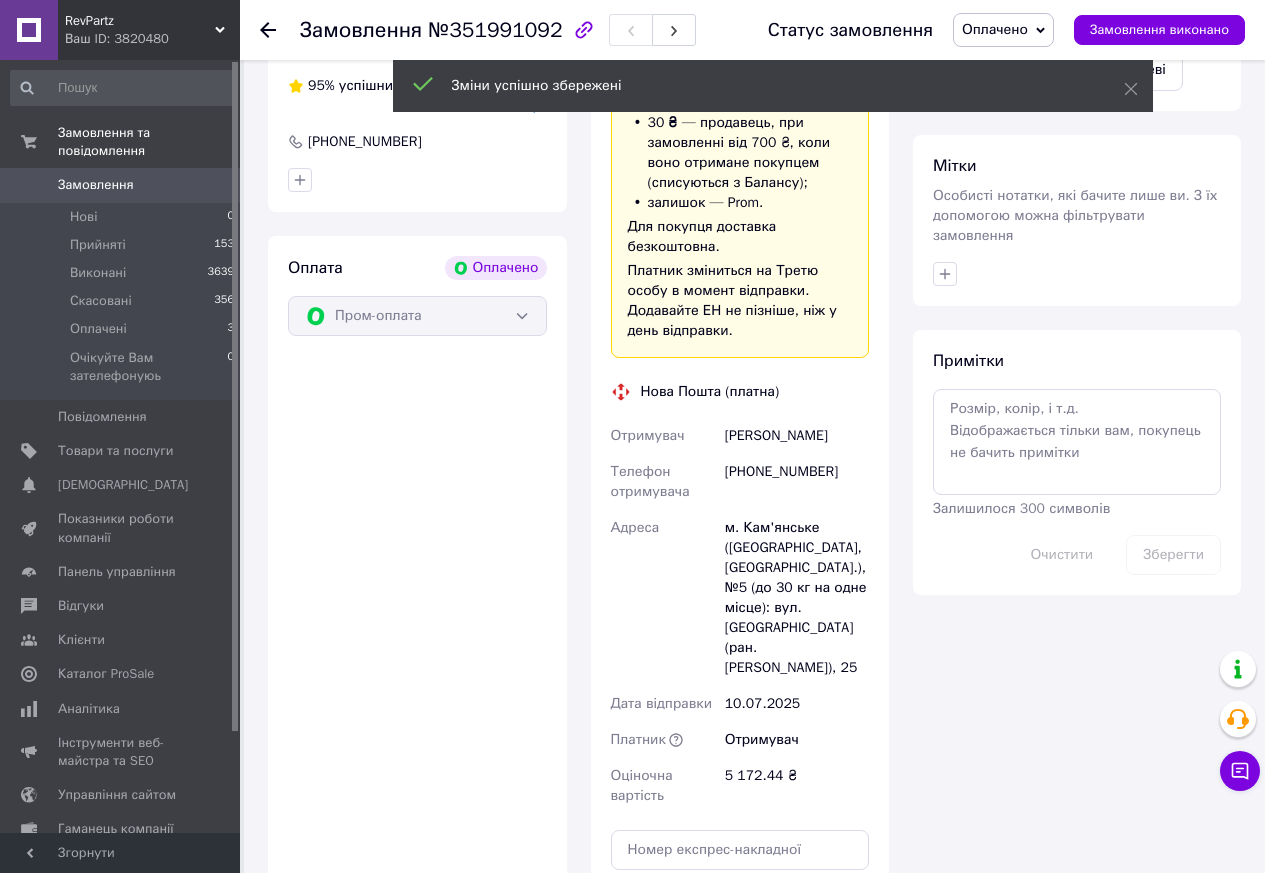 scroll, scrollTop: 1900, scrollLeft: 0, axis: vertical 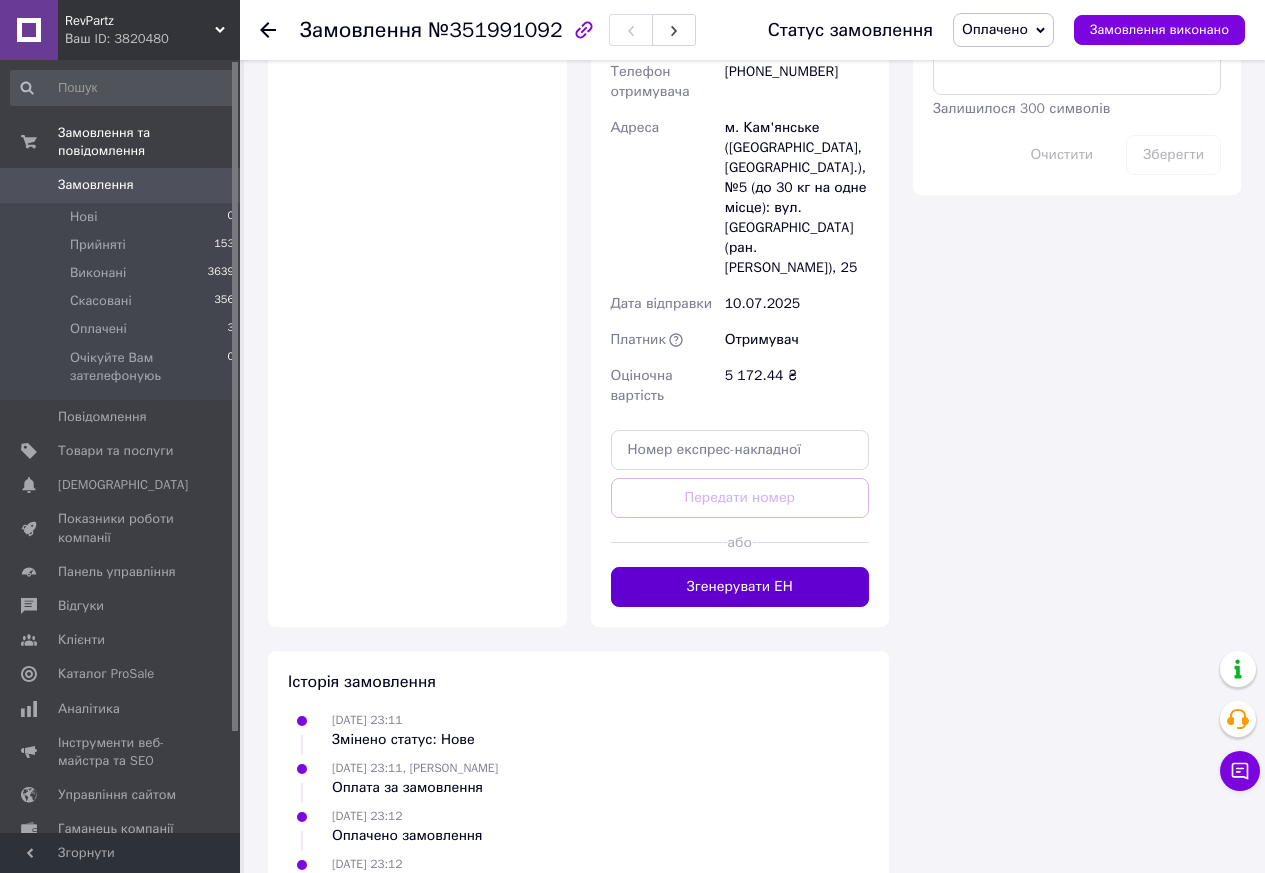 click on "Згенерувати ЕН" at bounding box center [740, 587] 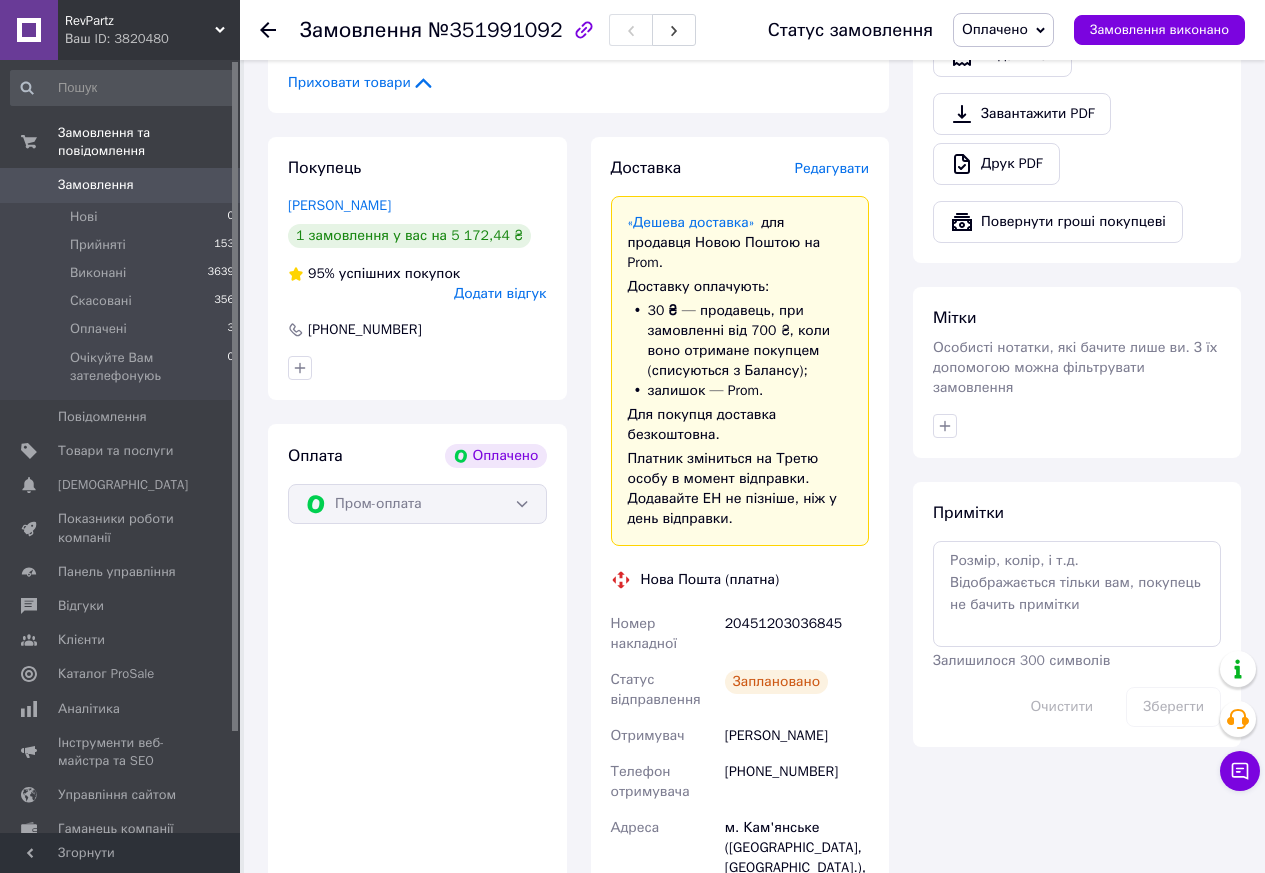 scroll, scrollTop: 1300, scrollLeft: 0, axis: vertical 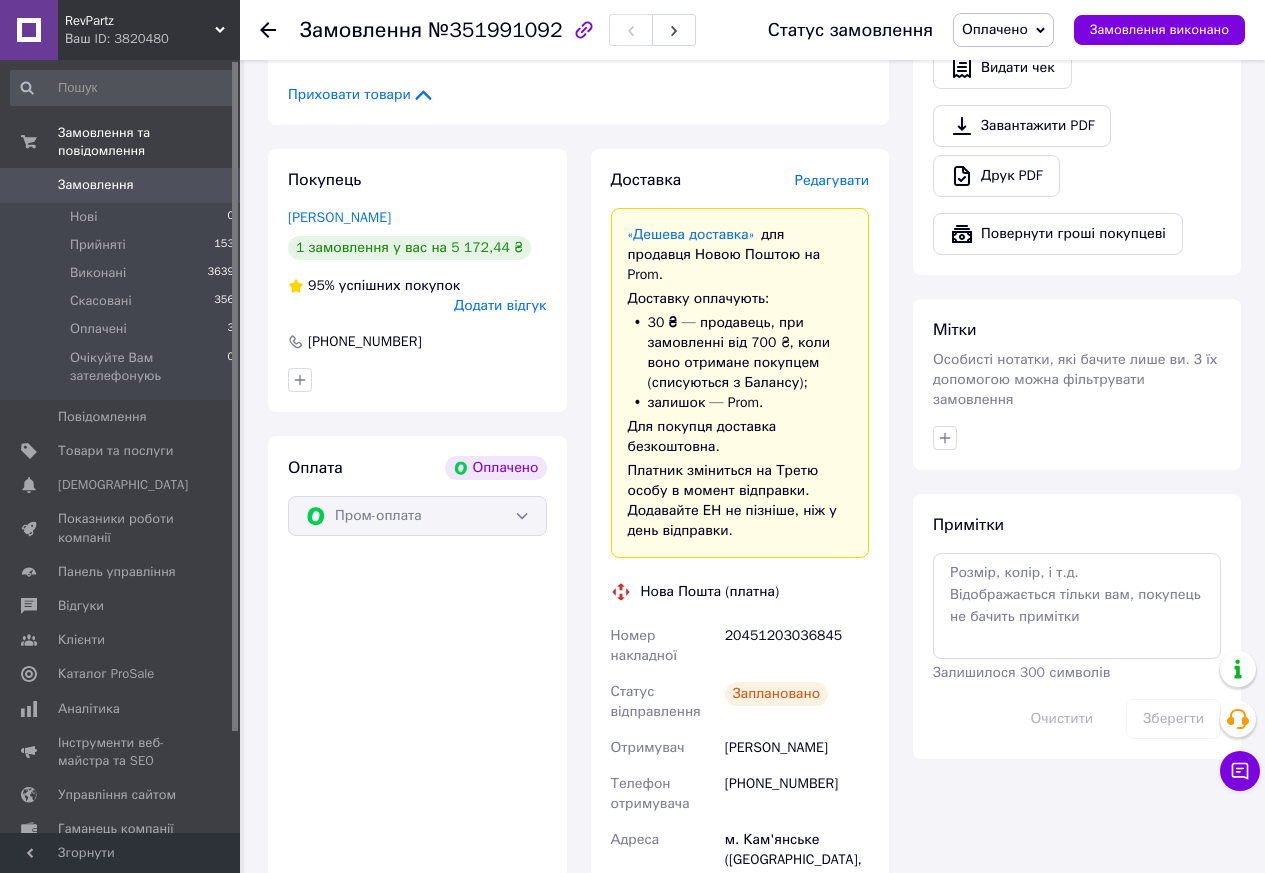click on "20451203036845" at bounding box center [797, 646] 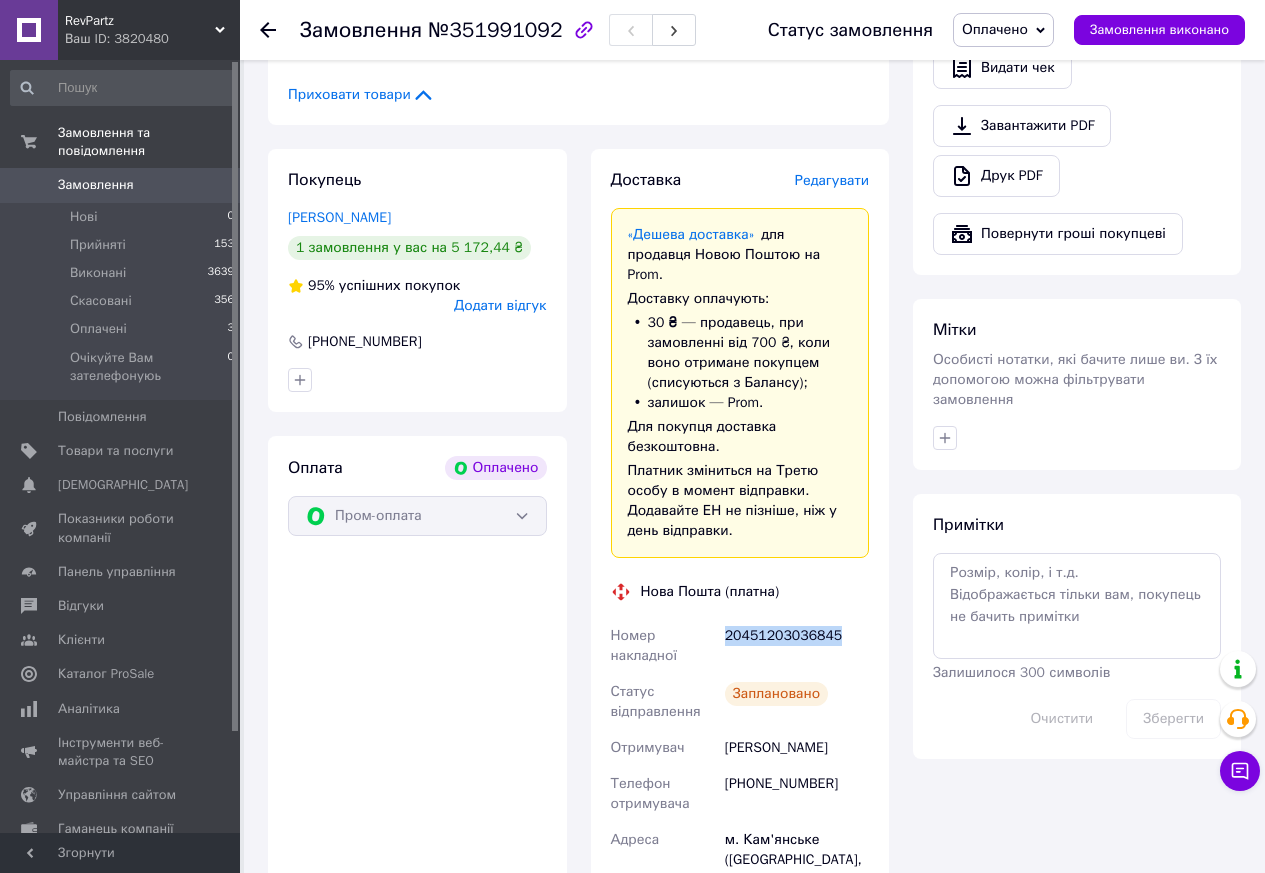 click on "20451203036845" at bounding box center [797, 646] 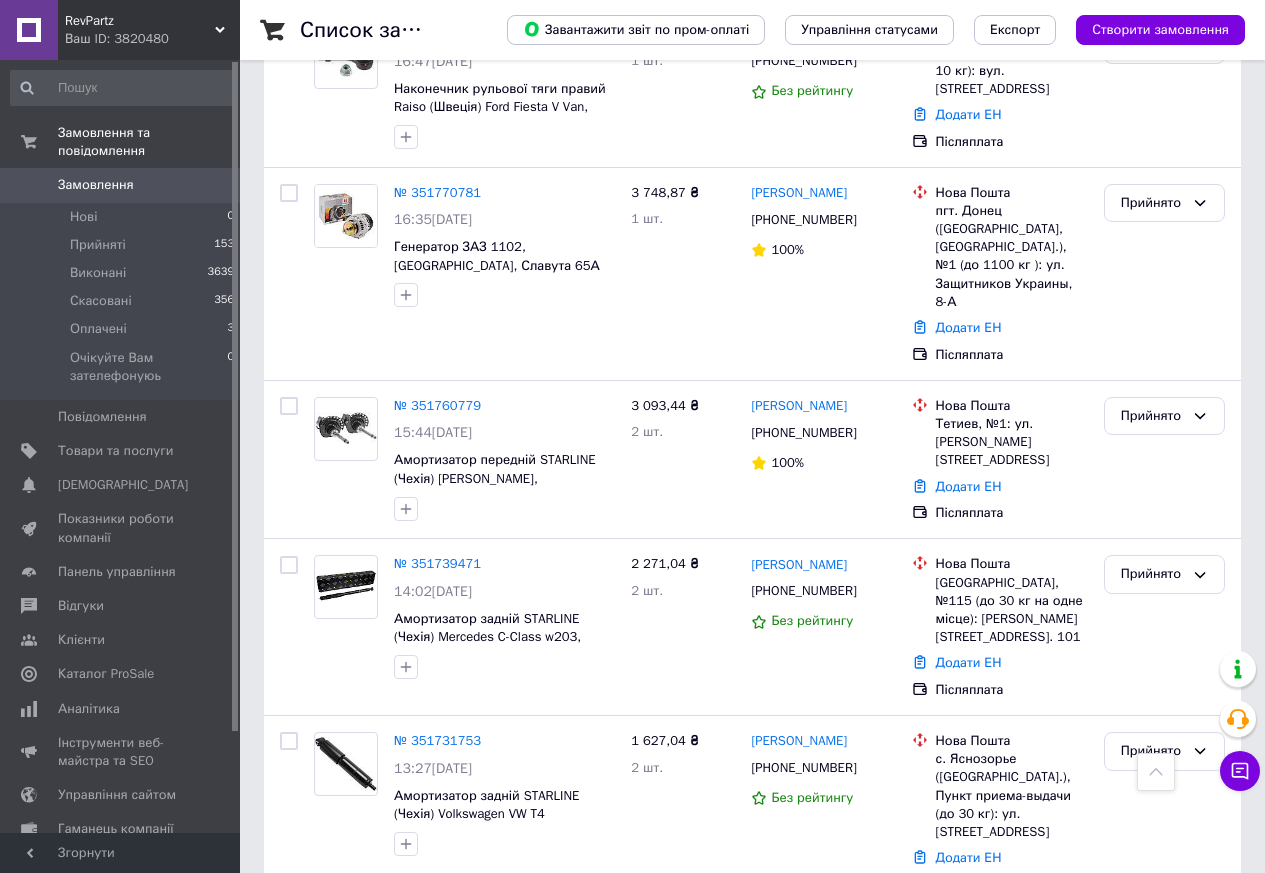 scroll, scrollTop: 2600, scrollLeft: 0, axis: vertical 